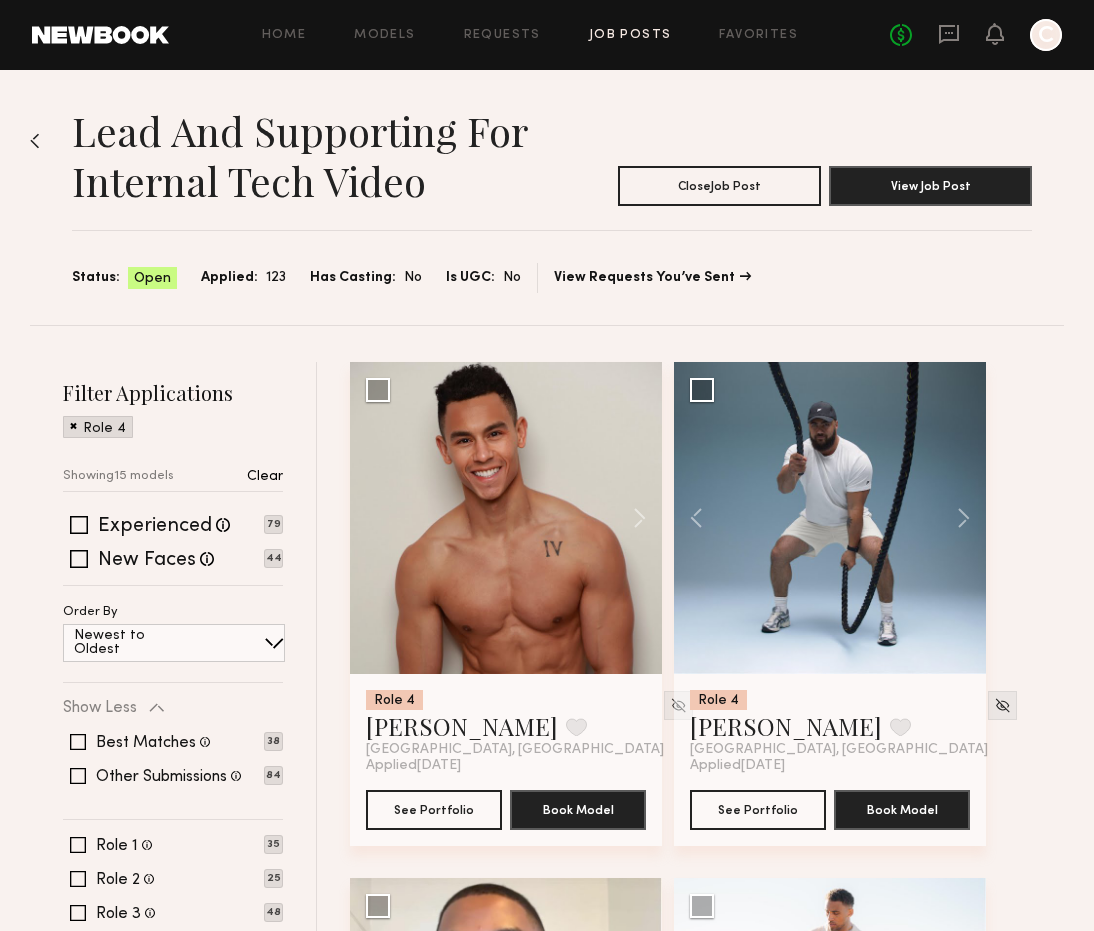 scroll, scrollTop: 0, scrollLeft: 0, axis: both 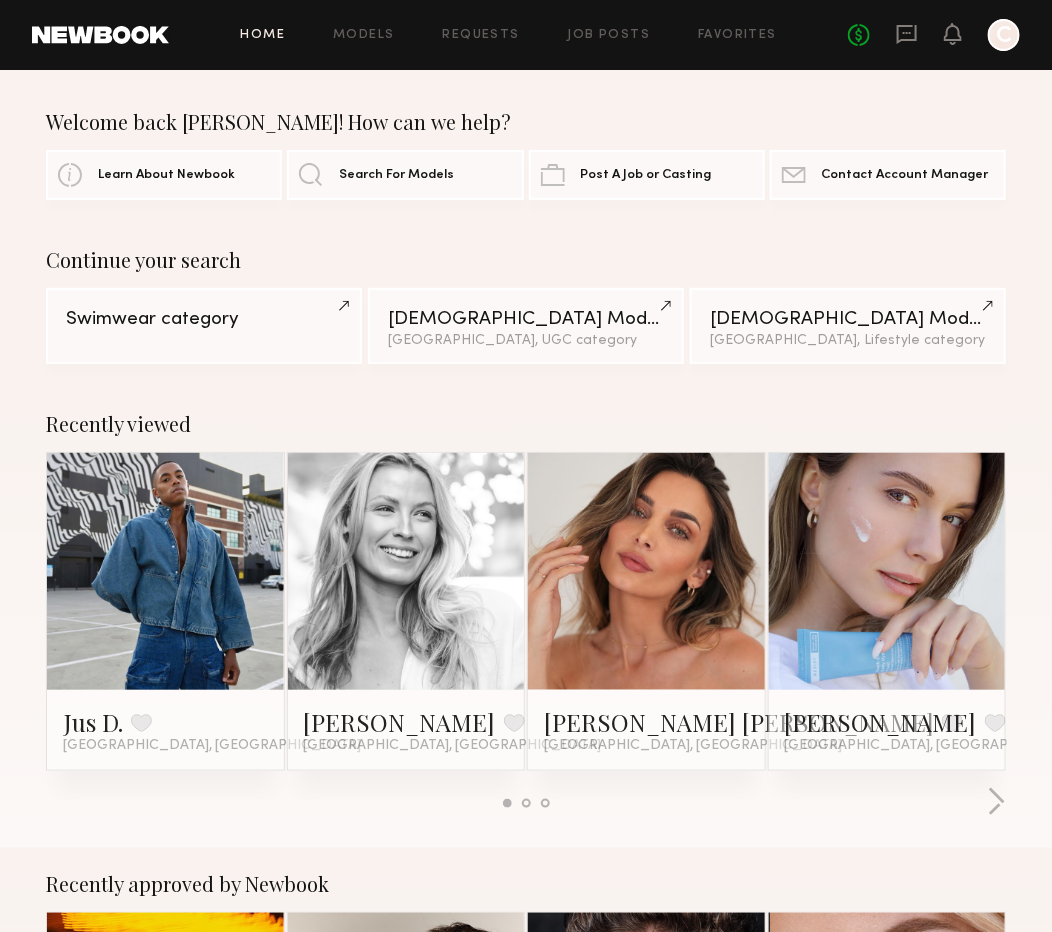 click on "Home Models Requests Job Posts Favorites Sign Out No fees up to $5,000 C" 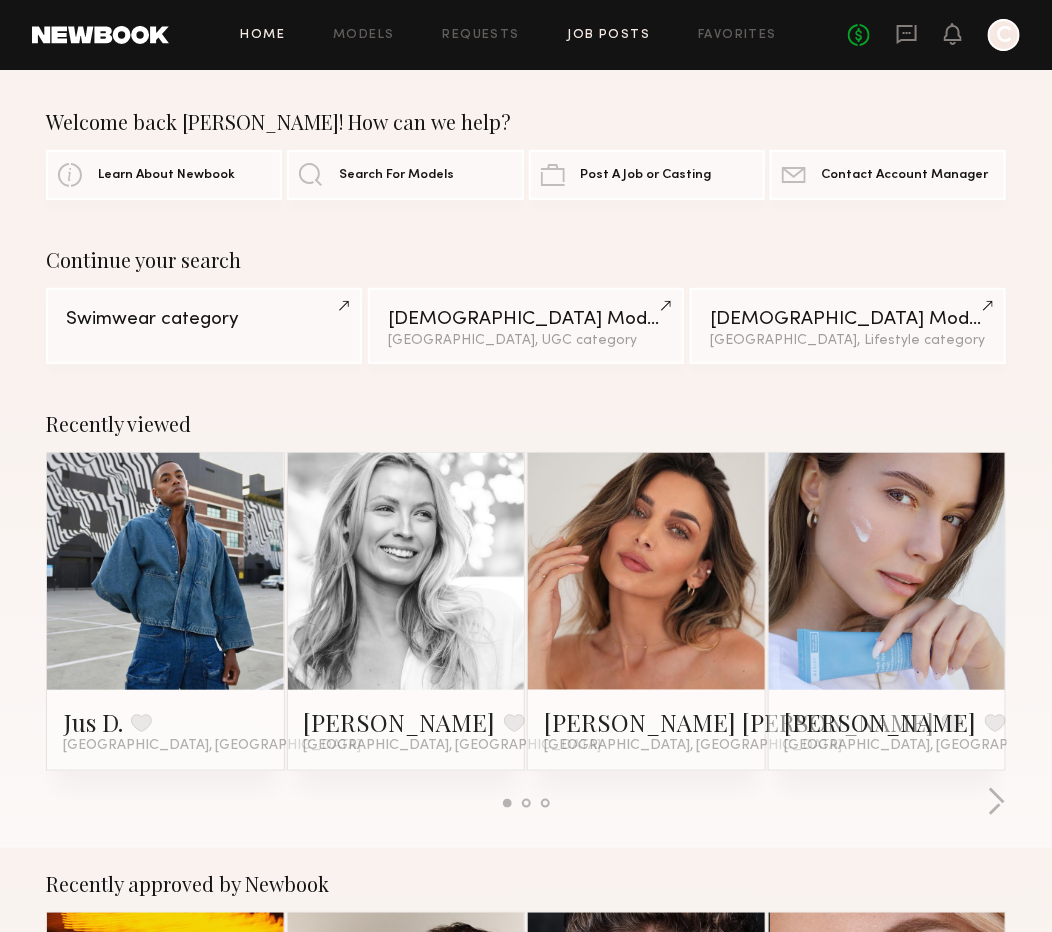 click on "Job Posts" 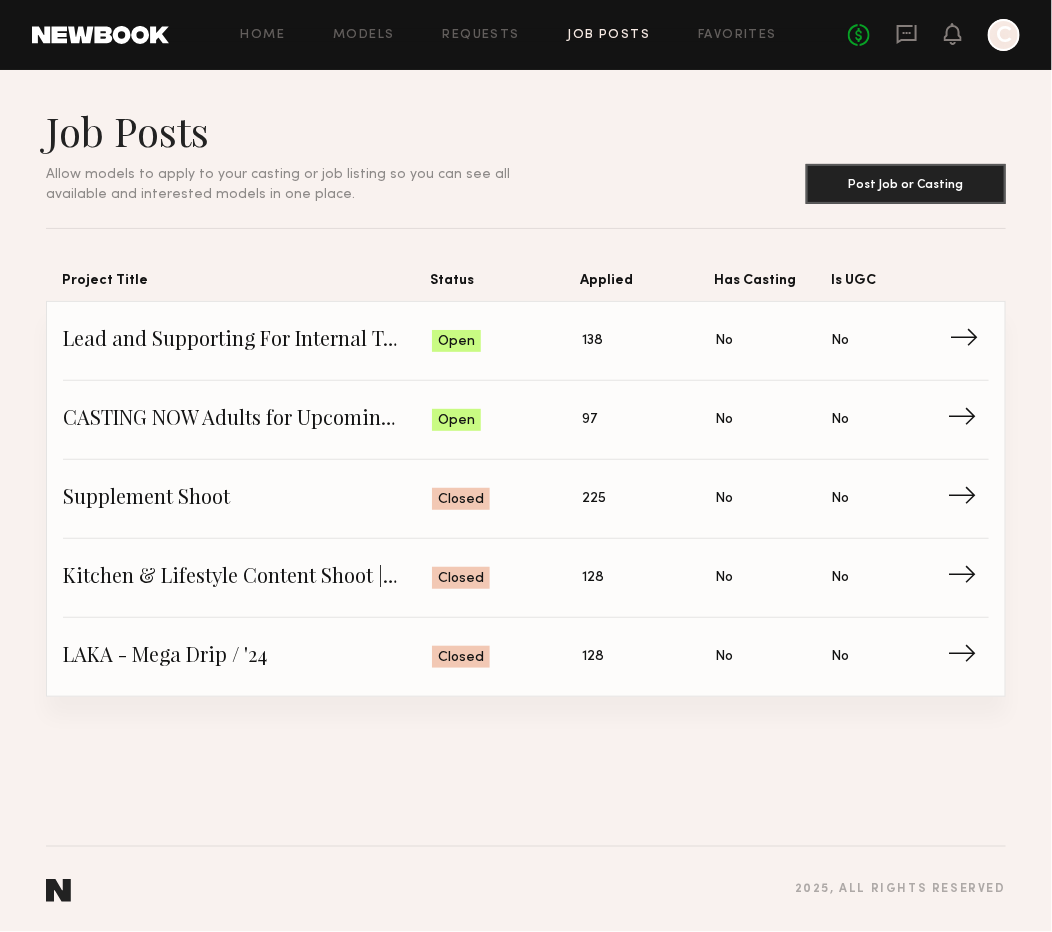 click on "Lead and Supporting For Internal Tech Video" 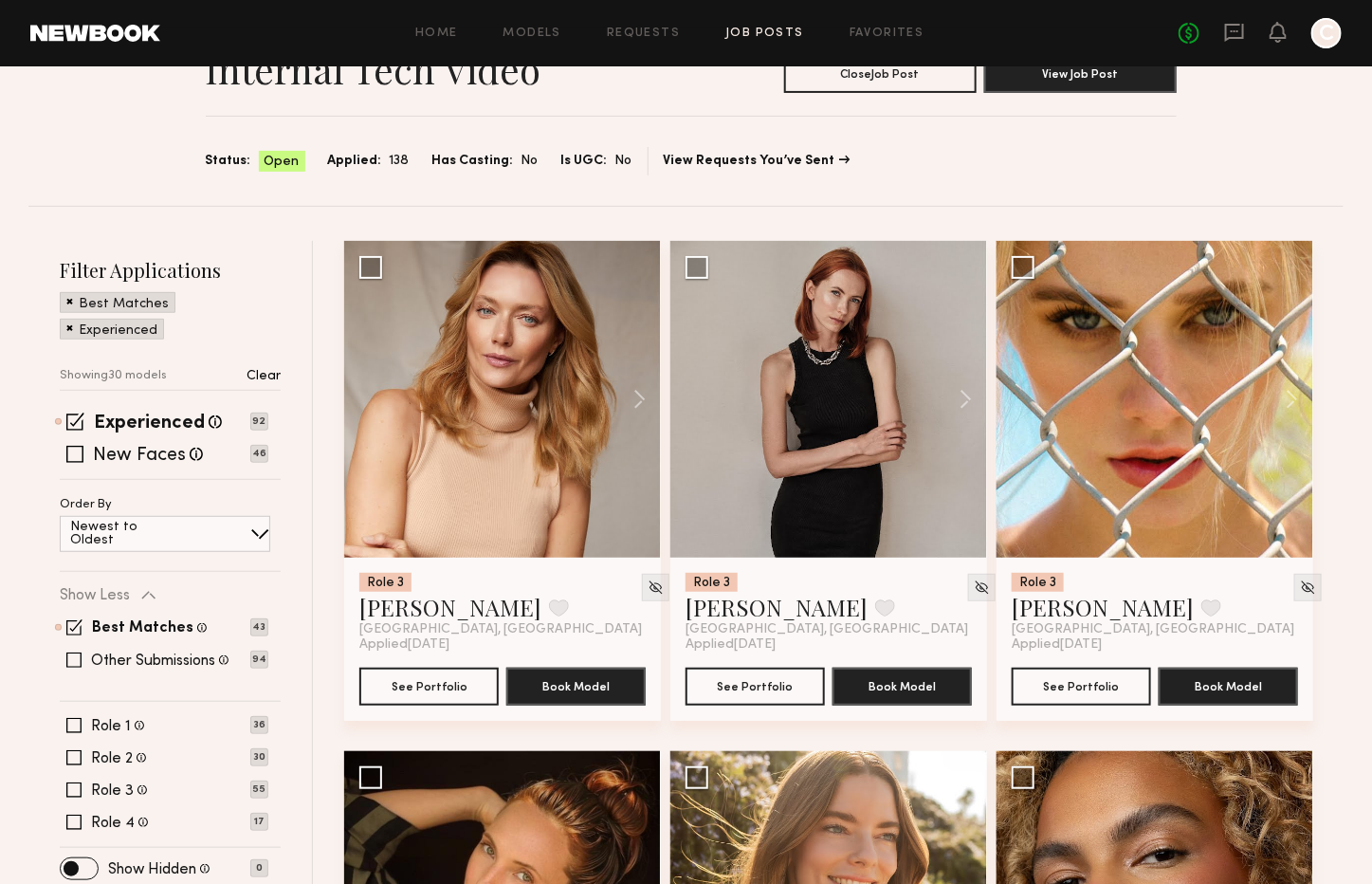 scroll, scrollTop: 105, scrollLeft: 0, axis: vertical 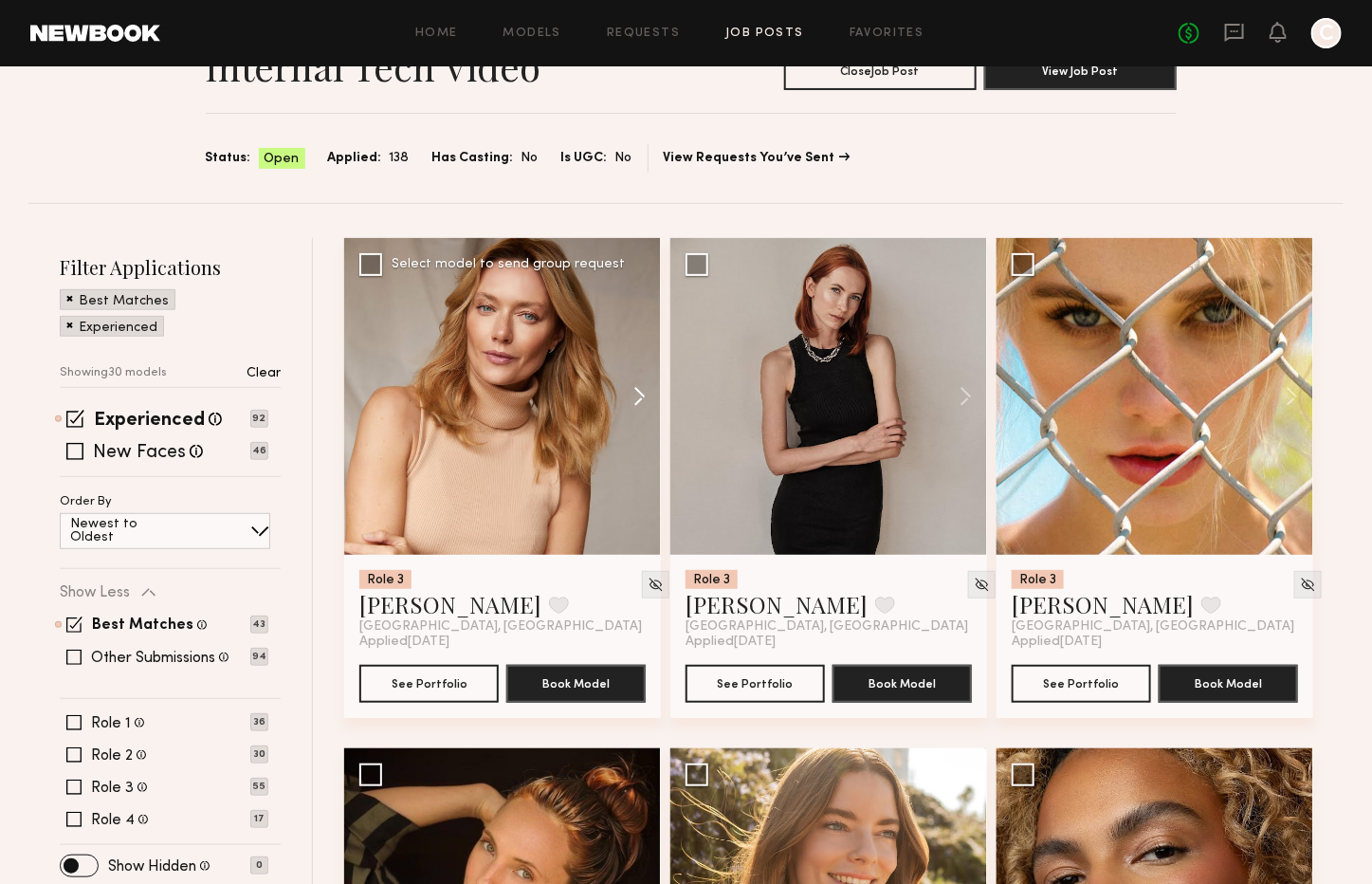 click 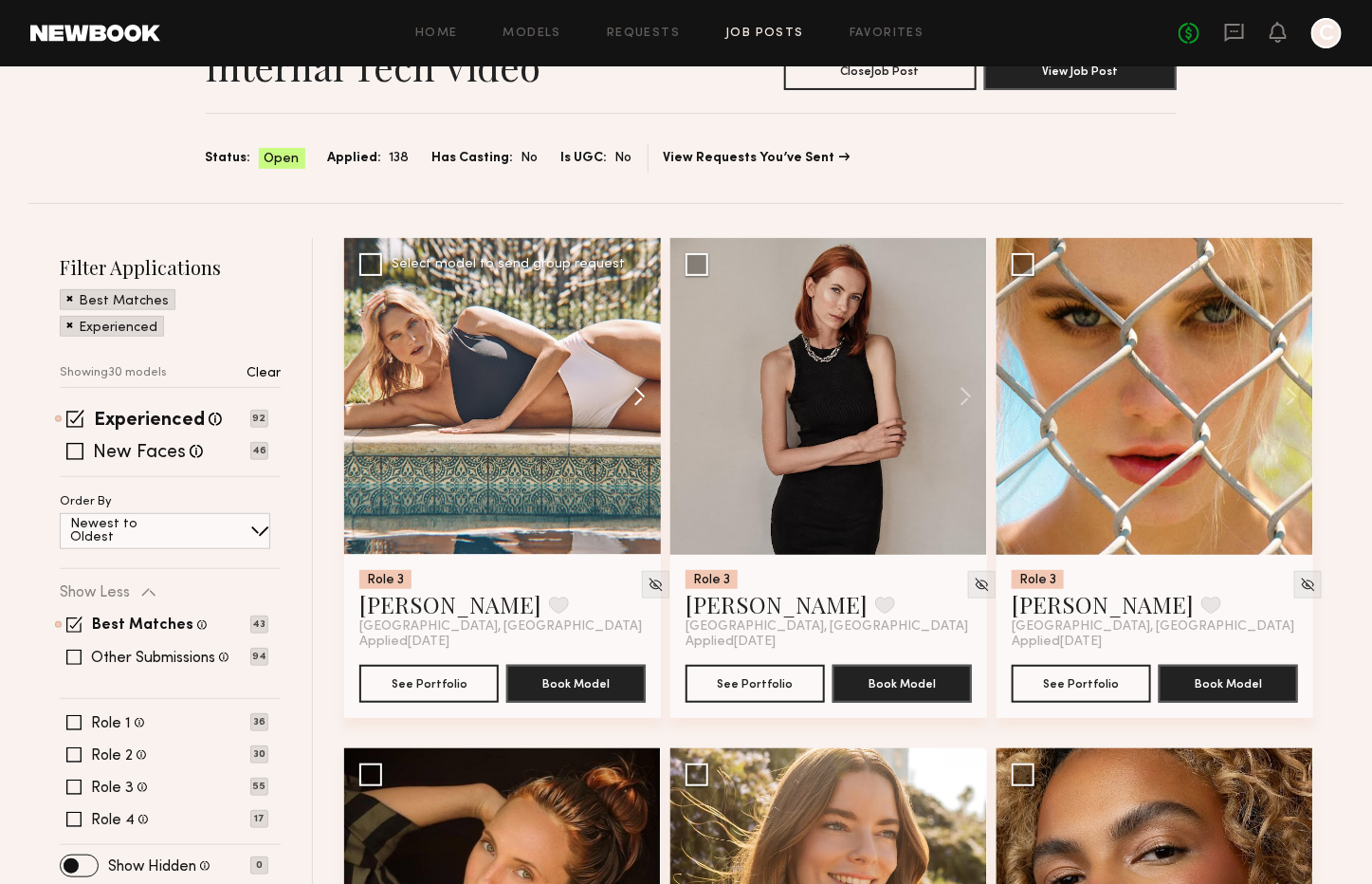 click 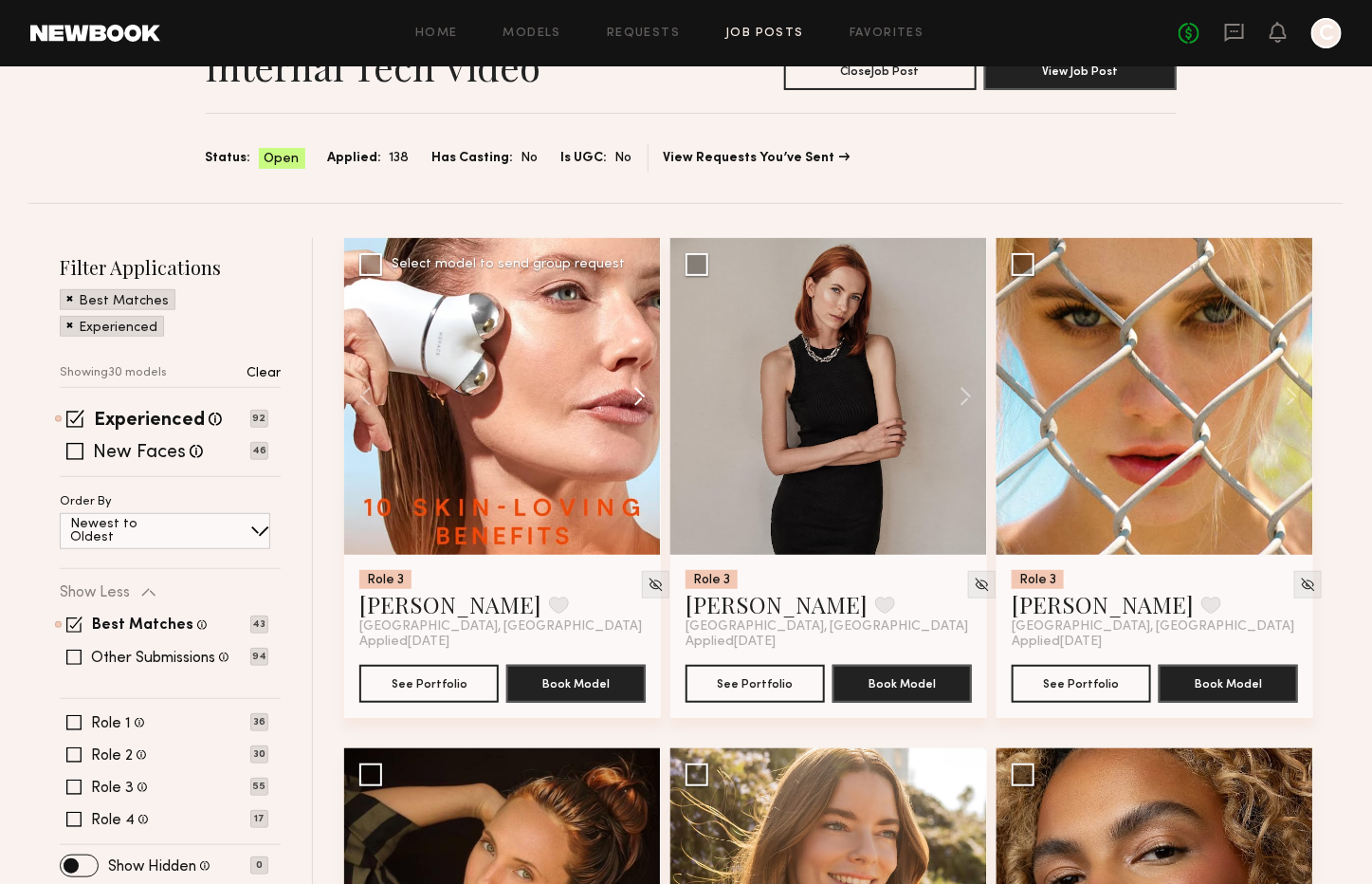 click 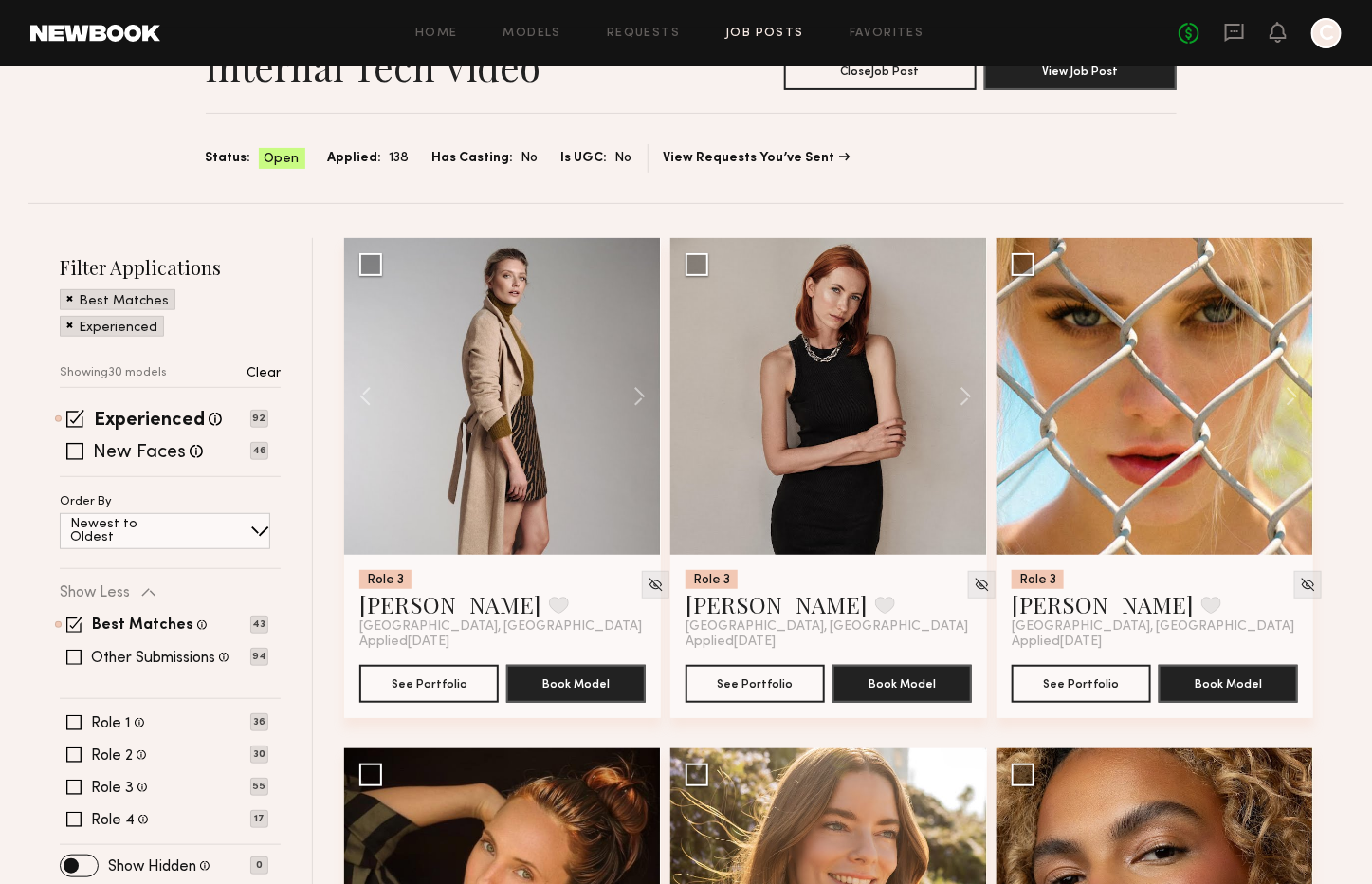 click 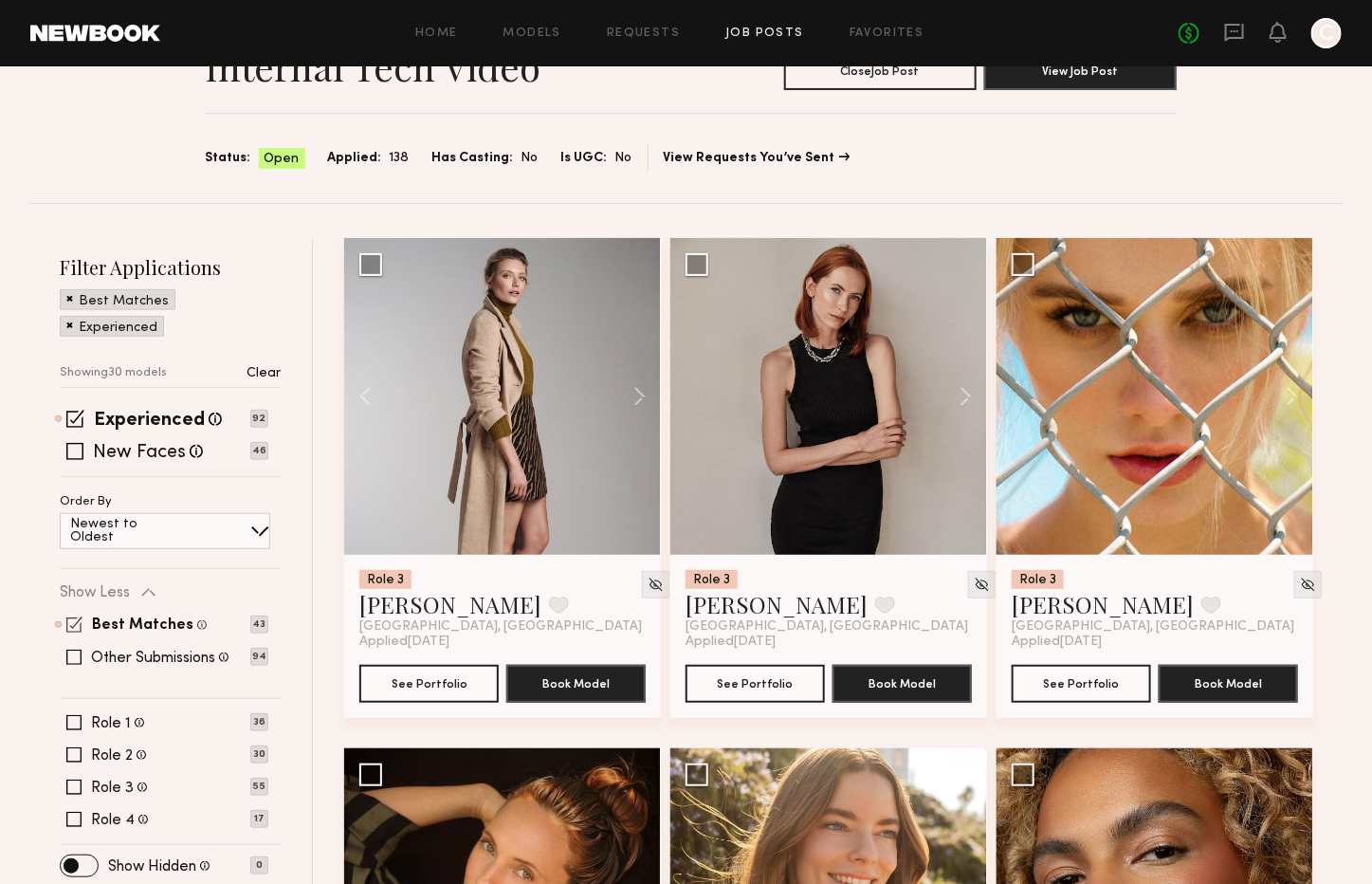 click 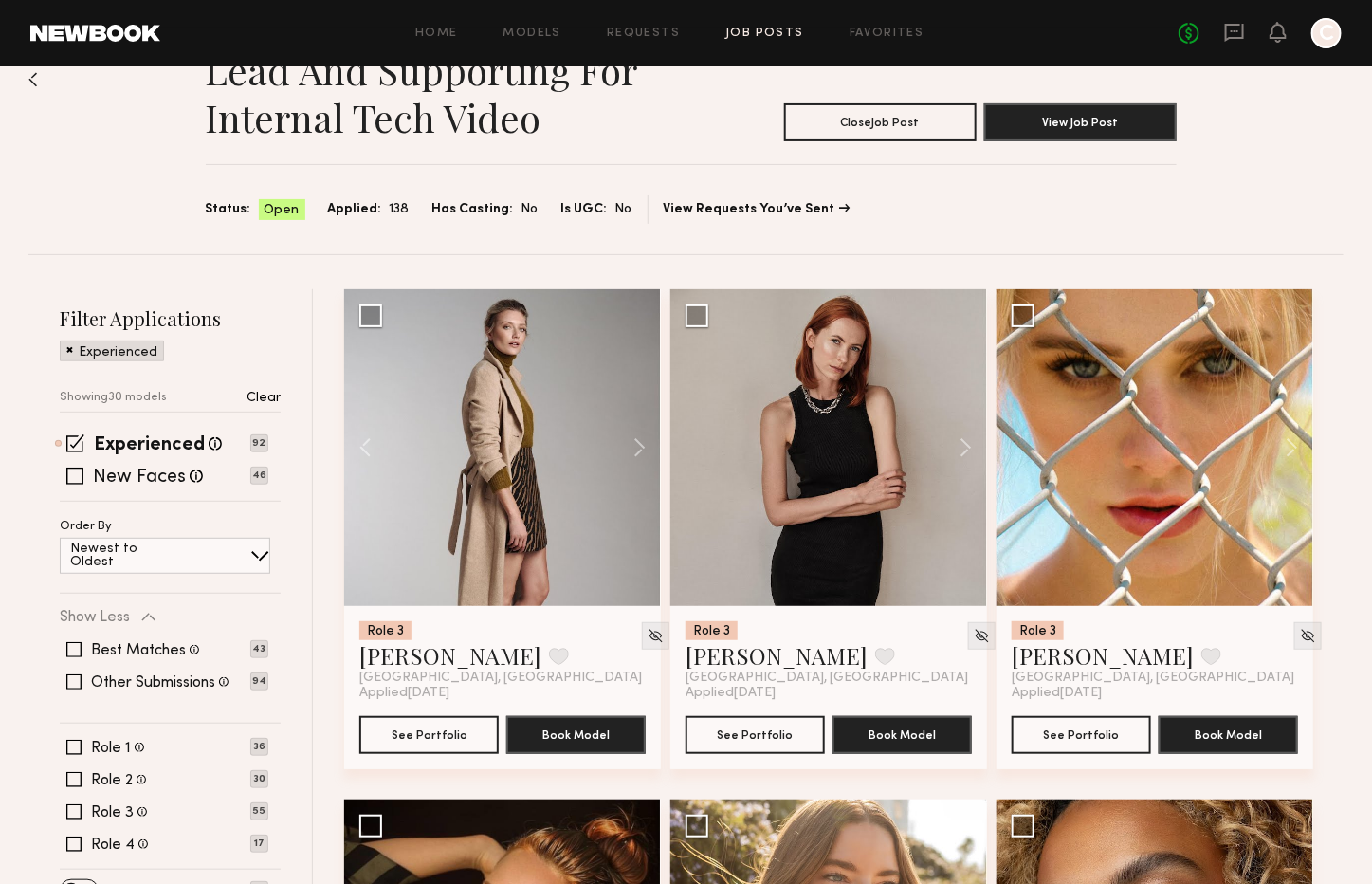 scroll, scrollTop: 36, scrollLeft: 0, axis: vertical 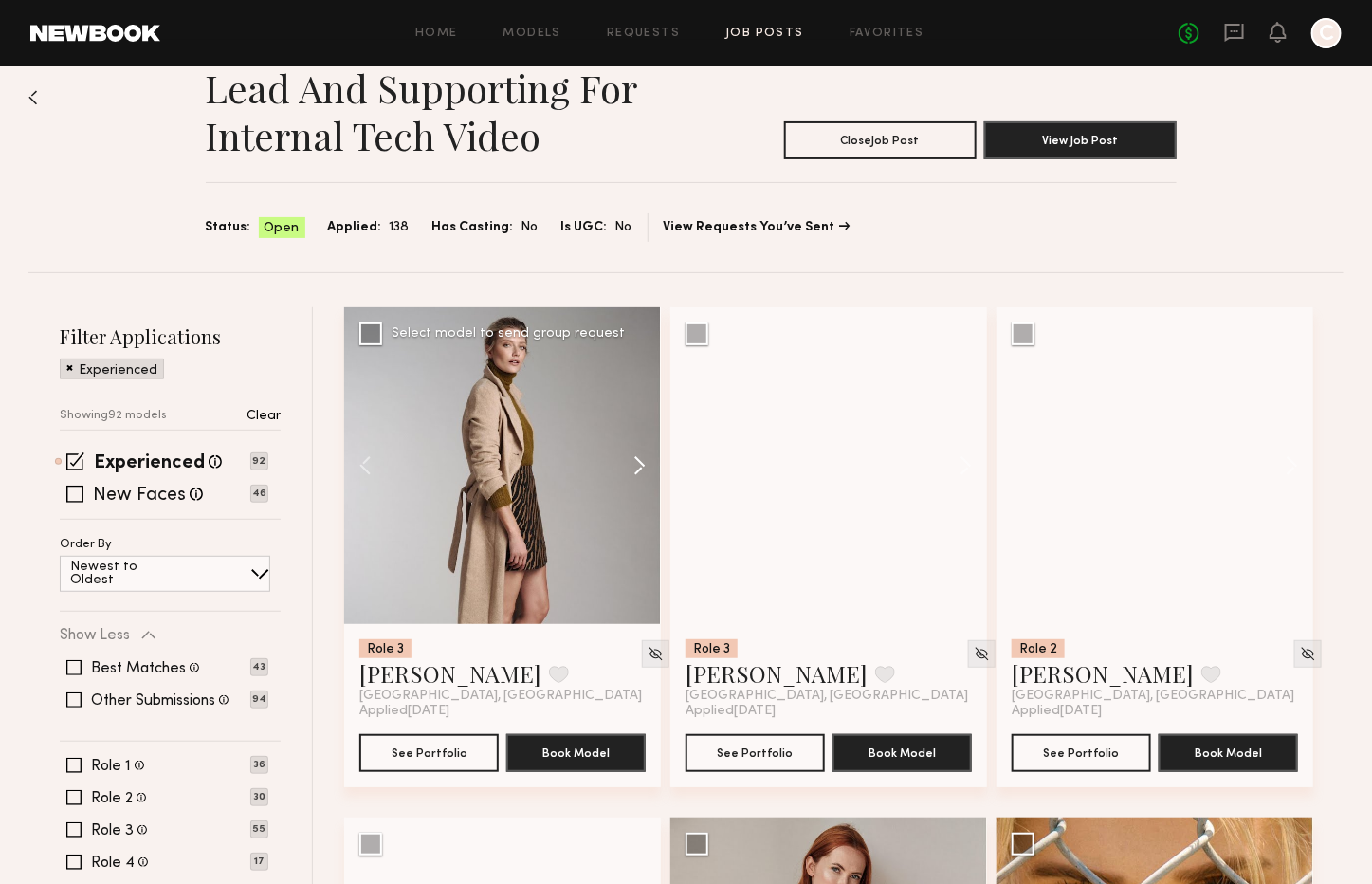 click 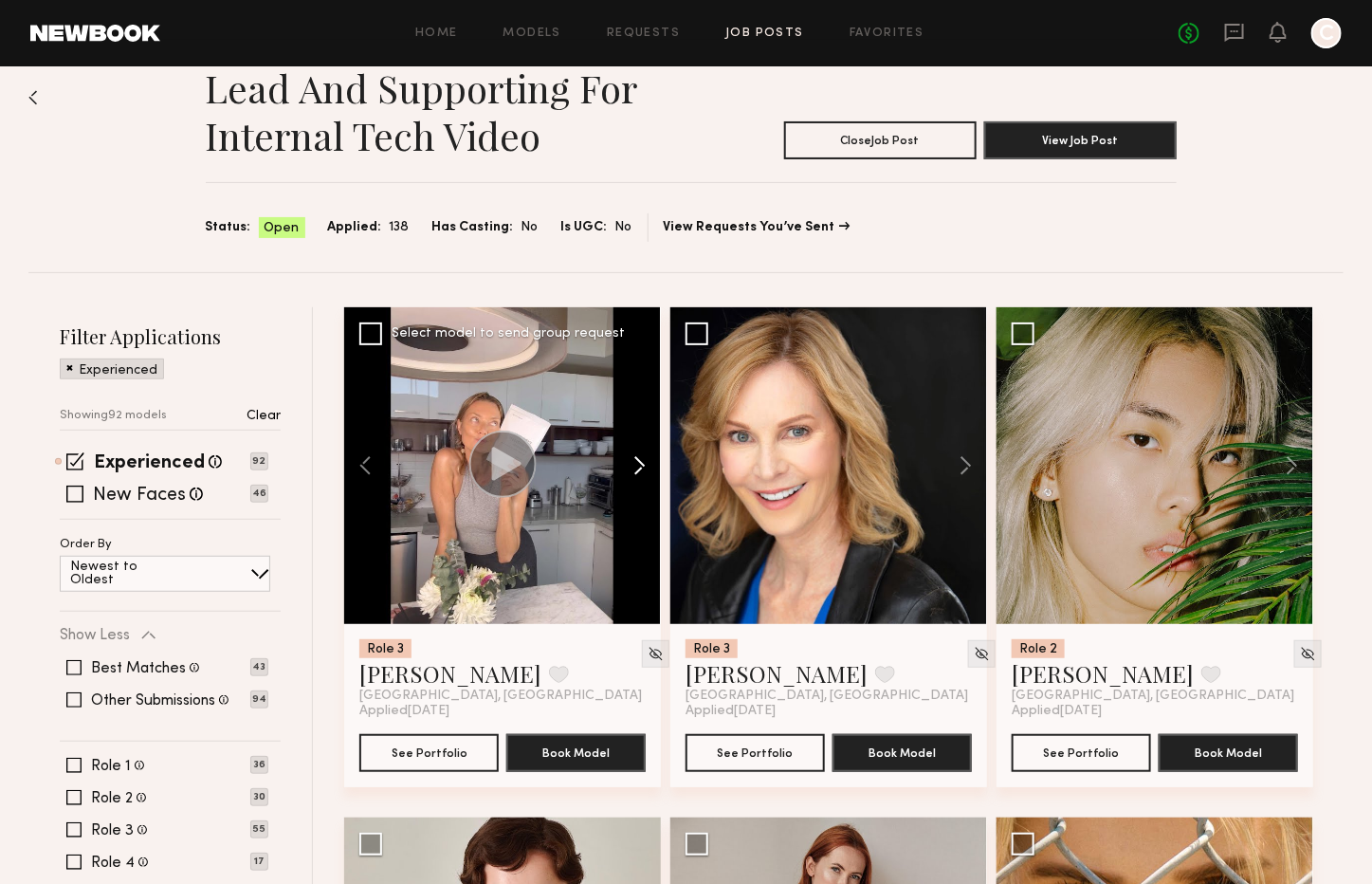 click 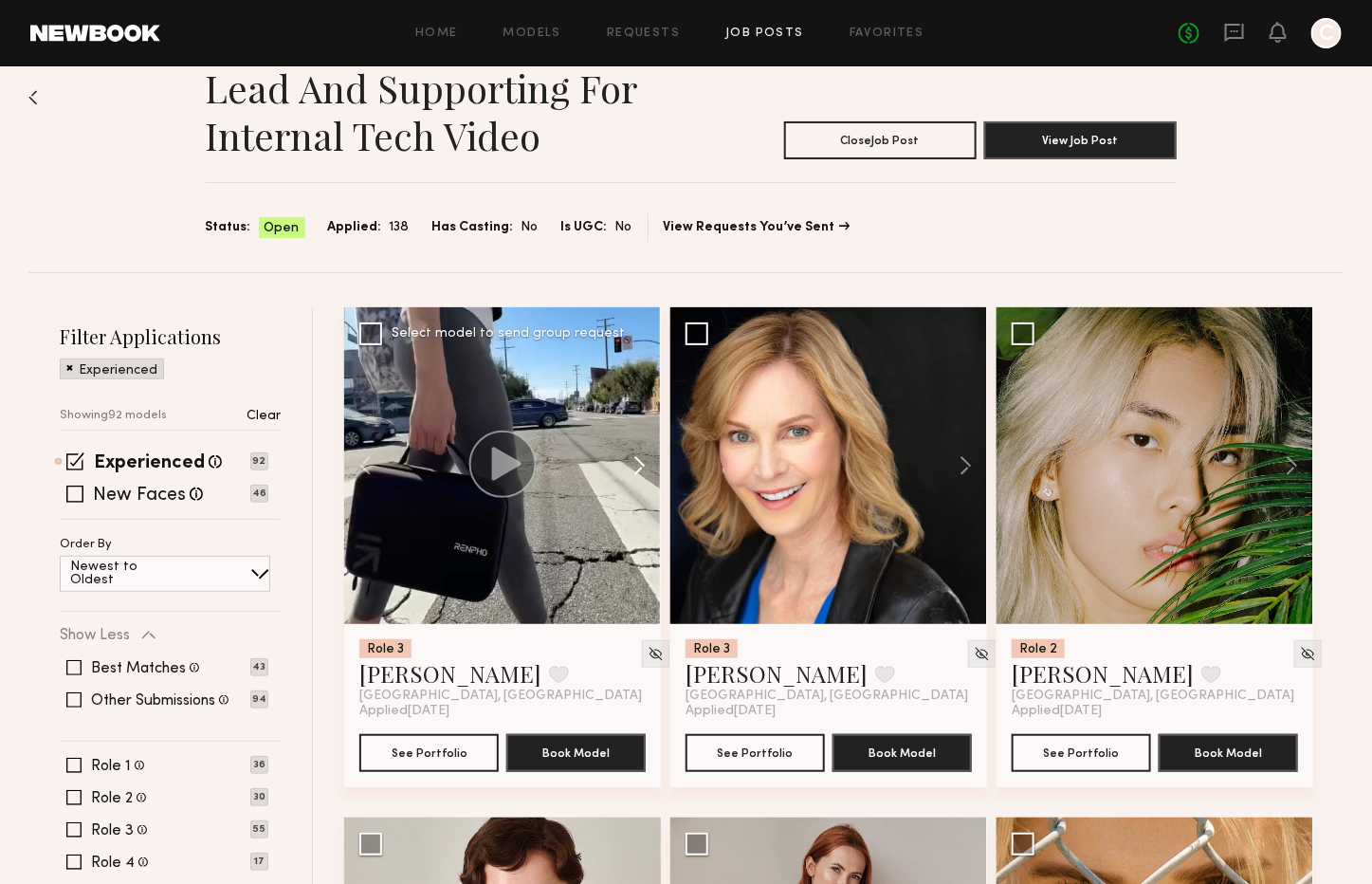 click 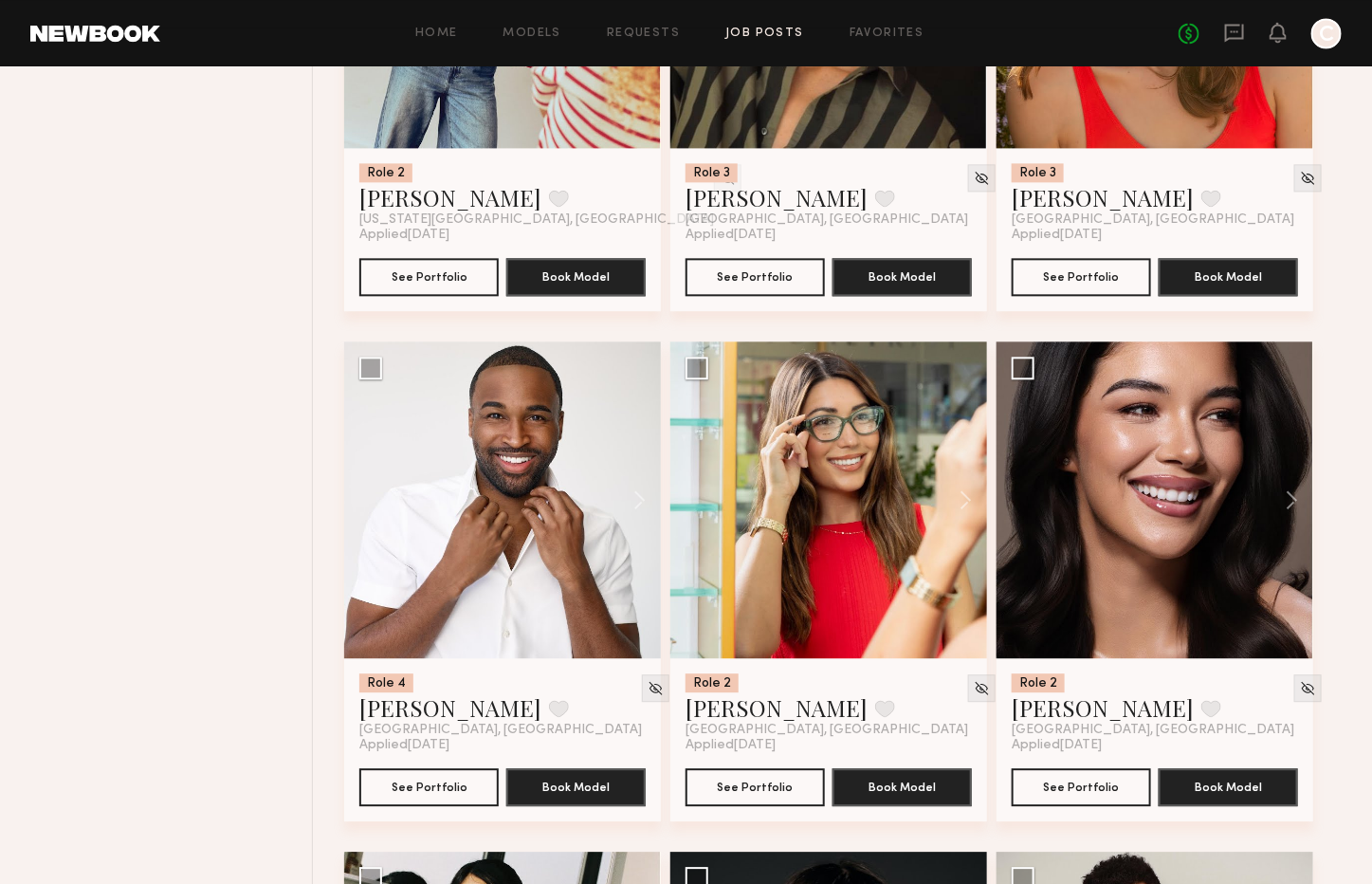 scroll, scrollTop: 1535, scrollLeft: 0, axis: vertical 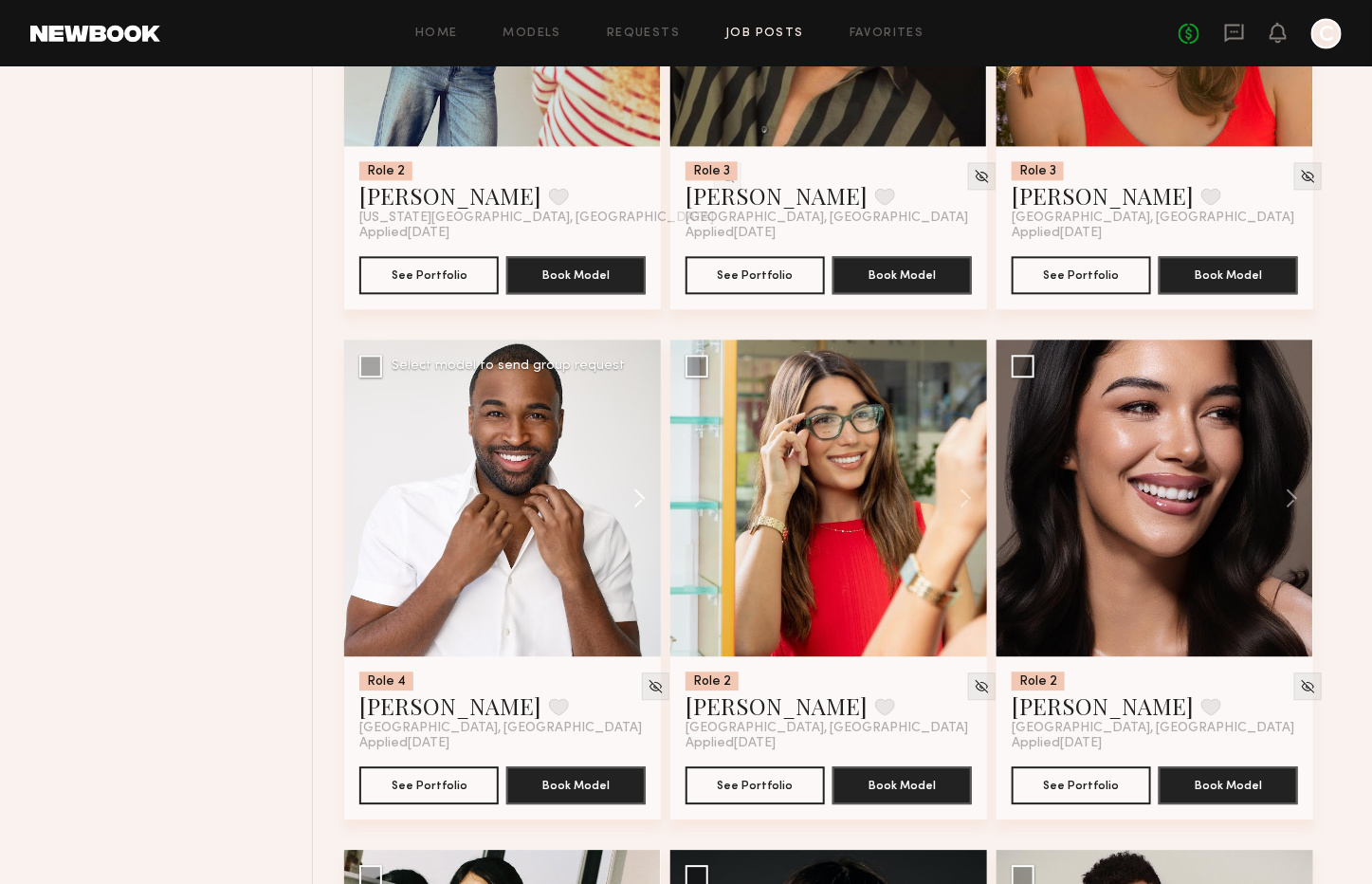 click 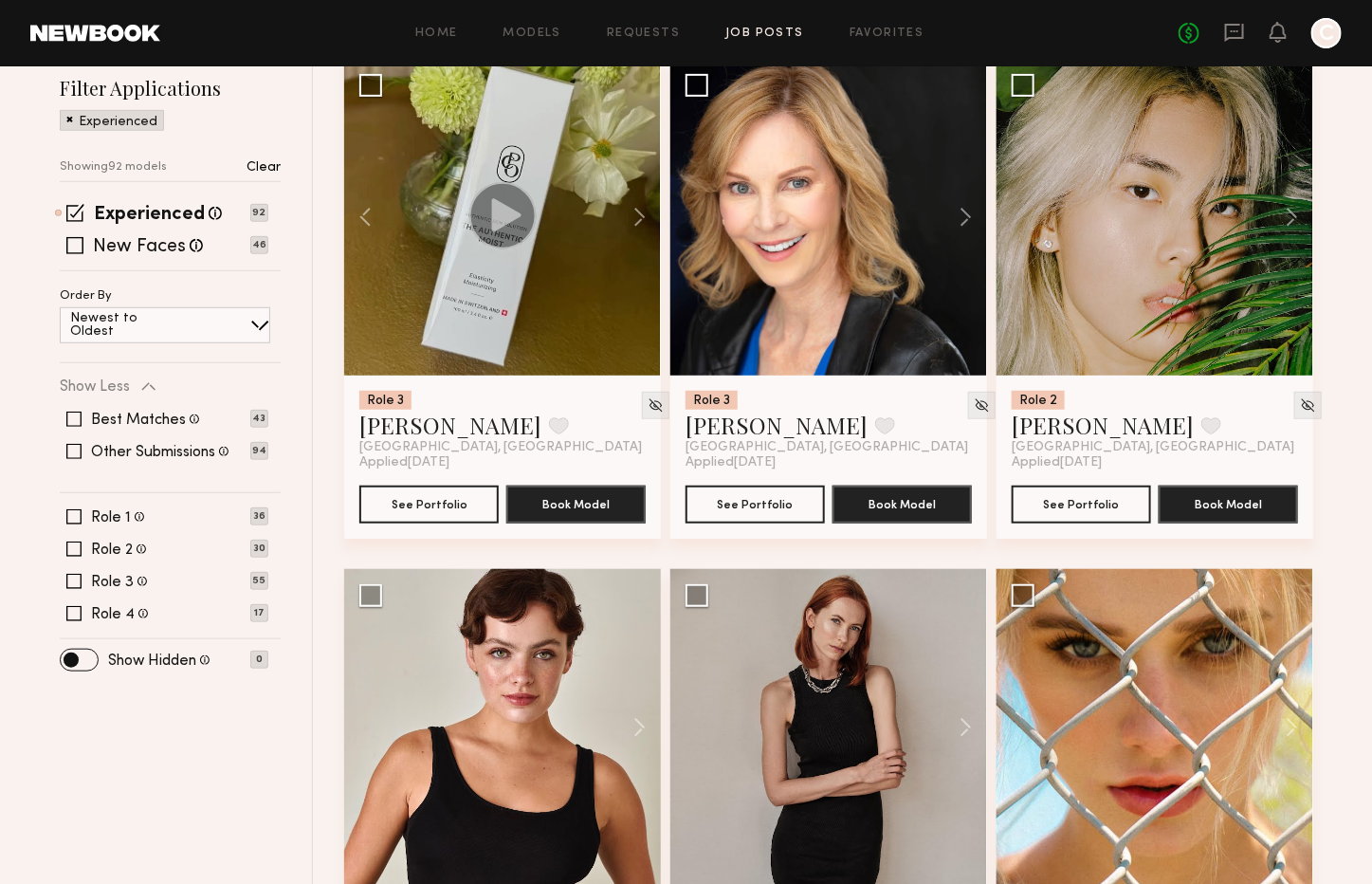 scroll, scrollTop: 0, scrollLeft: 0, axis: both 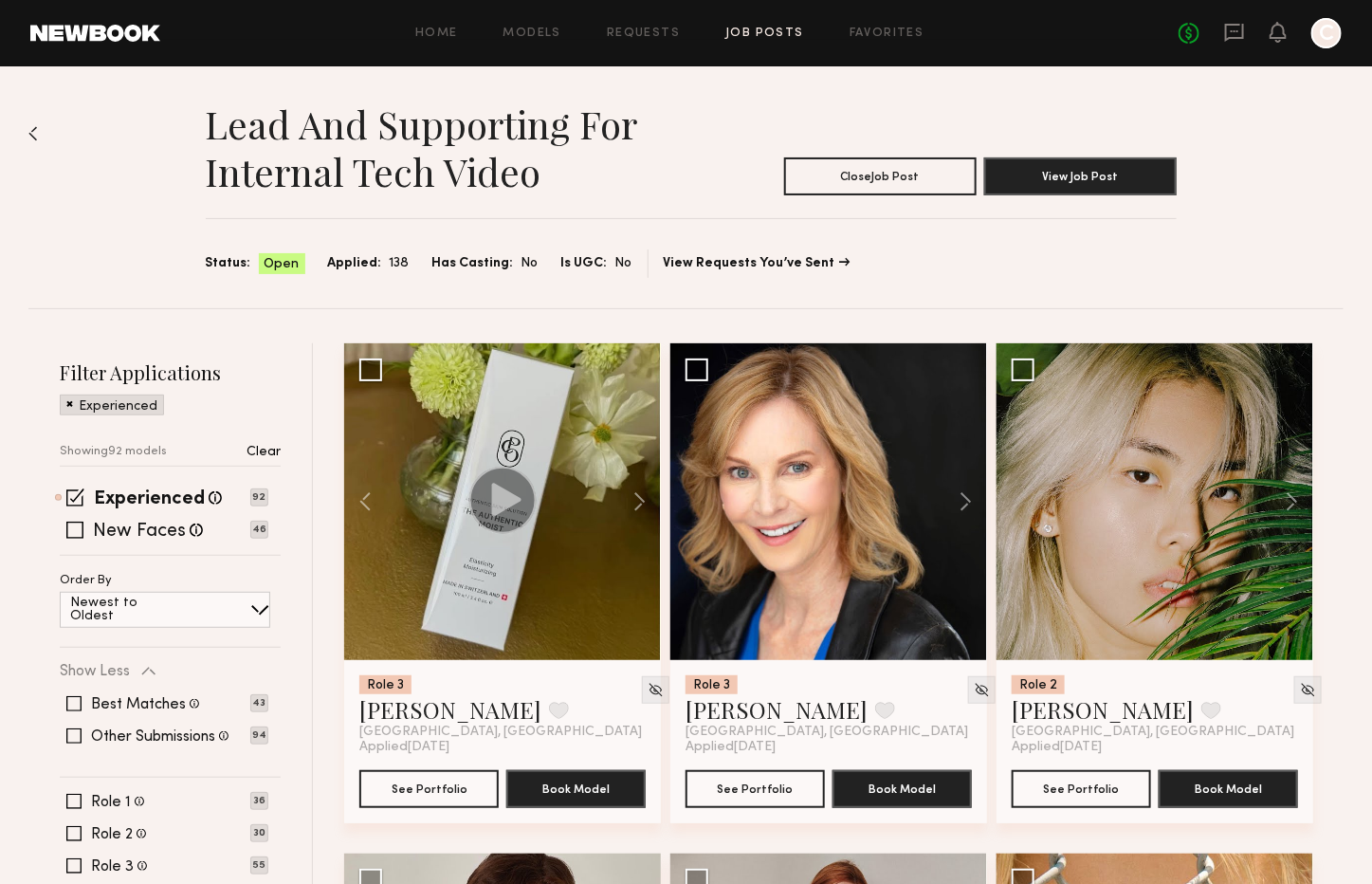 click 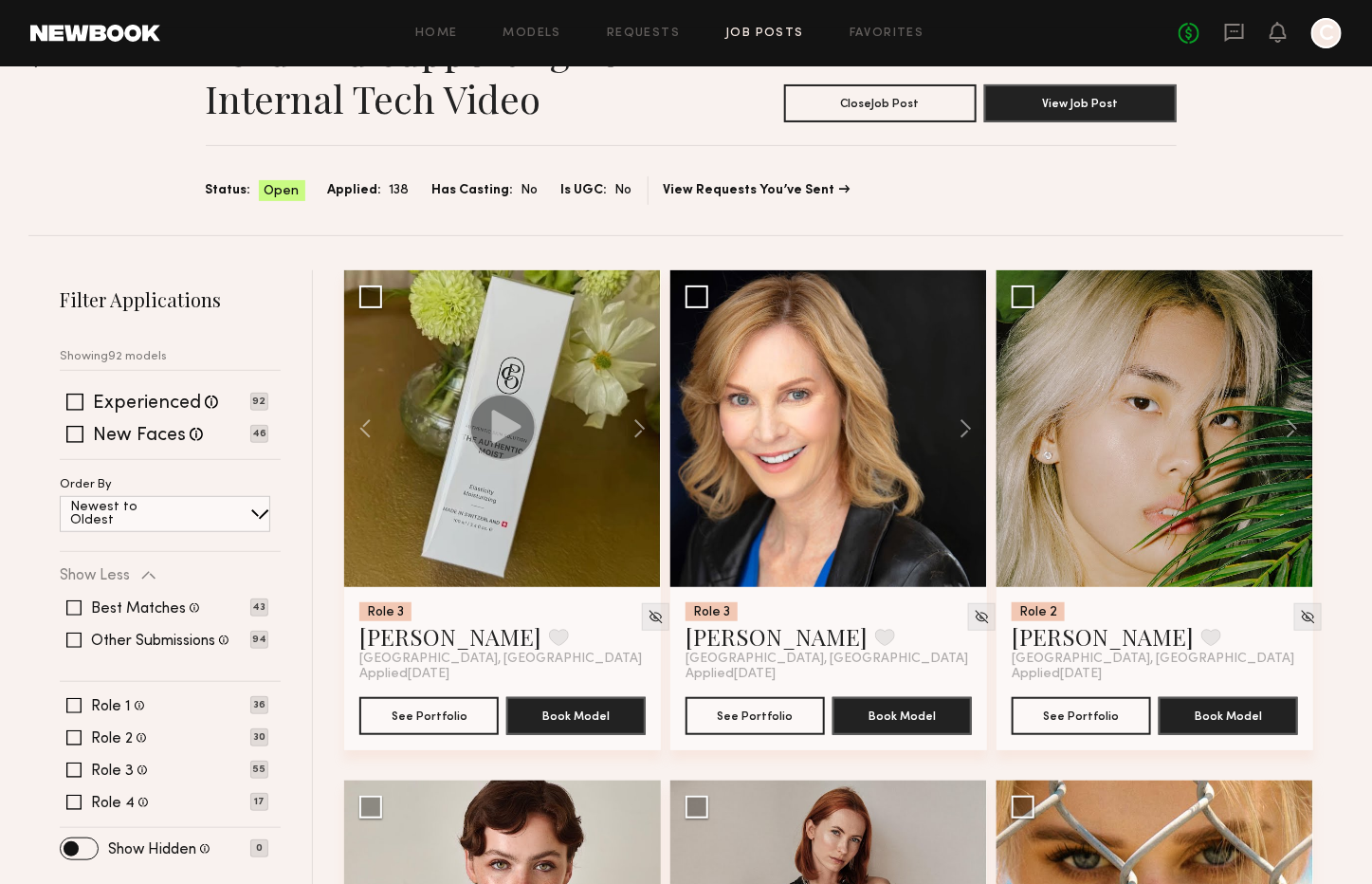 scroll, scrollTop: 77, scrollLeft: 0, axis: vertical 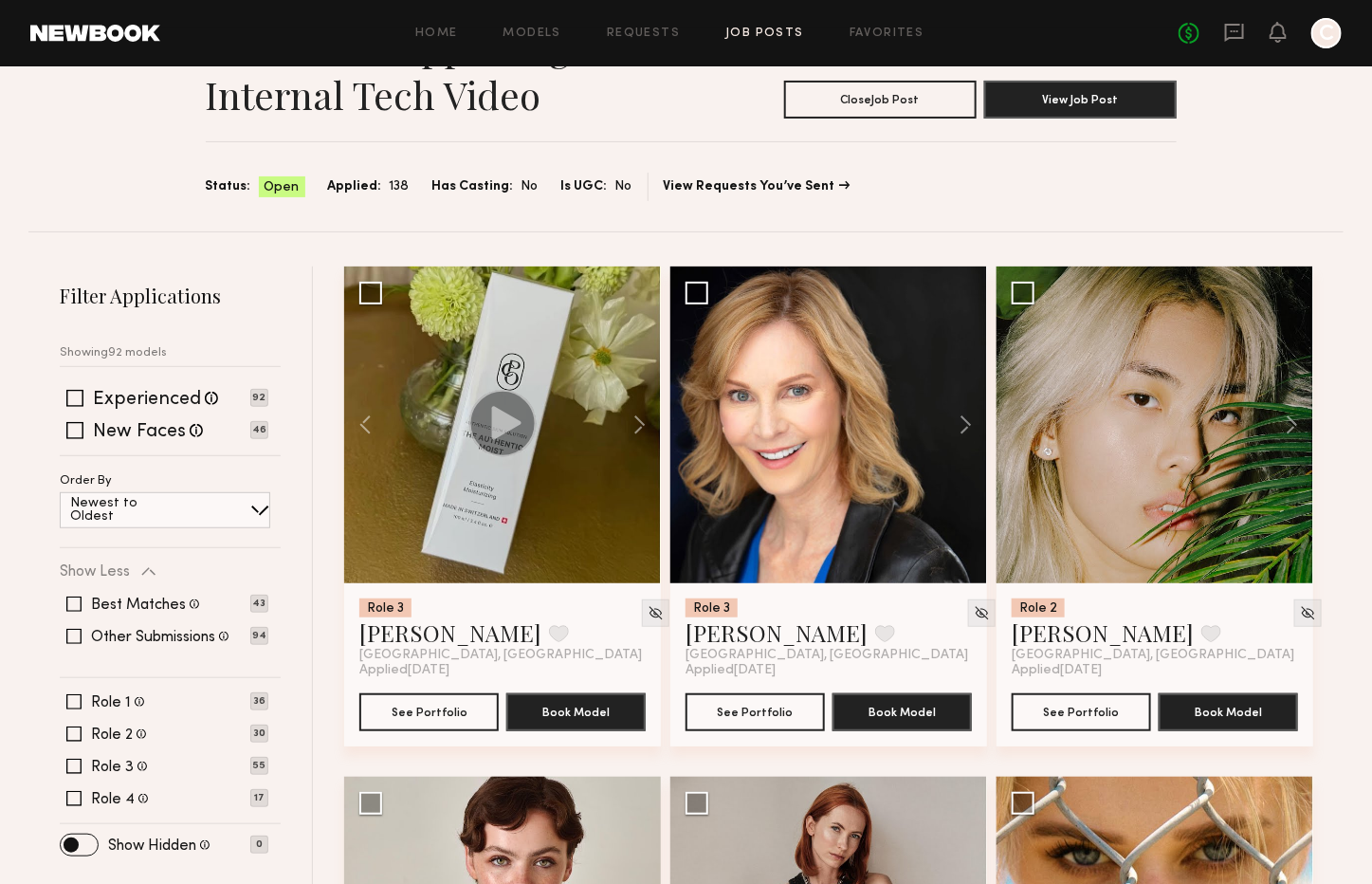 click 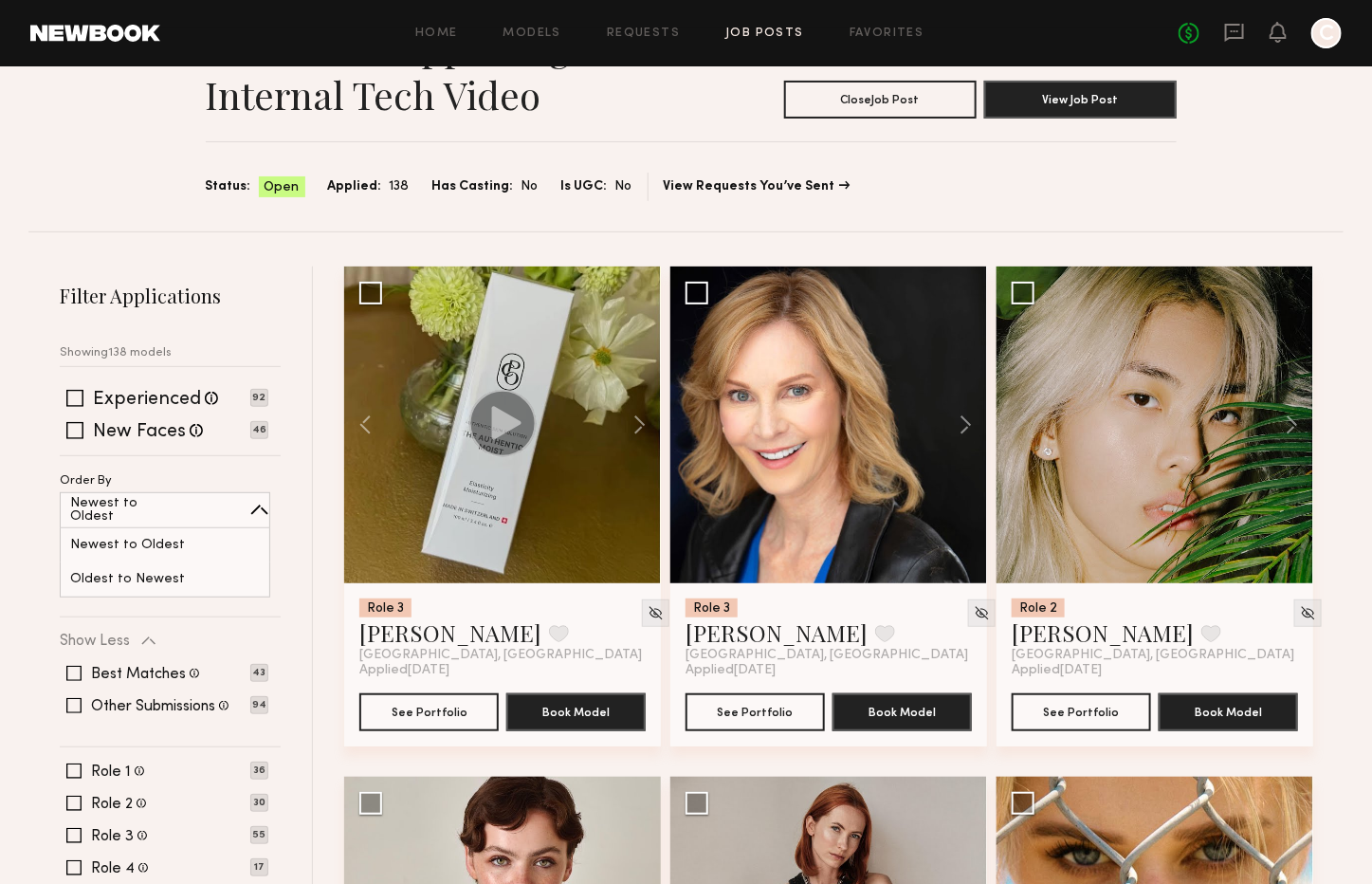 click on "Filter Applications Showing  138   models Experienced Talent we’ve deemed to have ample paid, professional modeling experience 92 New Faces Talent we’ve deemed to be in the early stages of their professional careers 46 Order By Newest to Oldest Newest to Oldest Oldest to Newest Show Less Best Matches Models shown below match all requirements specified in your job post 43 Other Submissions Models shown below have applied to this job but do not match all requirements specified in your job posting 94 Role 1 Female, 25–35, Black/ African American 36 Role 2 Female, 25–35, Asian 30 Role 3 Female, 32–45, White / Caucasian 55 Role 4 Male, 35–45, Black/ African American 17 Show Hidden Talent you’ve removed from consideration 0" 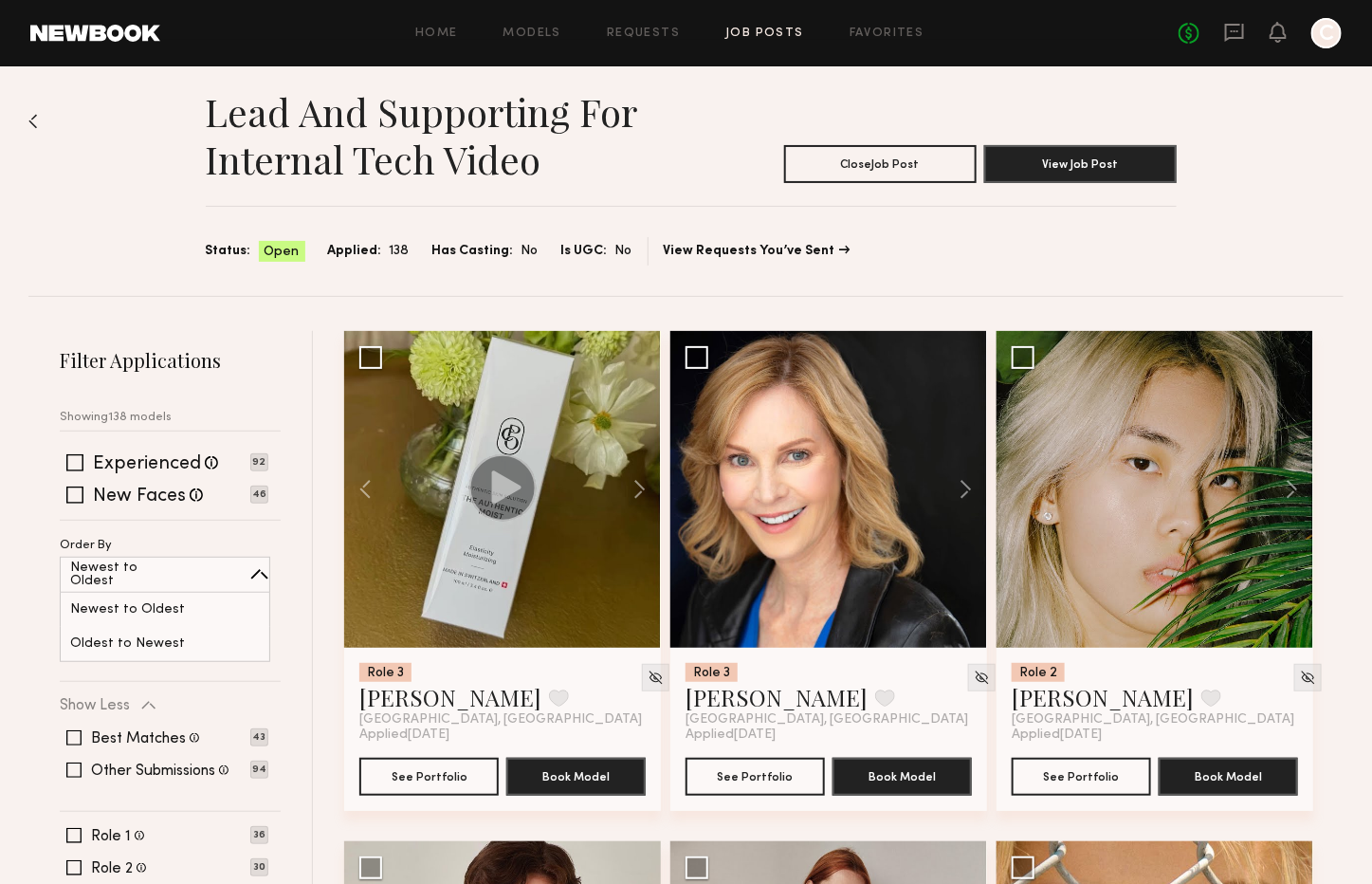 scroll, scrollTop: 0, scrollLeft: 0, axis: both 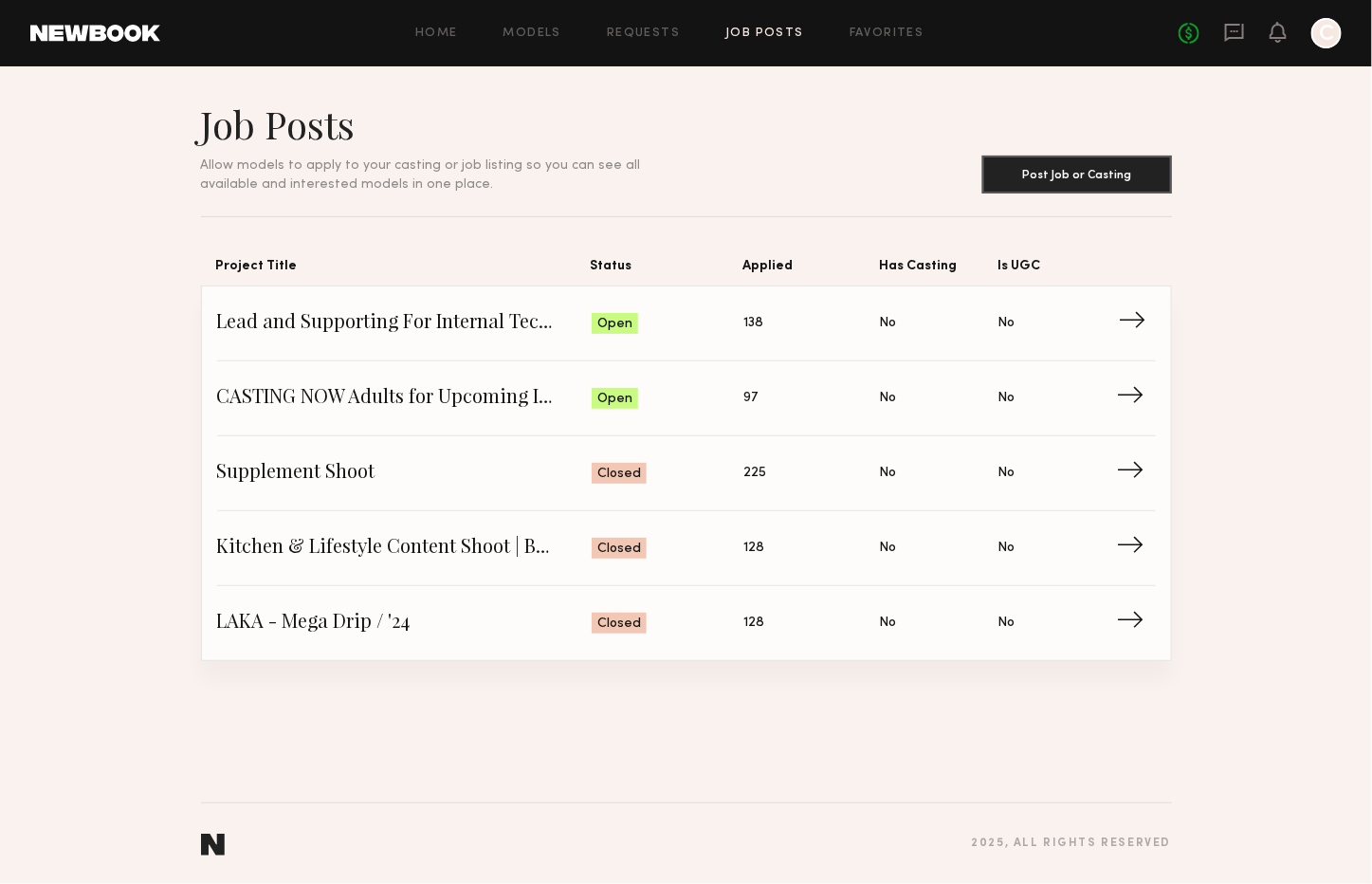click on "Status: Open" 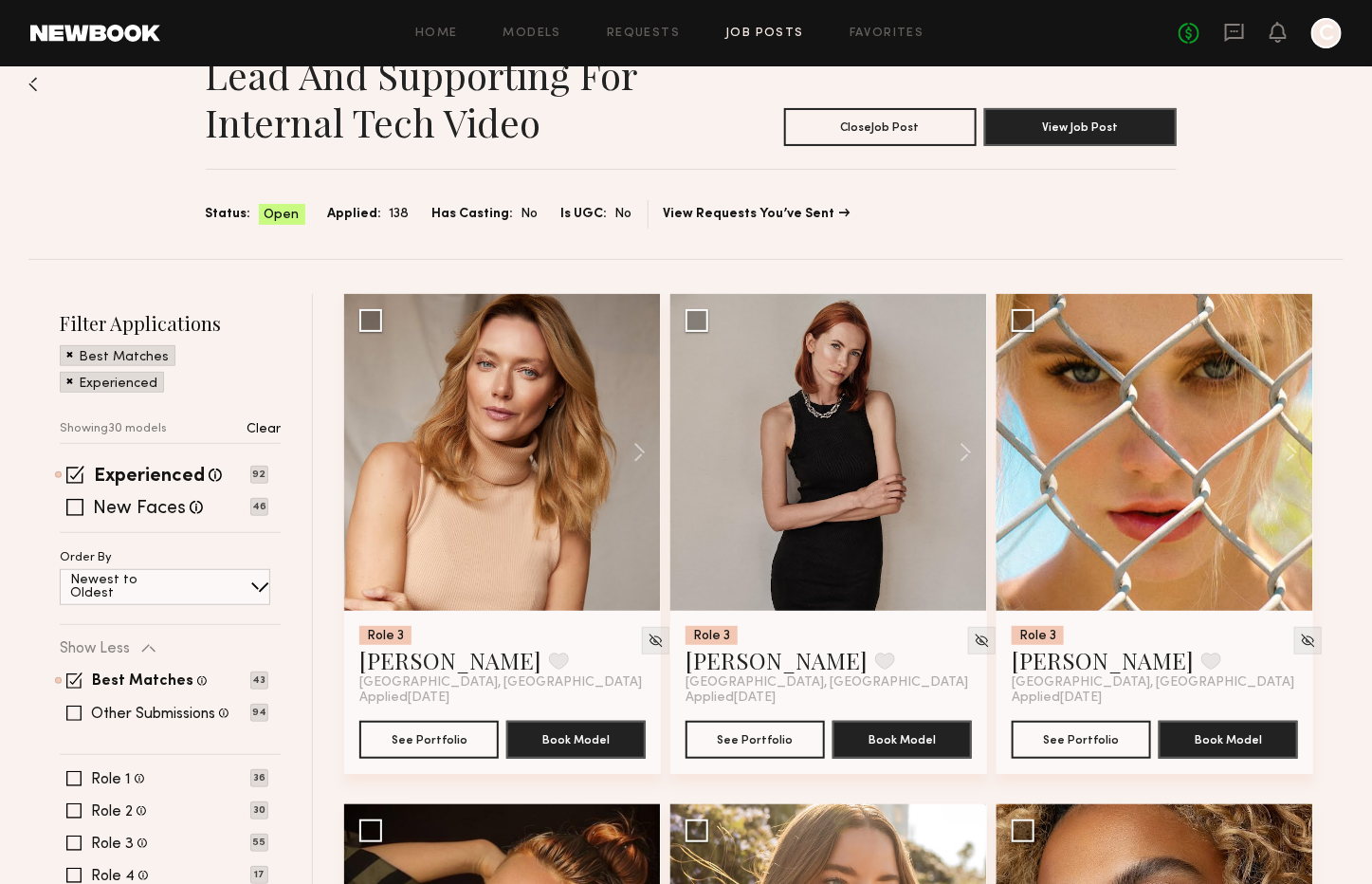 scroll, scrollTop: 50, scrollLeft: 0, axis: vertical 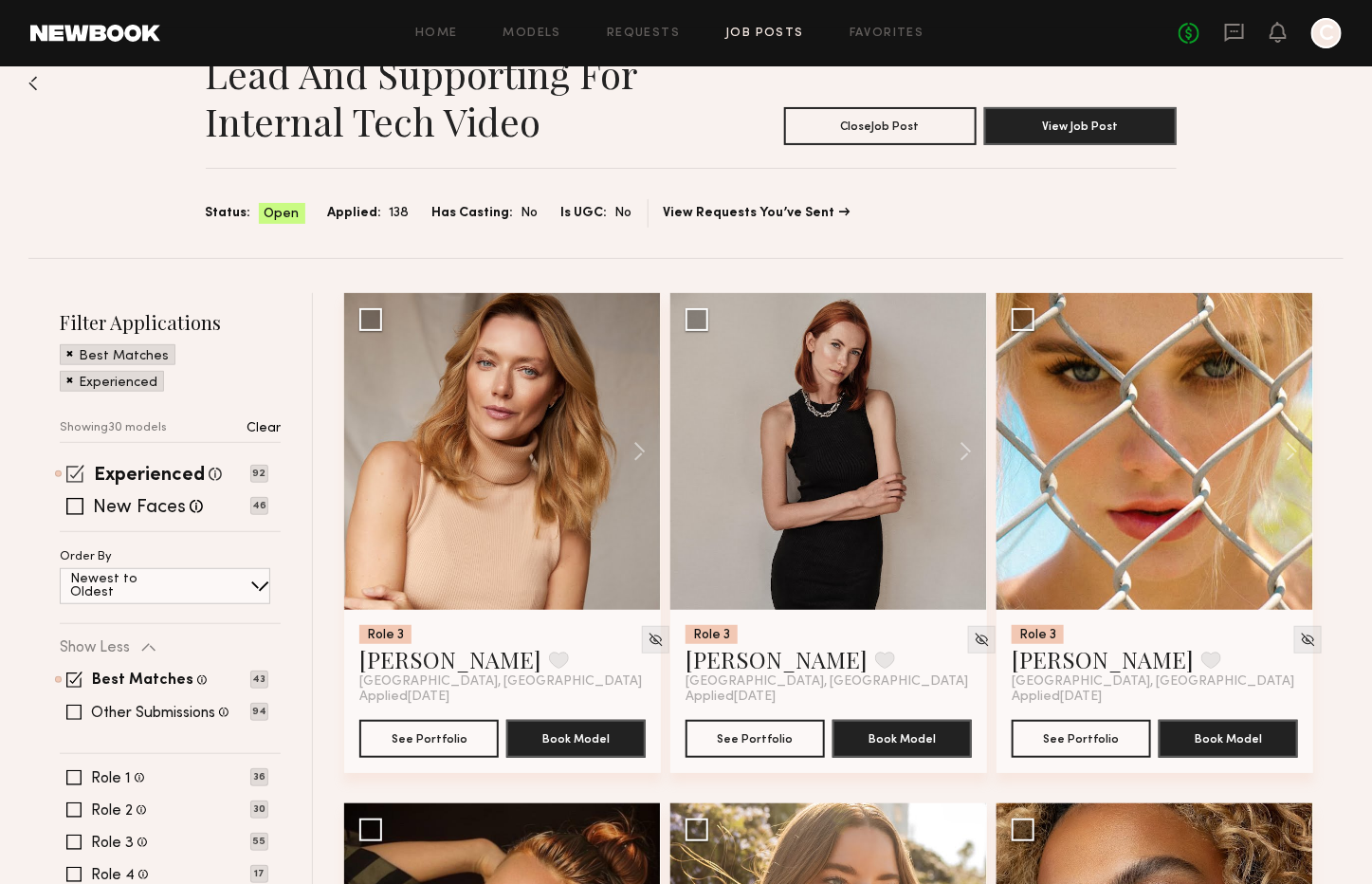 click 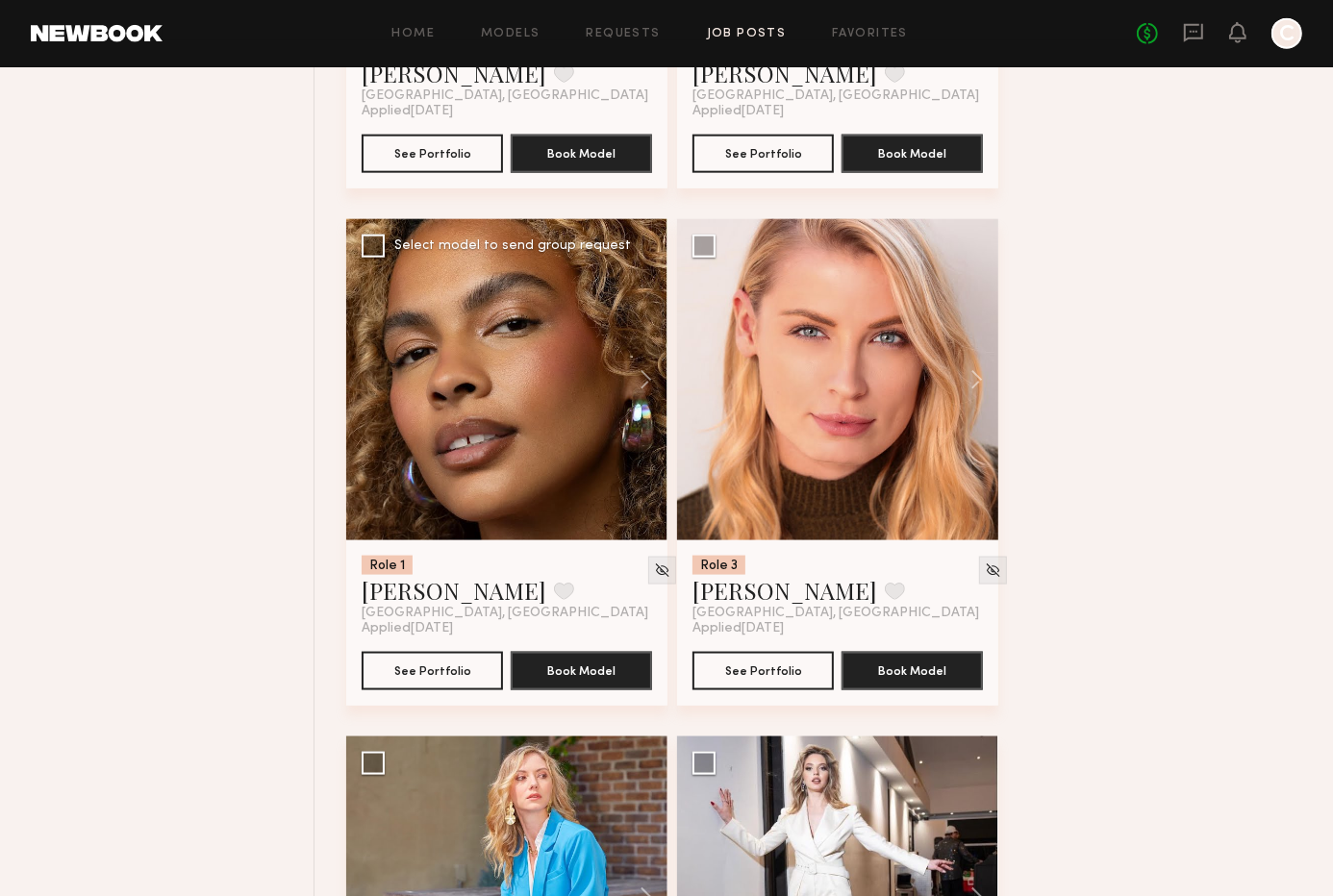 scroll, scrollTop: 1736, scrollLeft: 0, axis: vertical 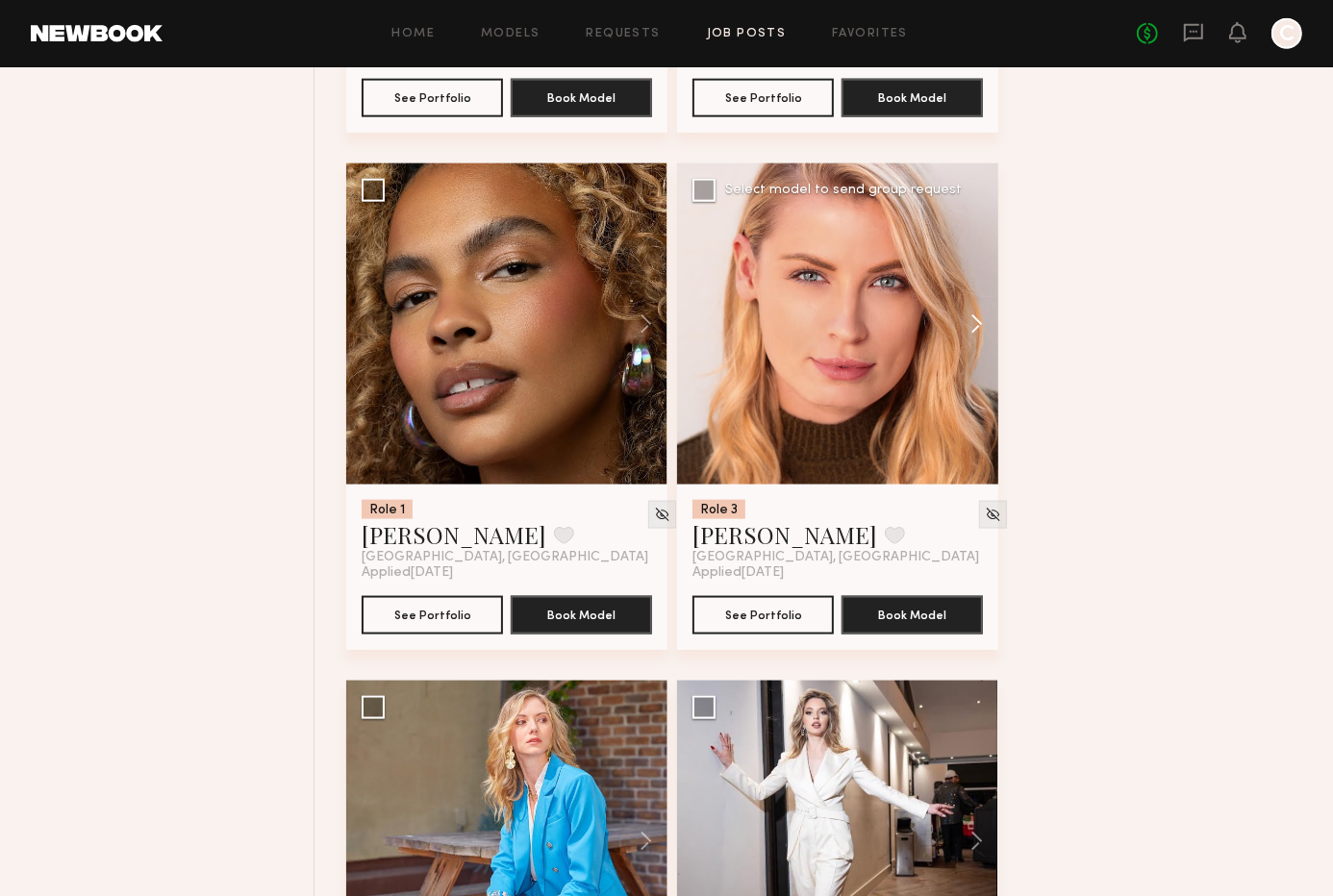 click 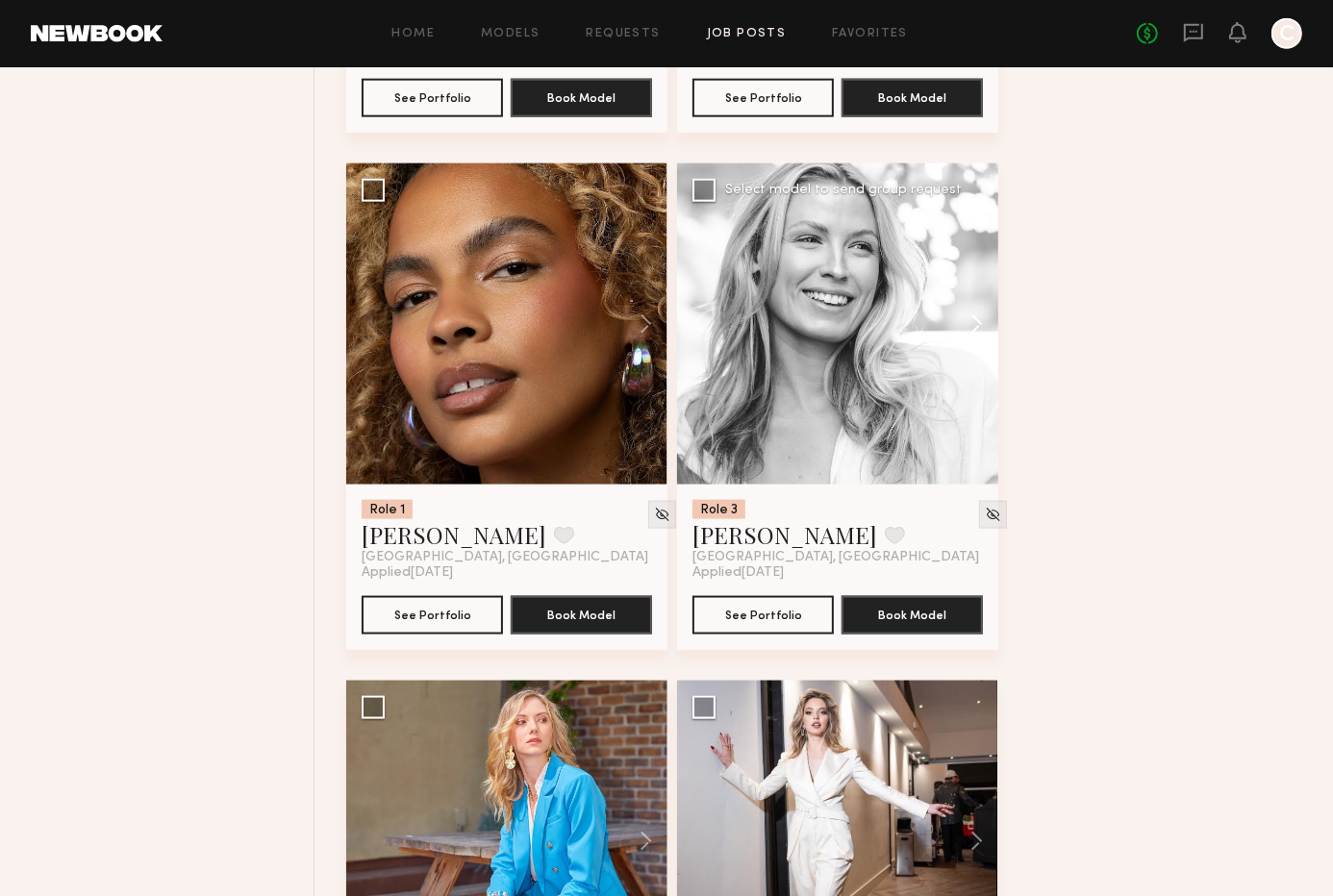 click 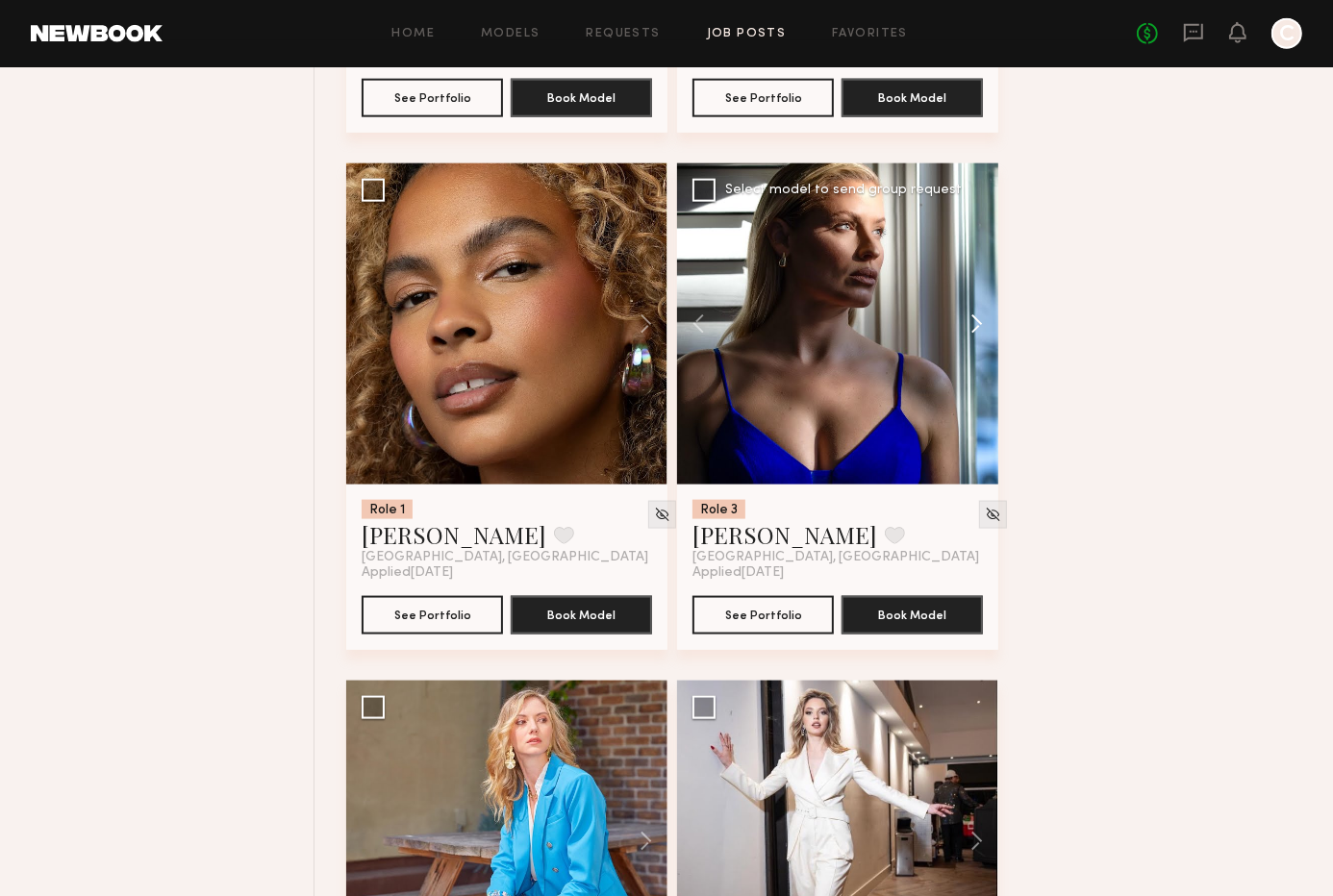 click 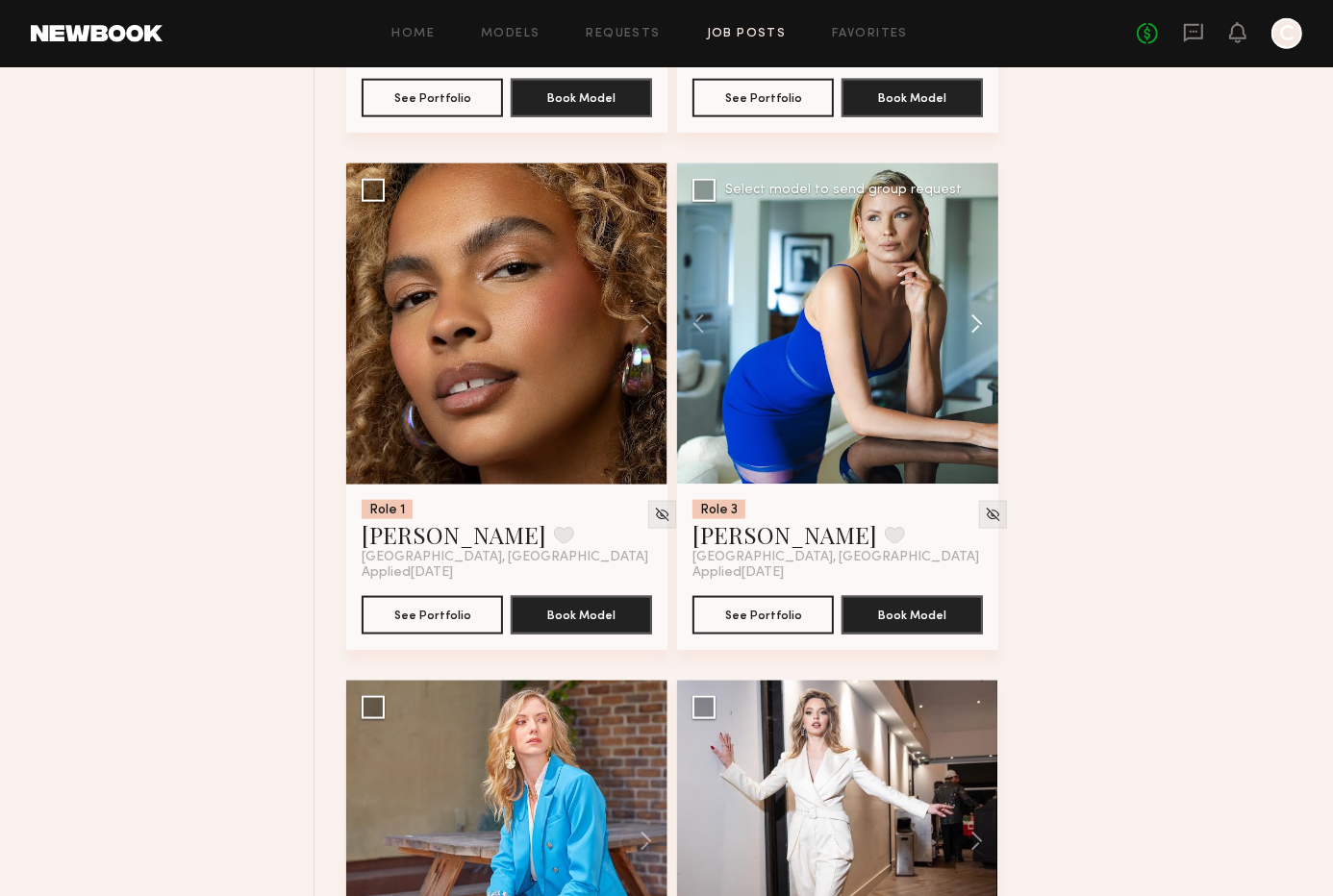 click 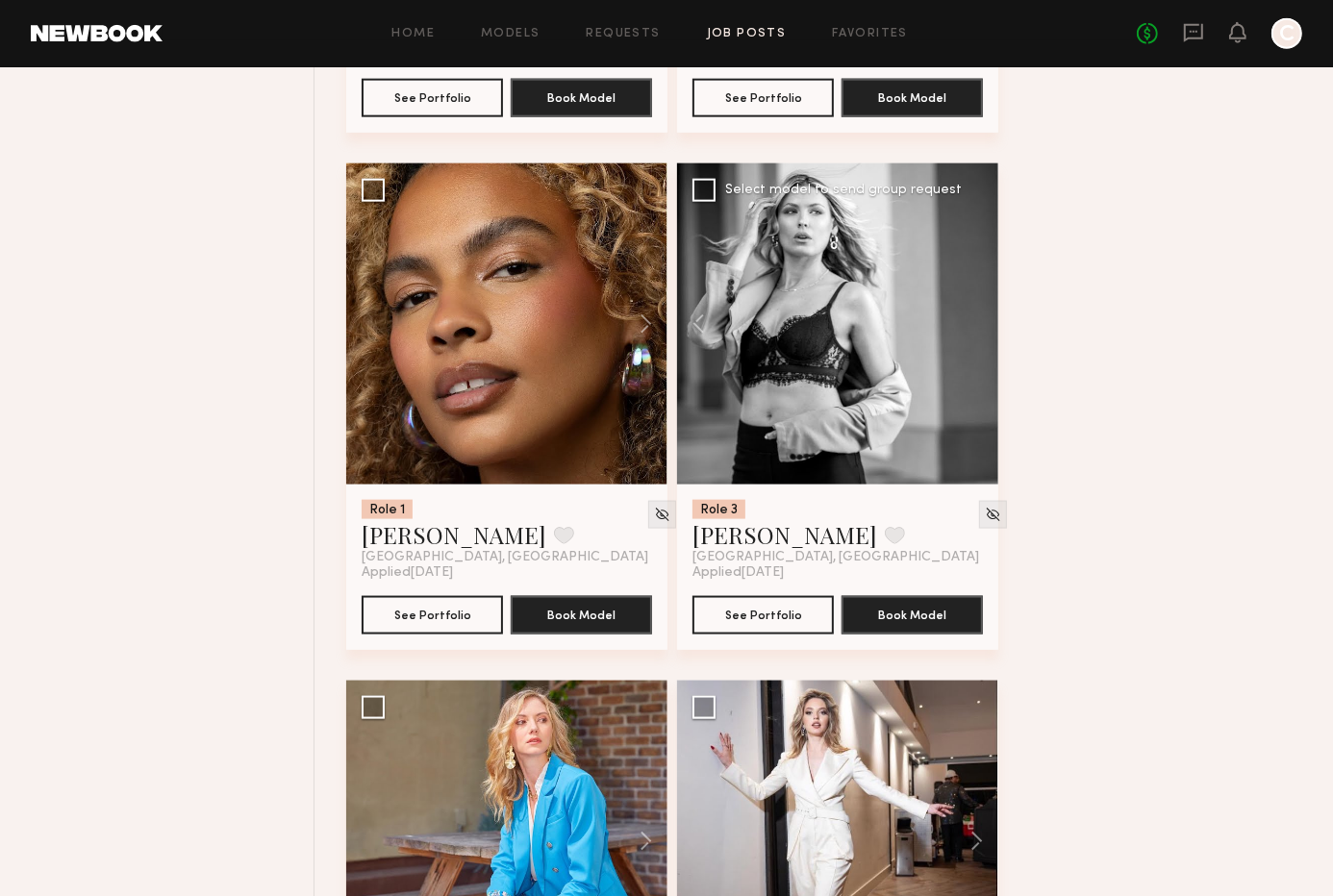 click 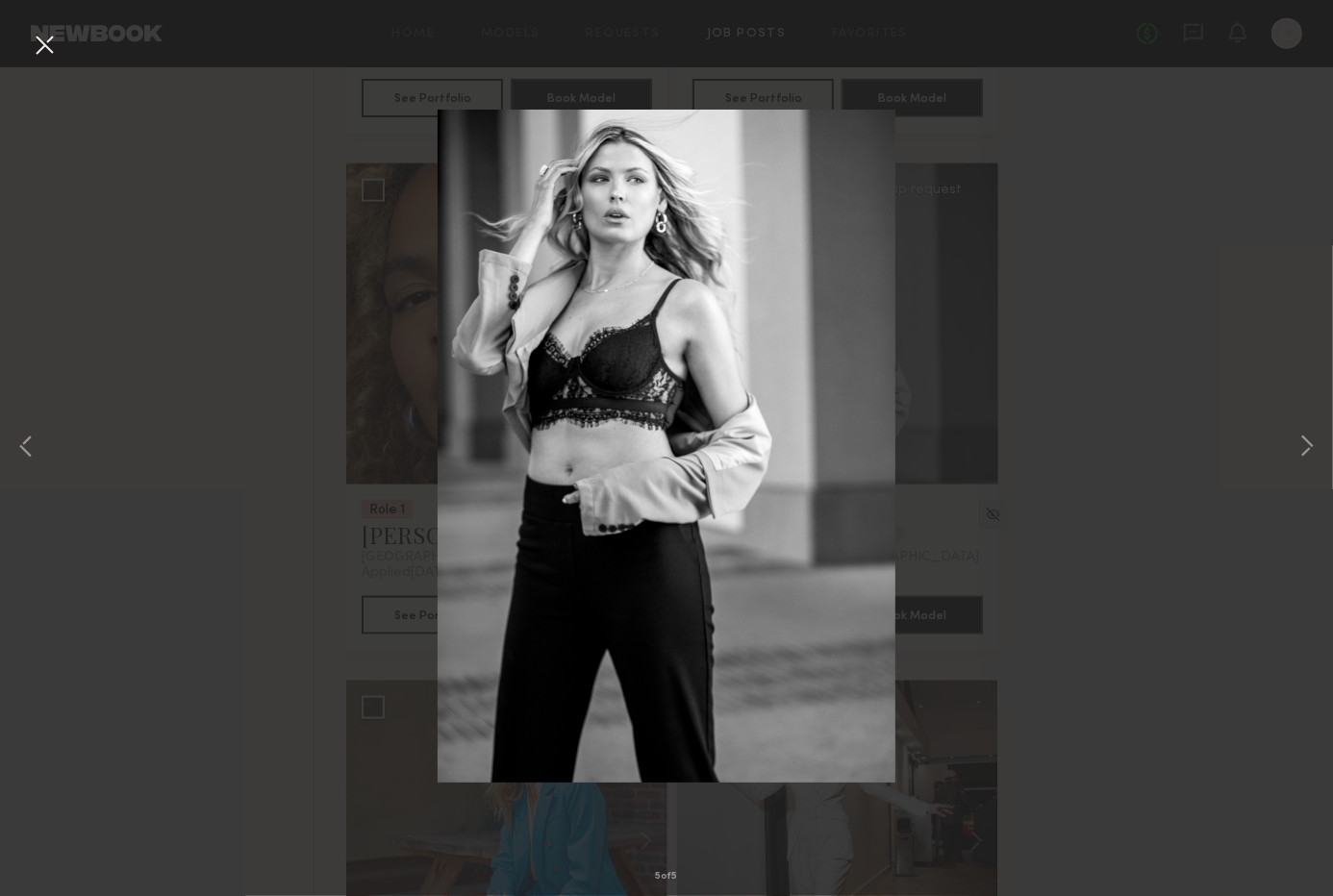 click at bounding box center [44, 46] 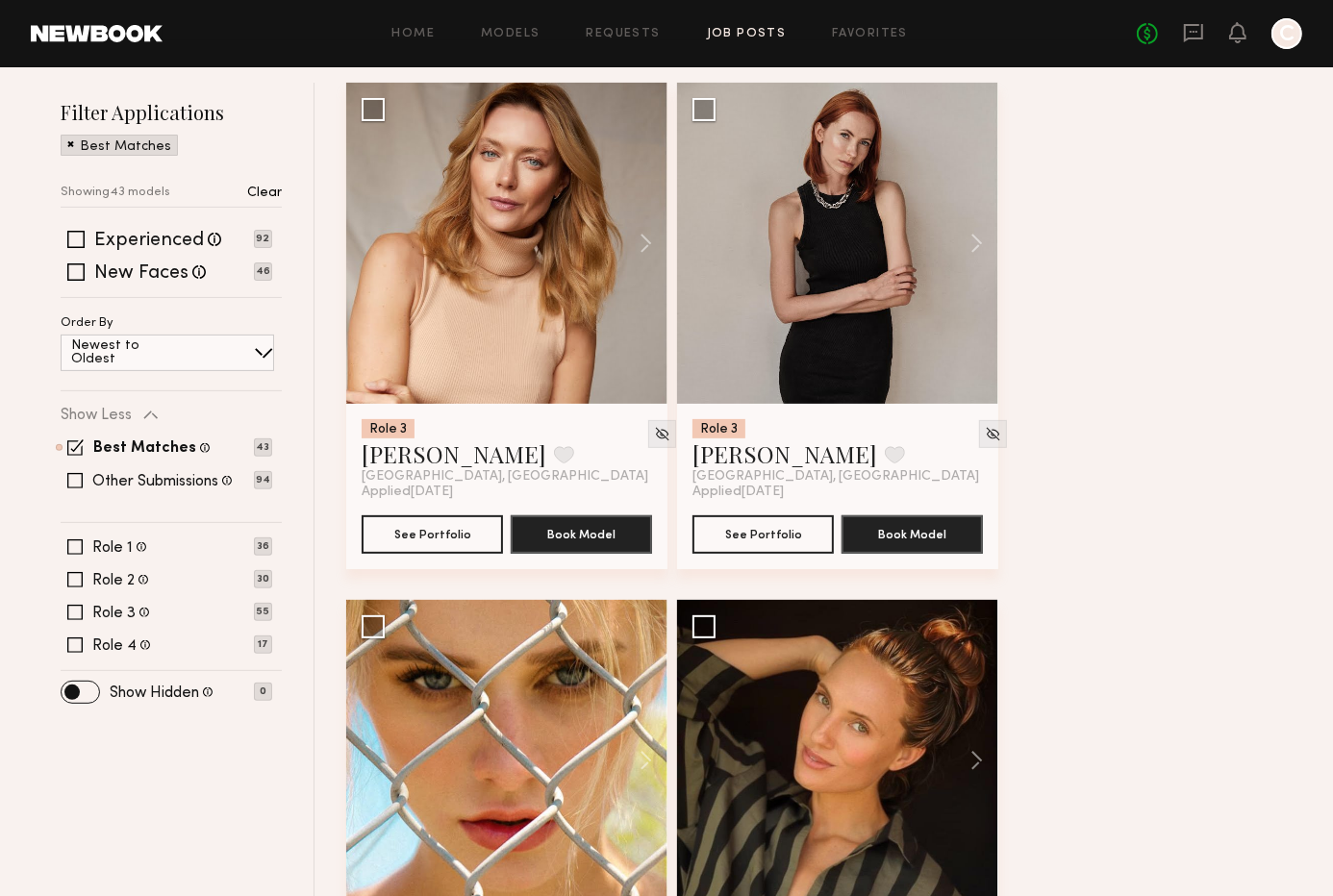 scroll, scrollTop: 270, scrollLeft: 0, axis: vertical 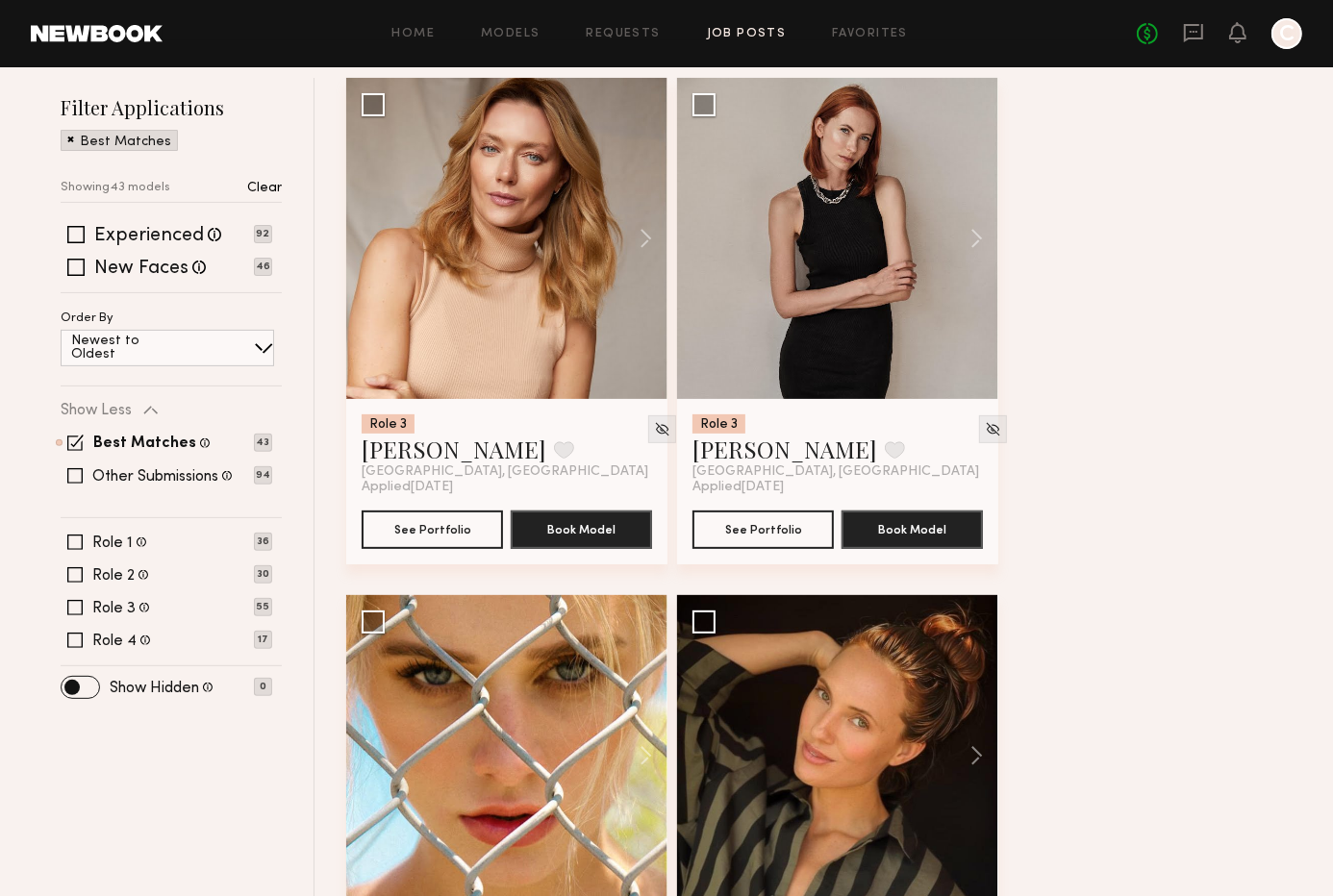 click on "Newest to Oldest" 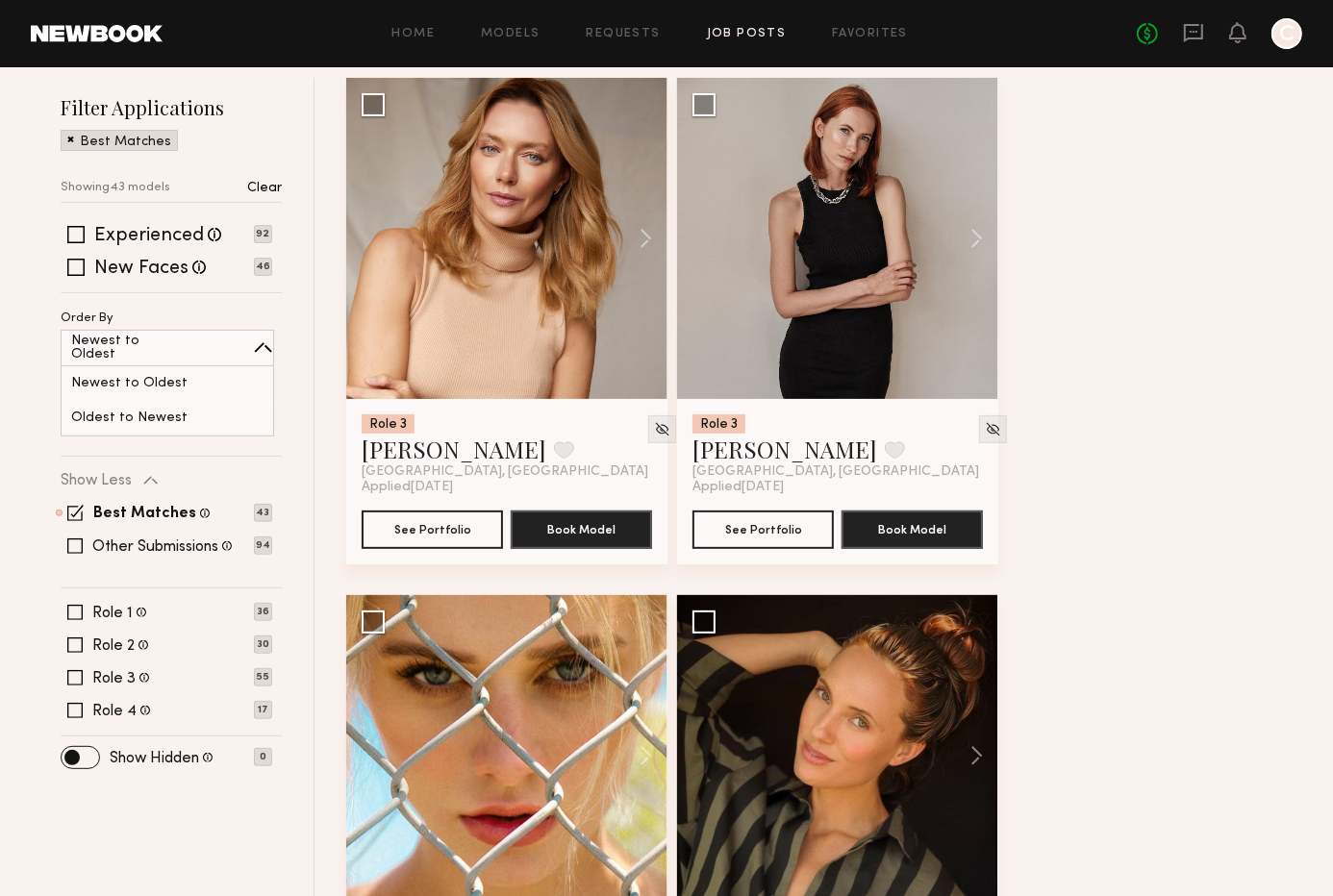 click on "Newest to Oldest" 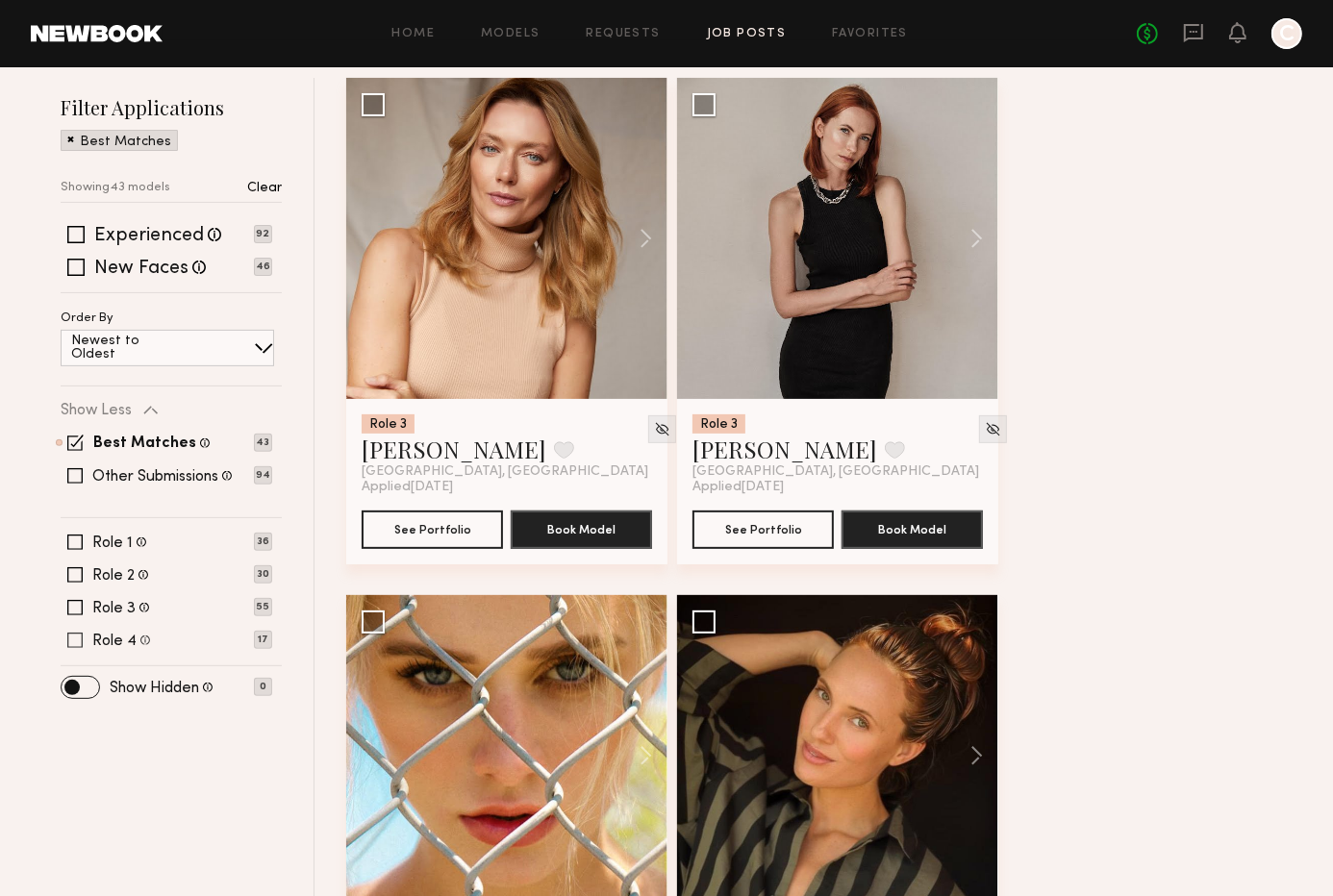 click 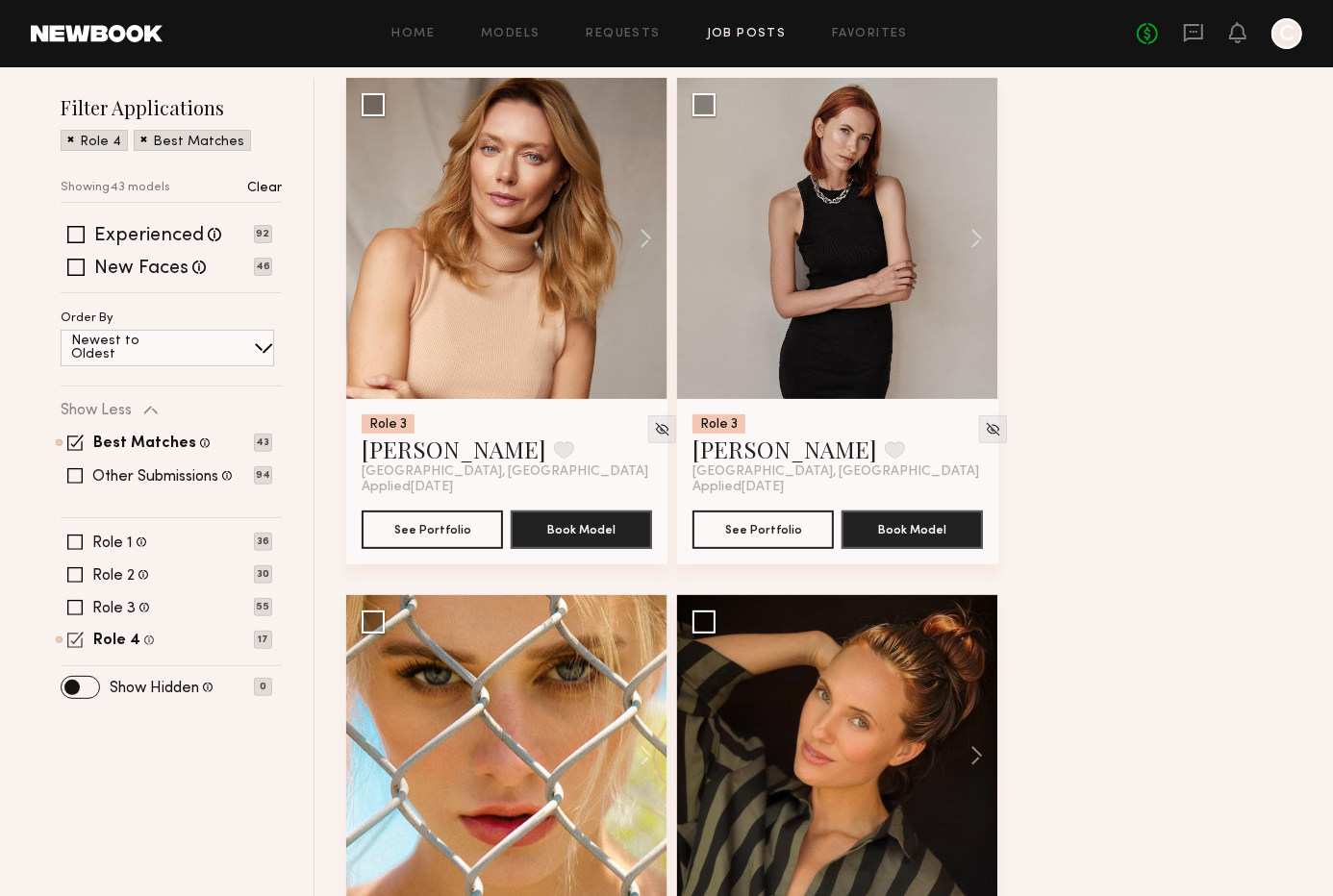 scroll, scrollTop: 85, scrollLeft: 0, axis: vertical 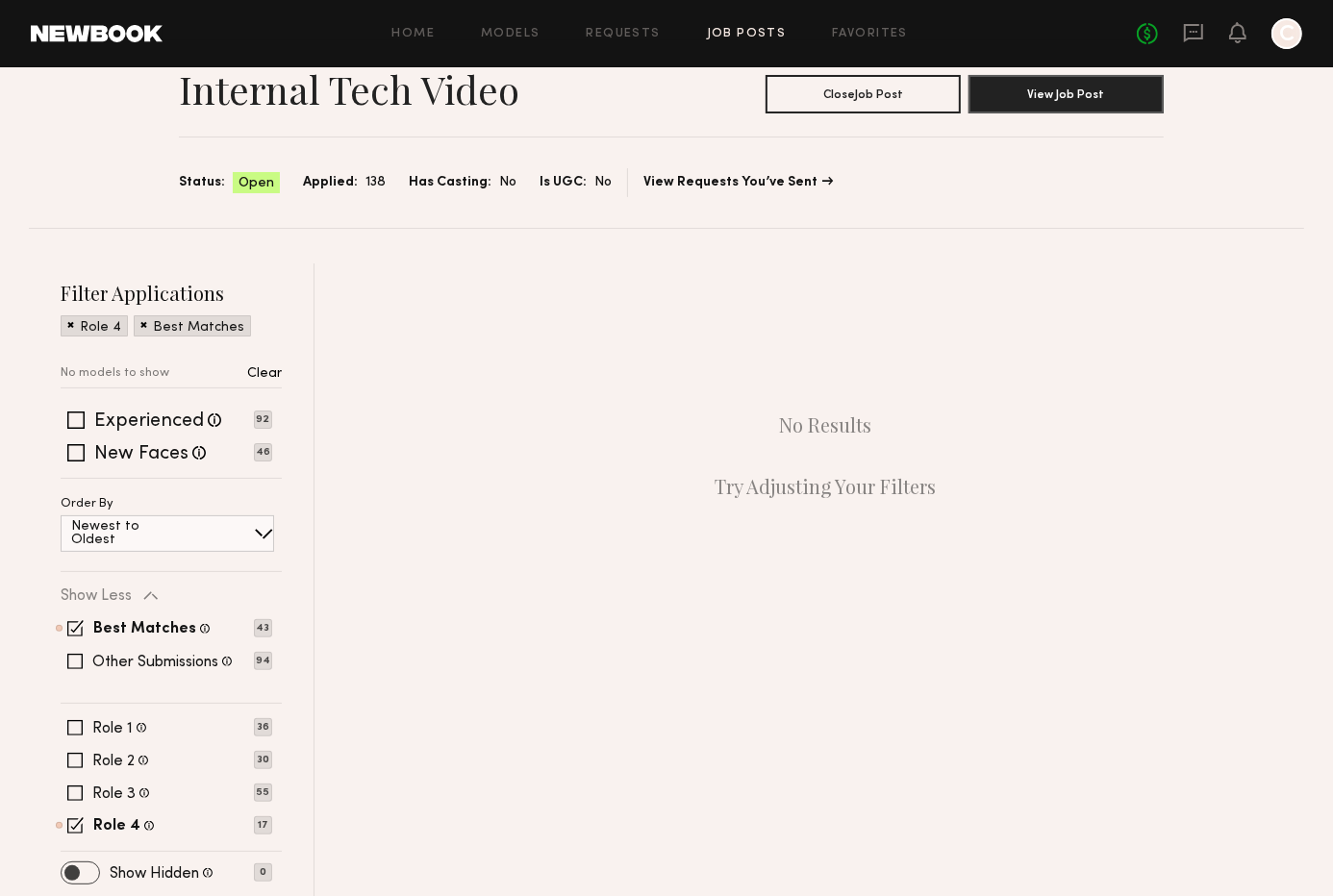 click 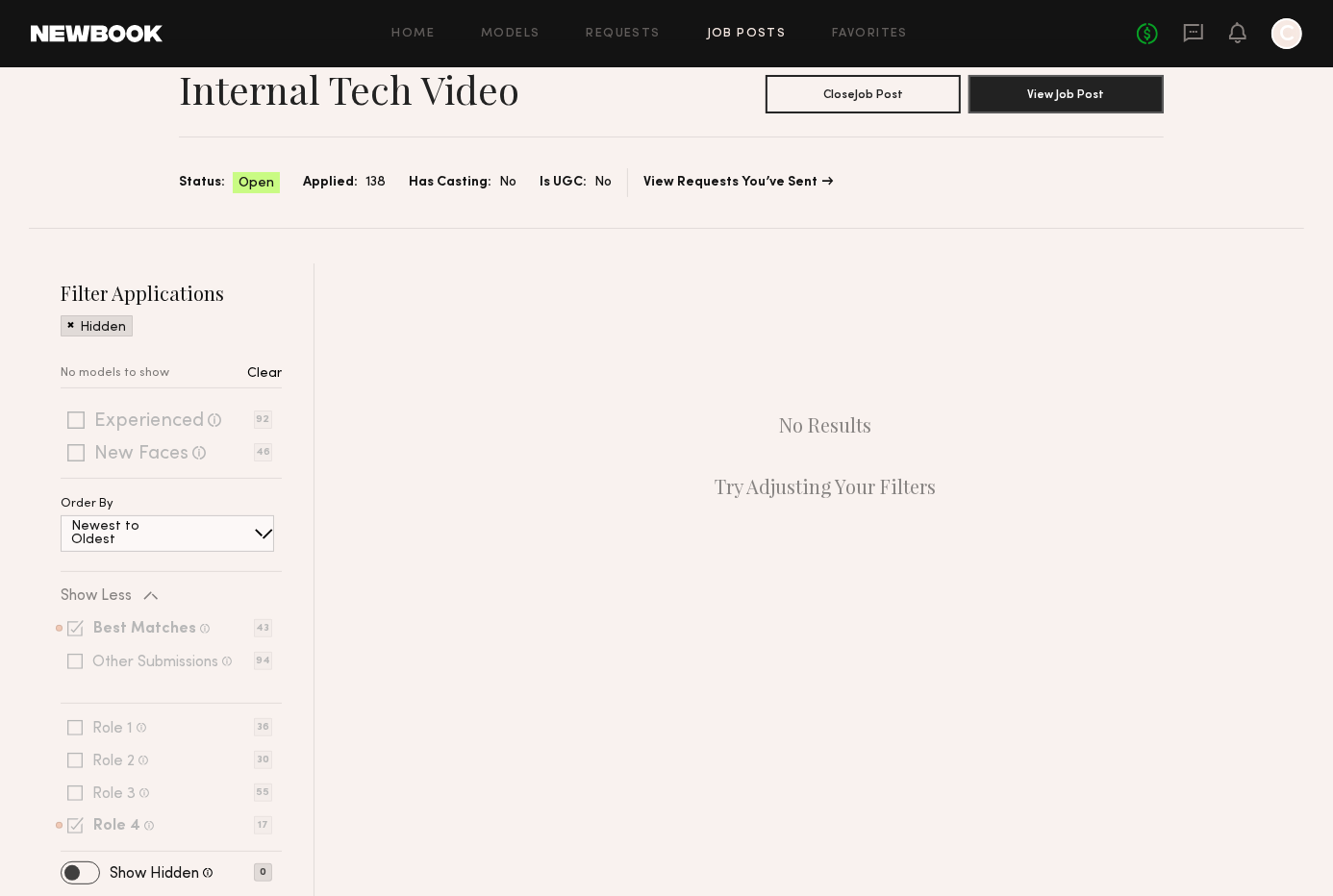 click 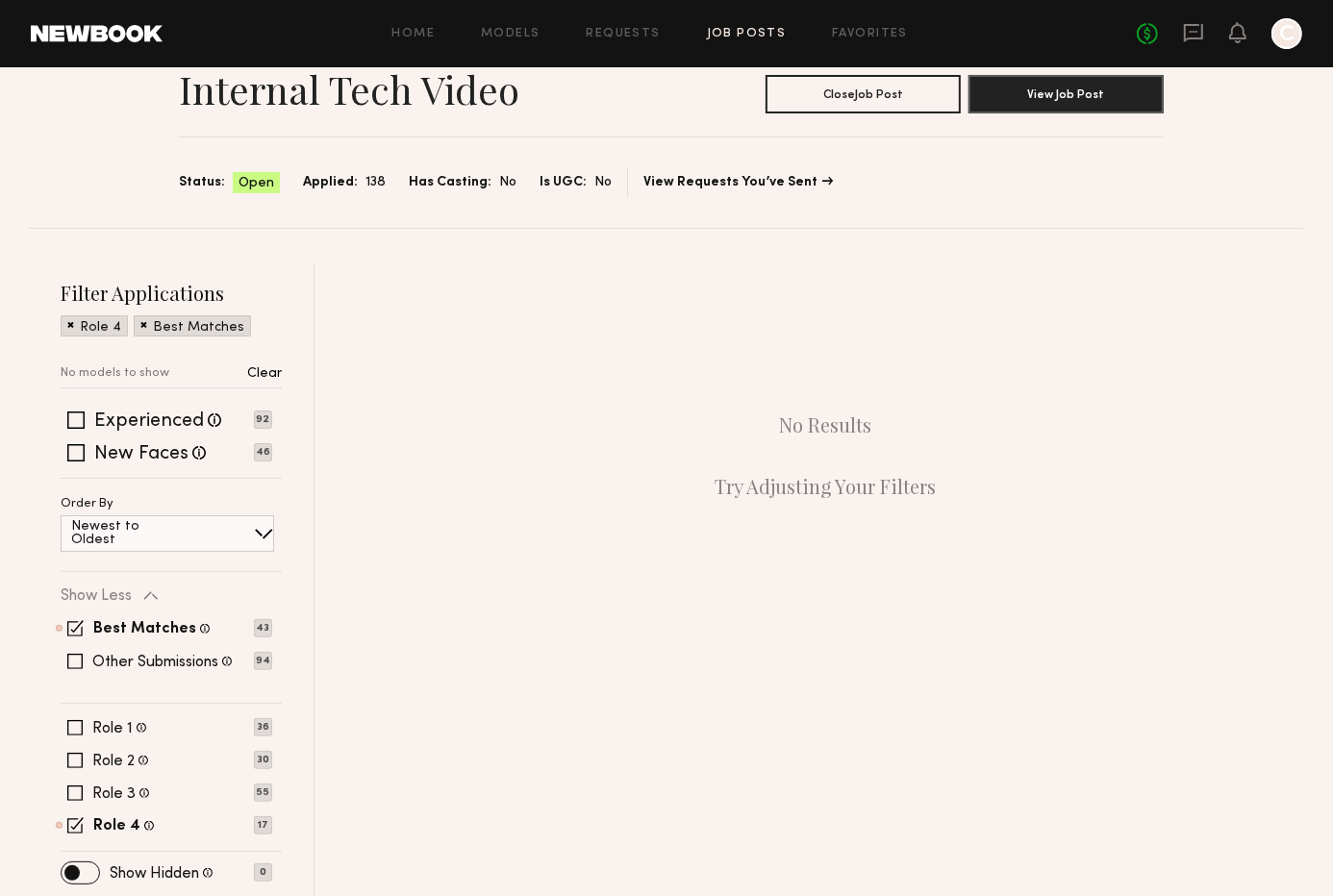 click 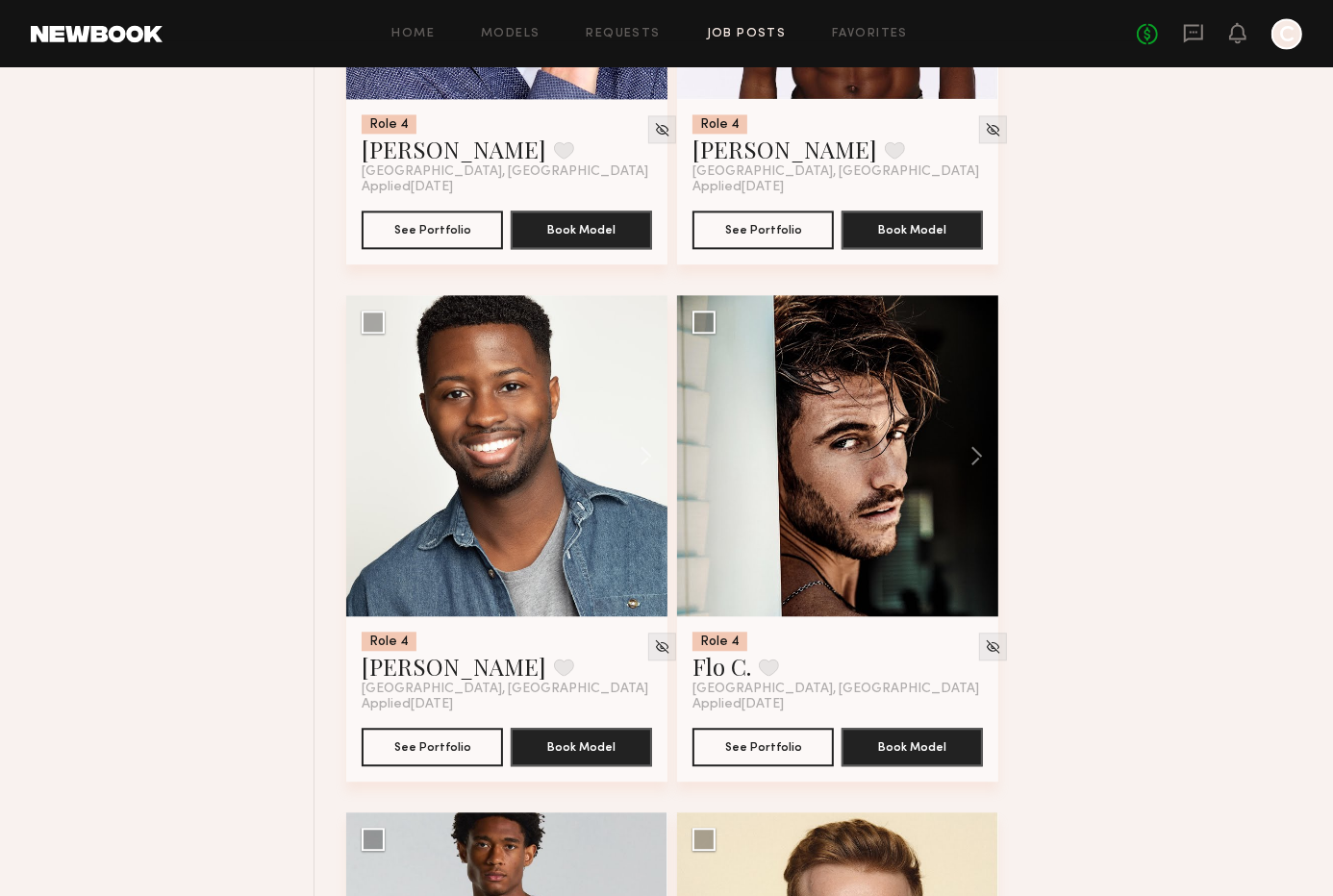 scroll, scrollTop: 3173, scrollLeft: 0, axis: vertical 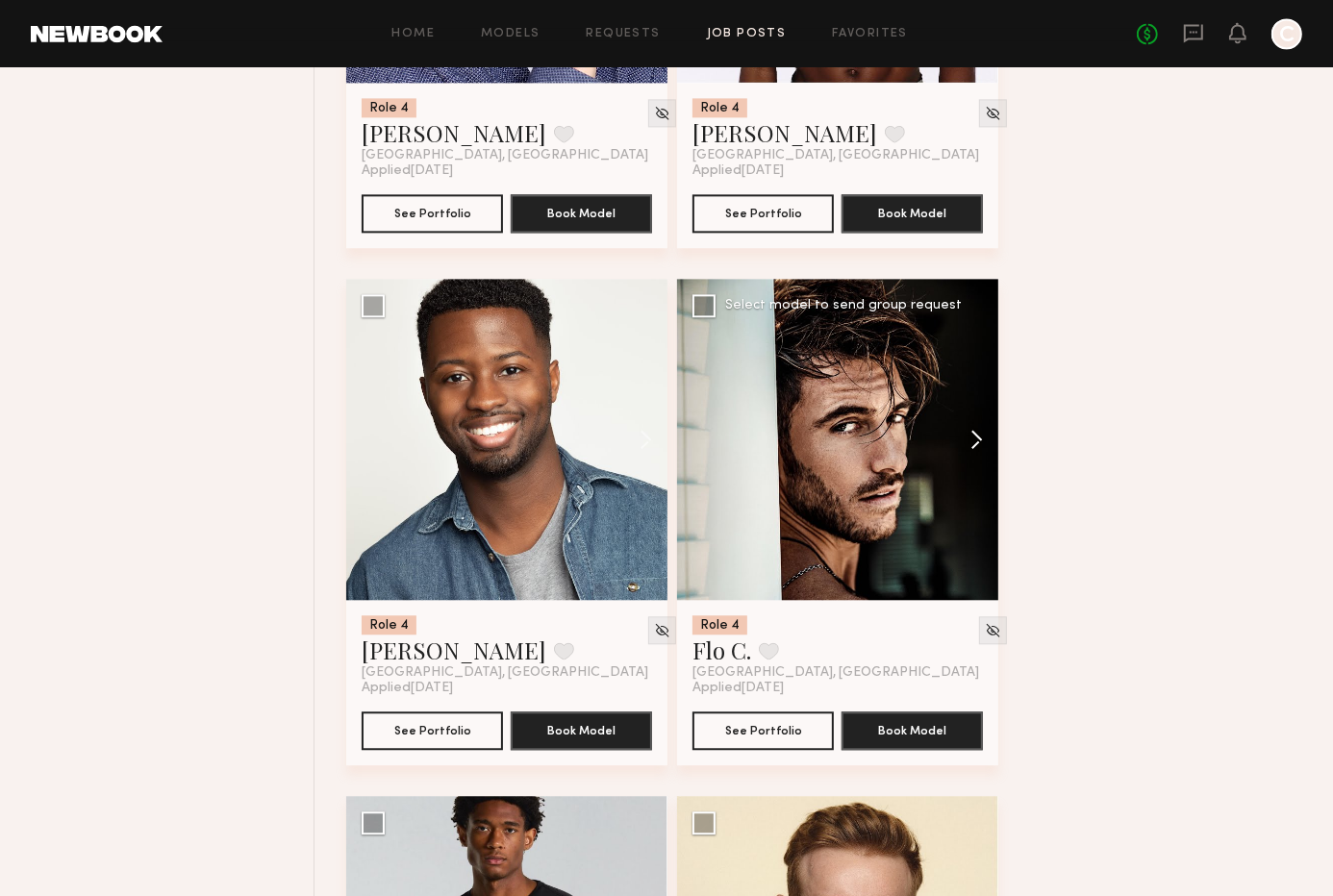 click 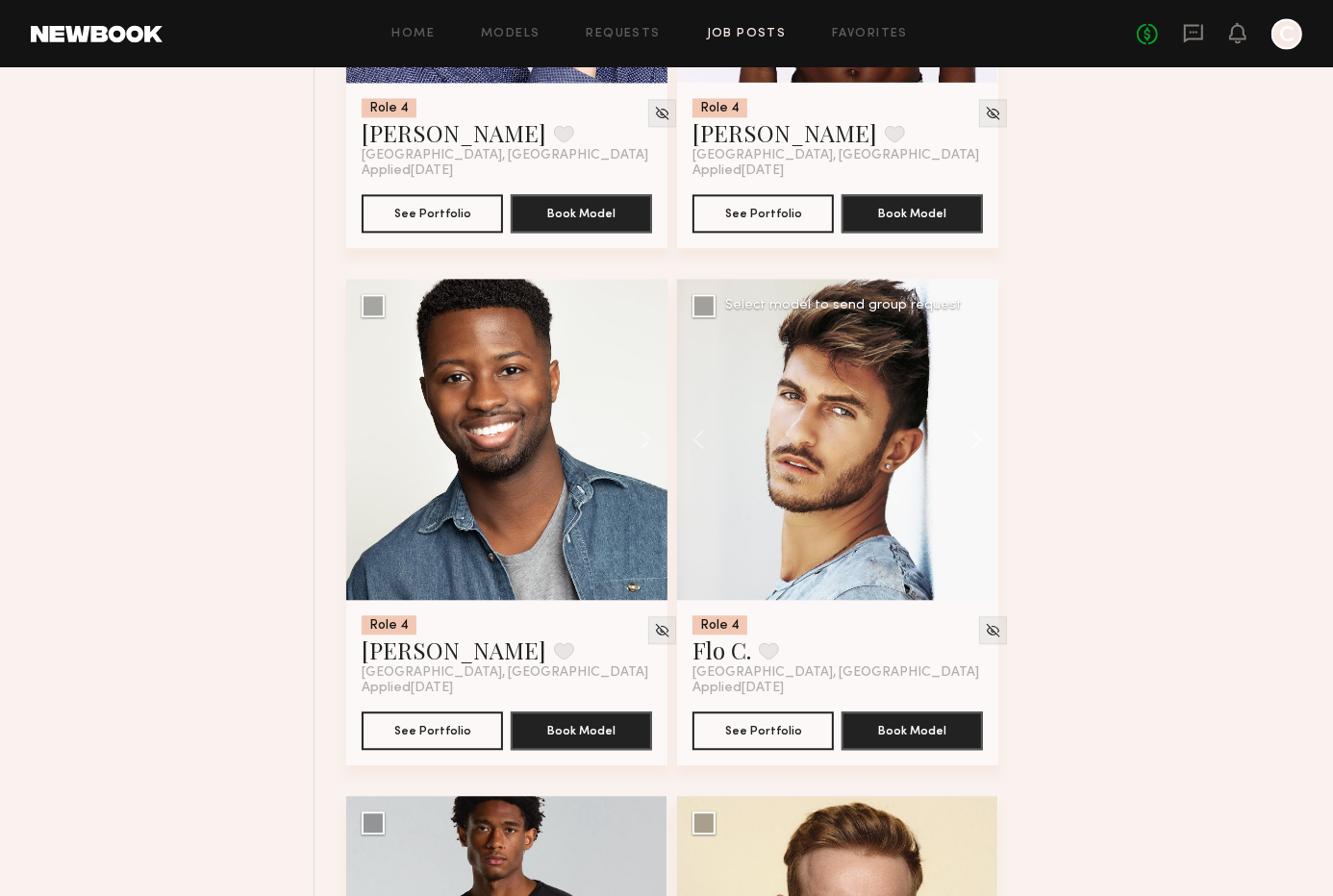click 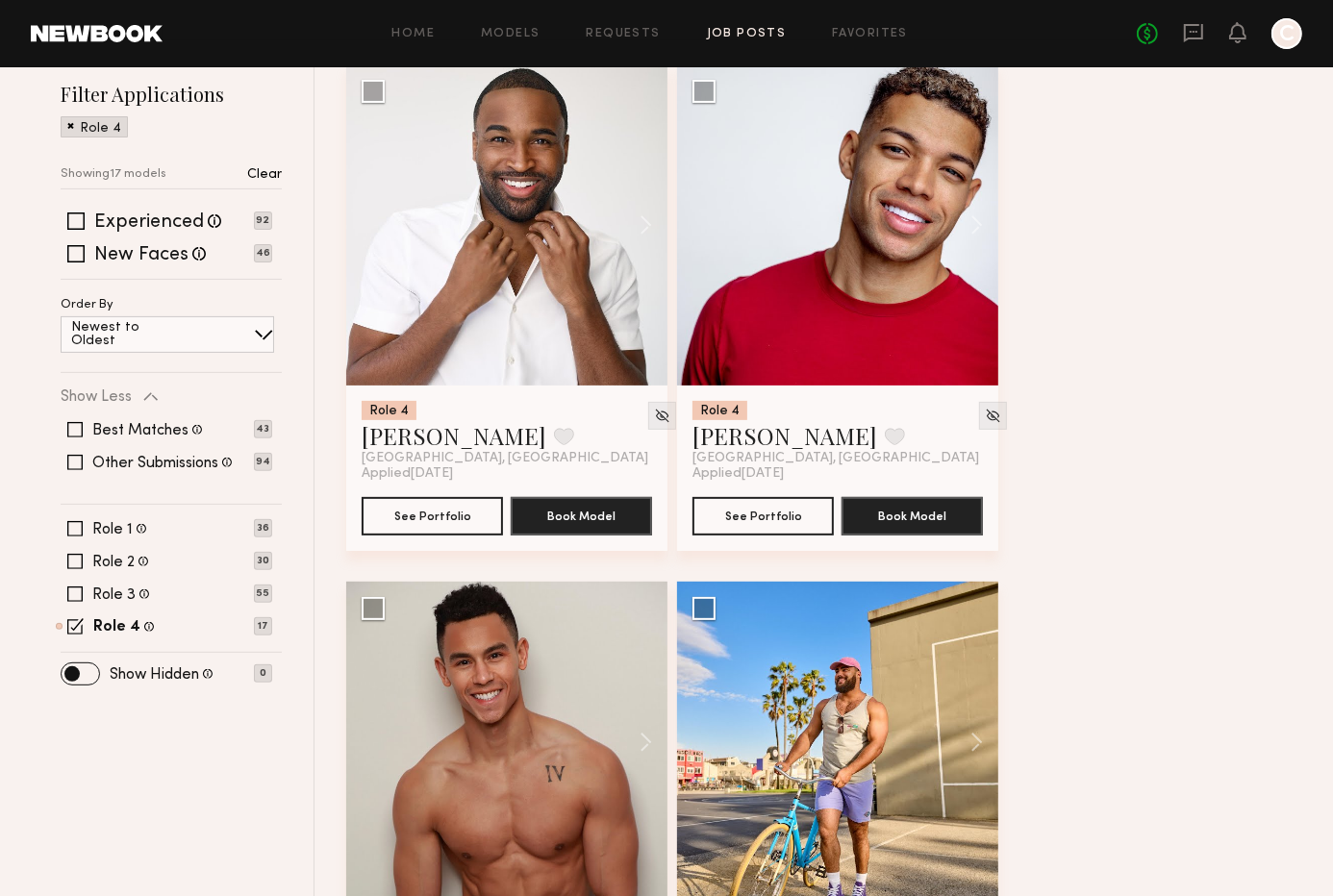 scroll, scrollTop: 350, scrollLeft: 0, axis: vertical 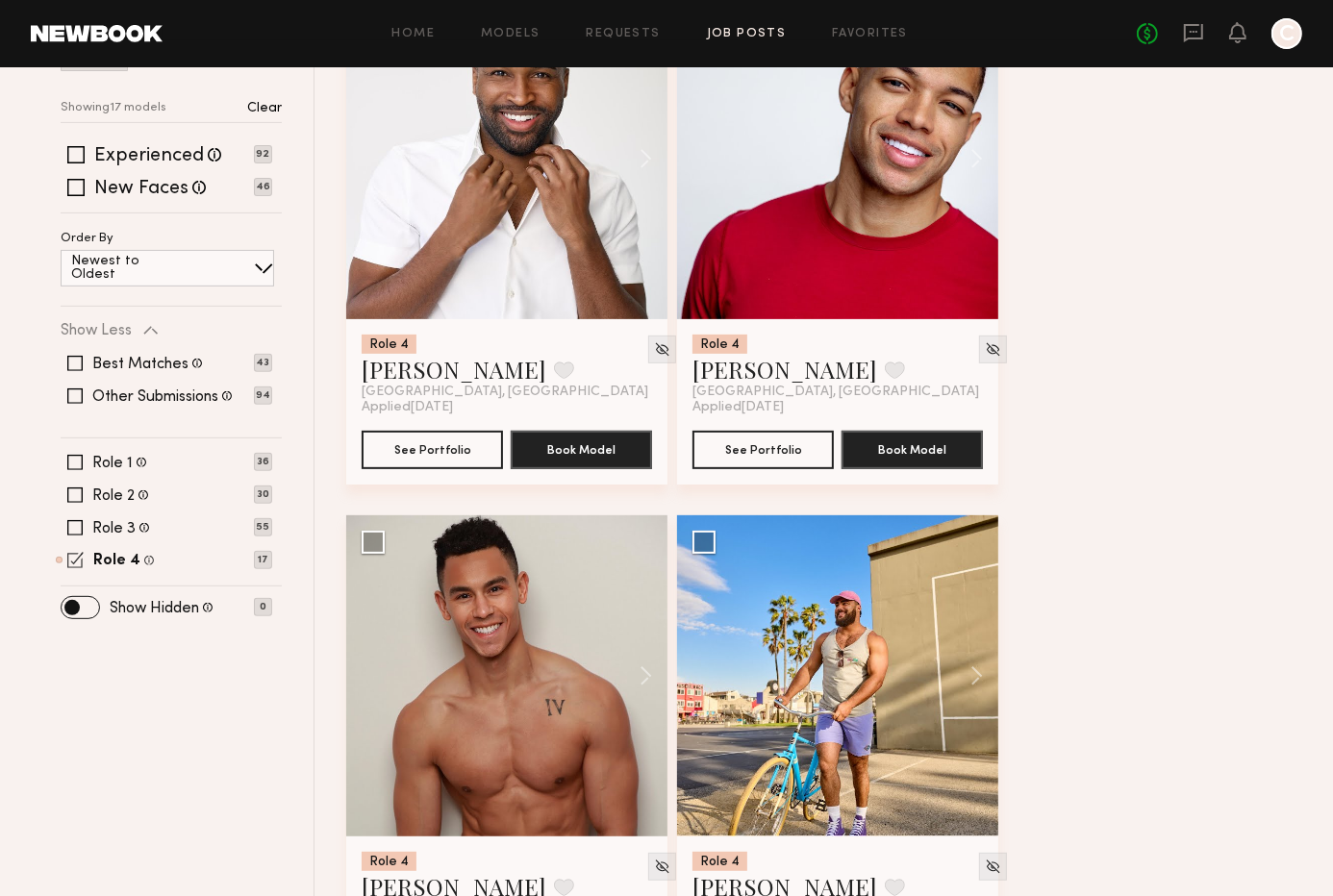 click 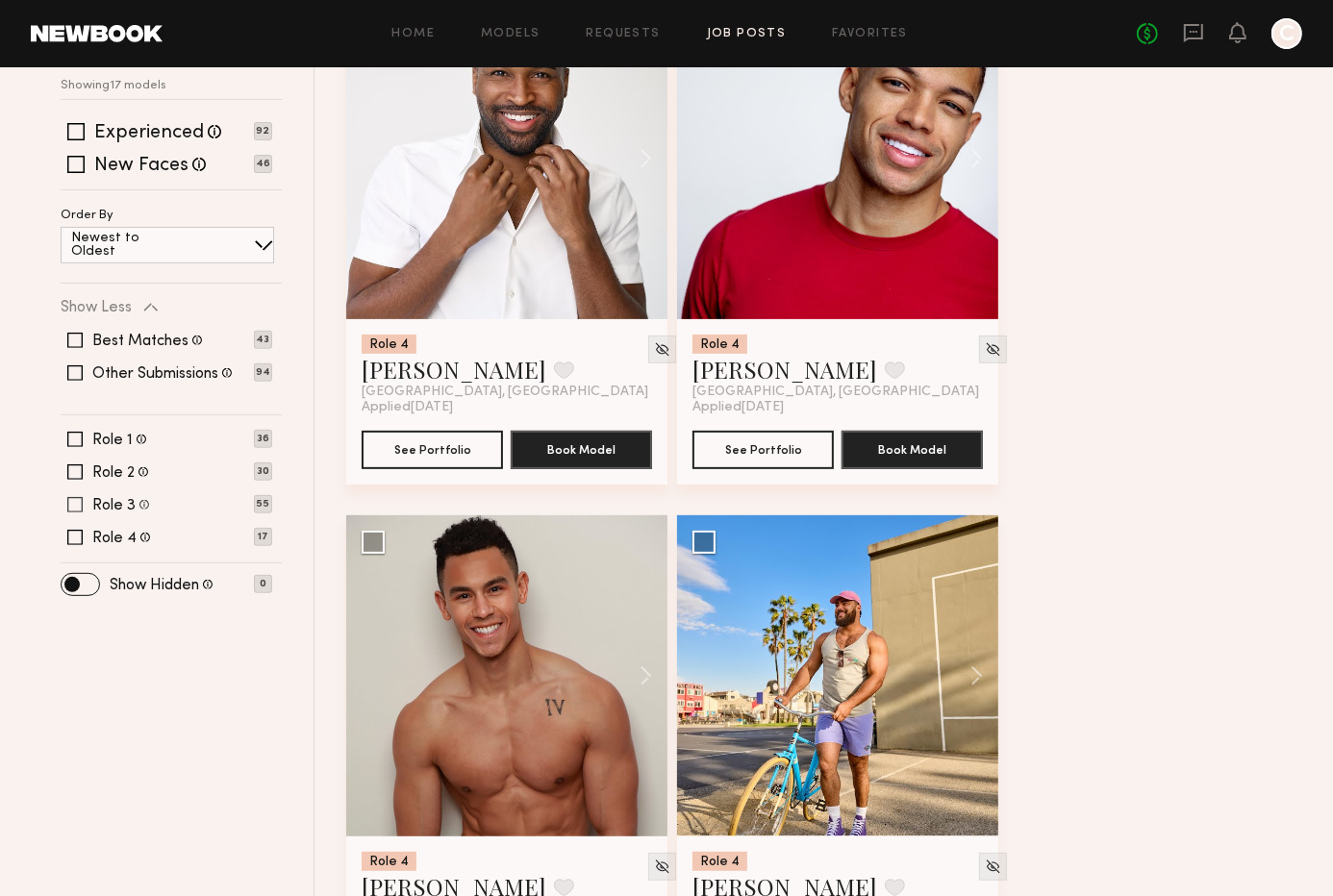 click 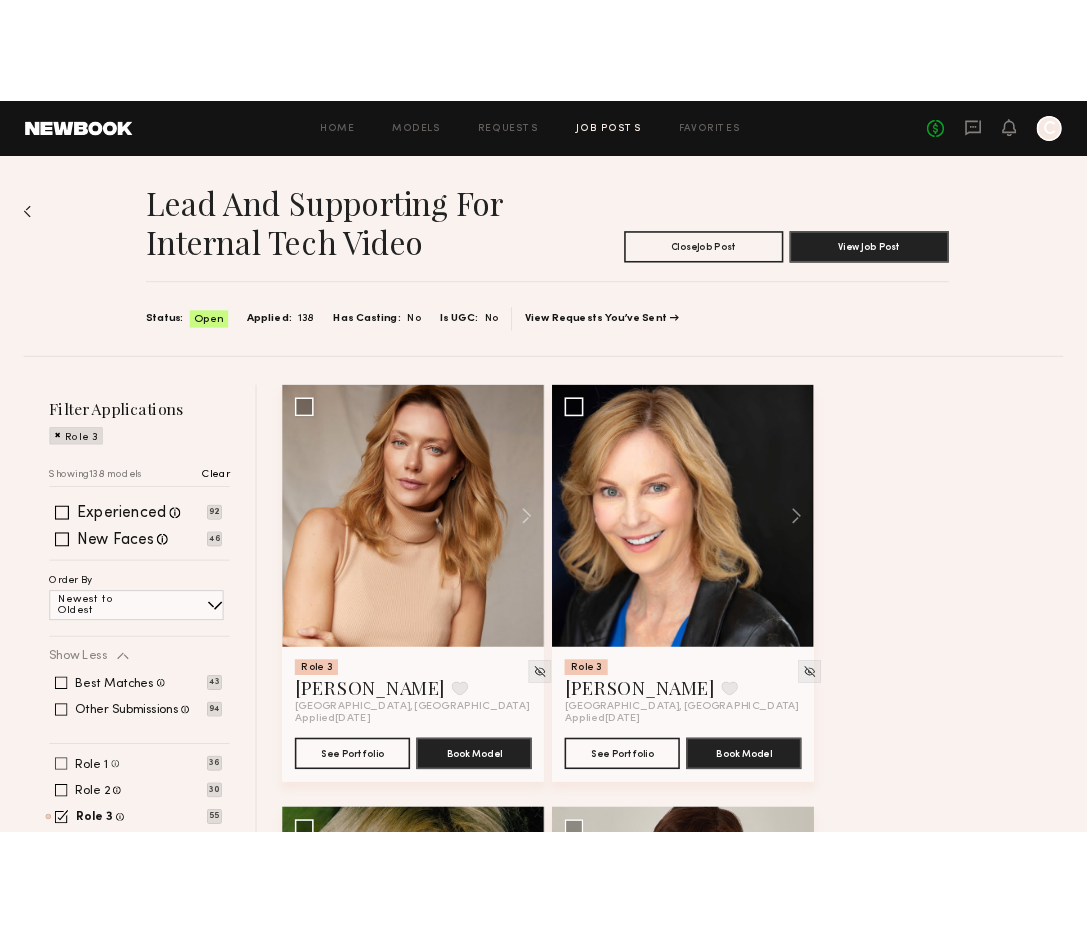 scroll, scrollTop: 66, scrollLeft: 0, axis: vertical 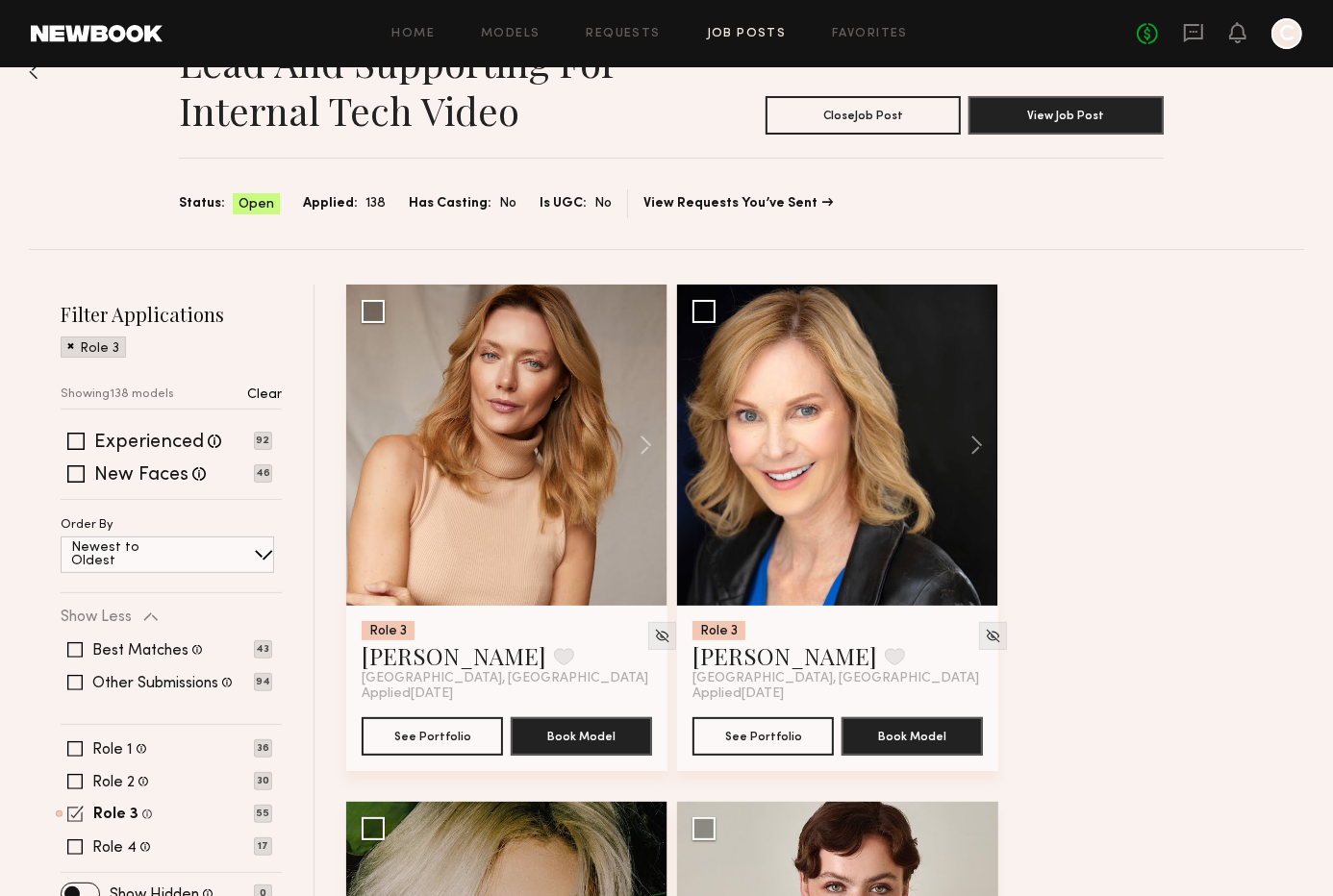 click 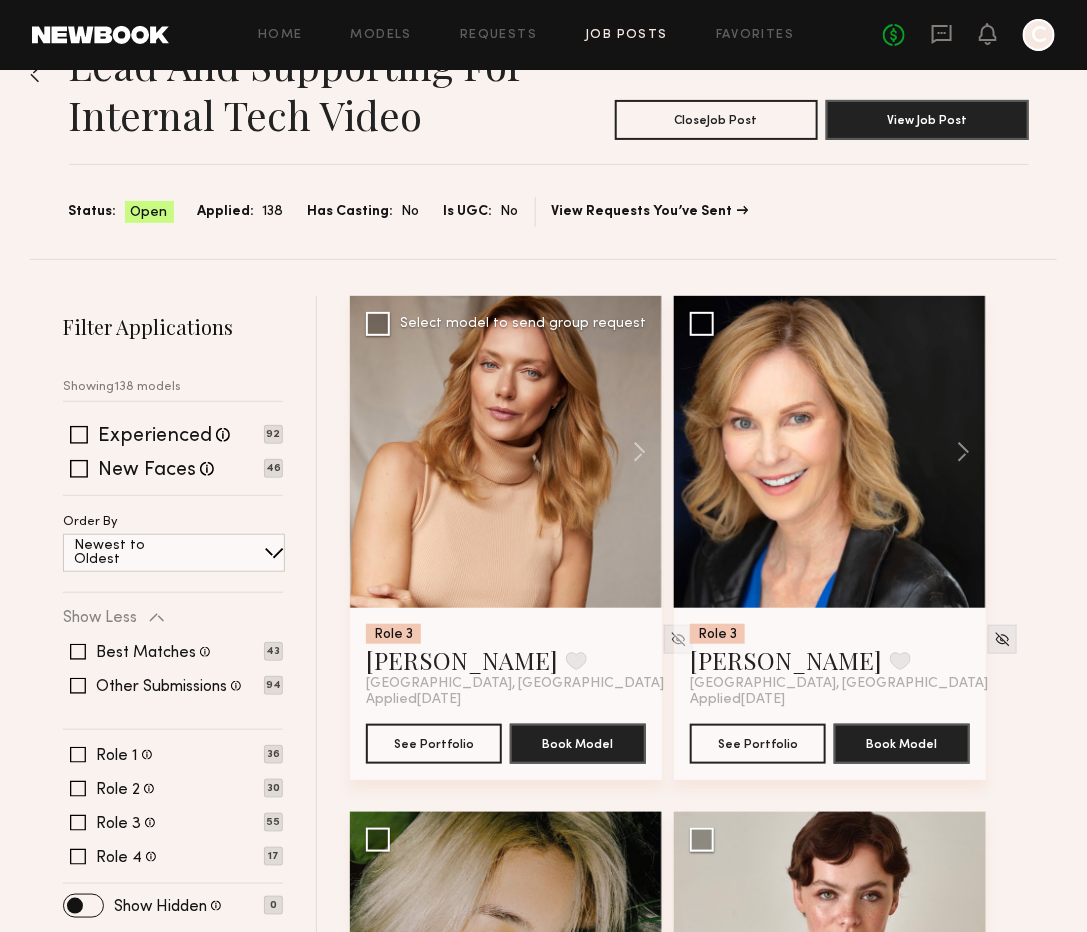 scroll, scrollTop: 0, scrollLeft: 0, axis: both 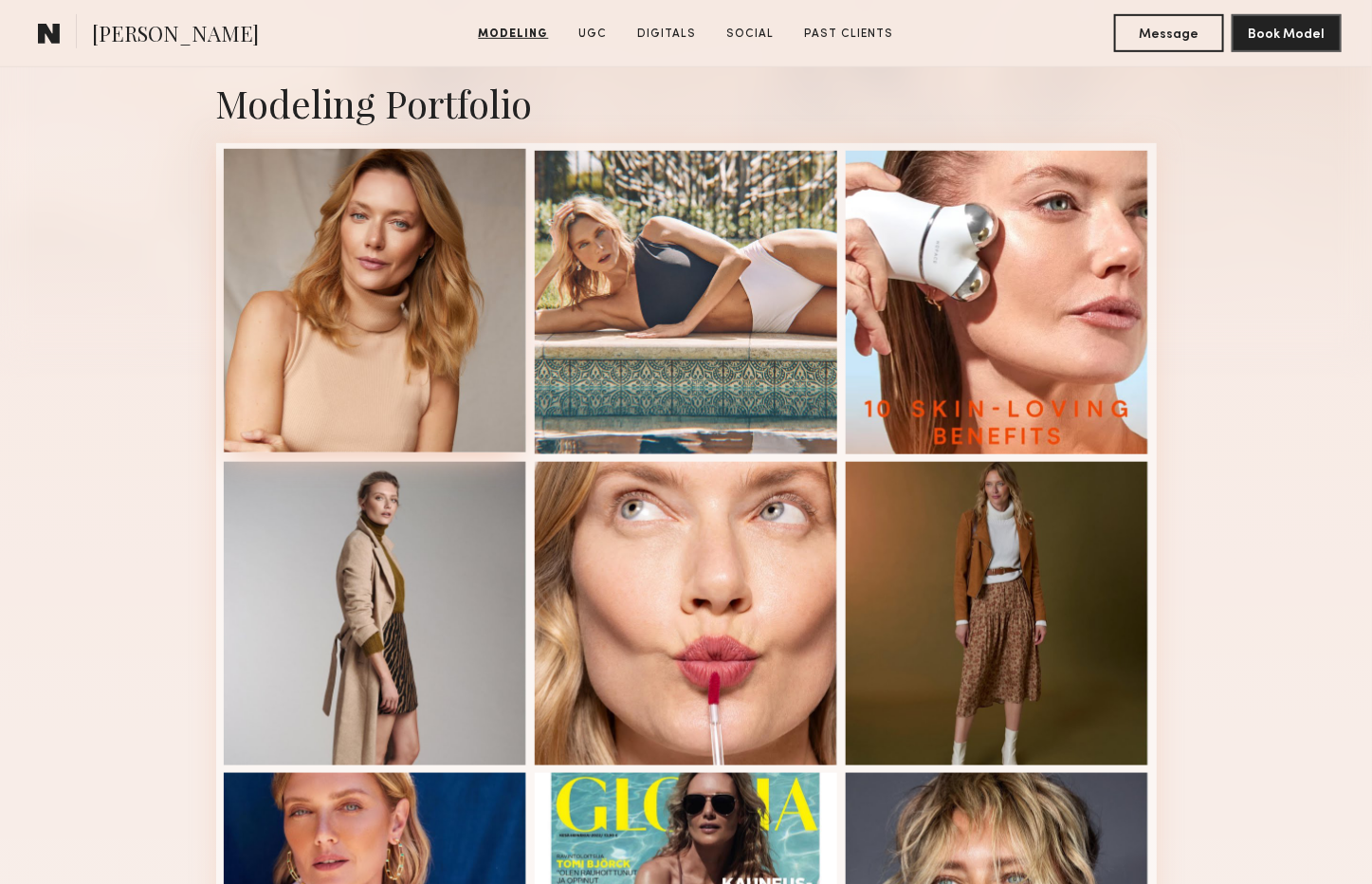 click at bounding box center (375, 301) 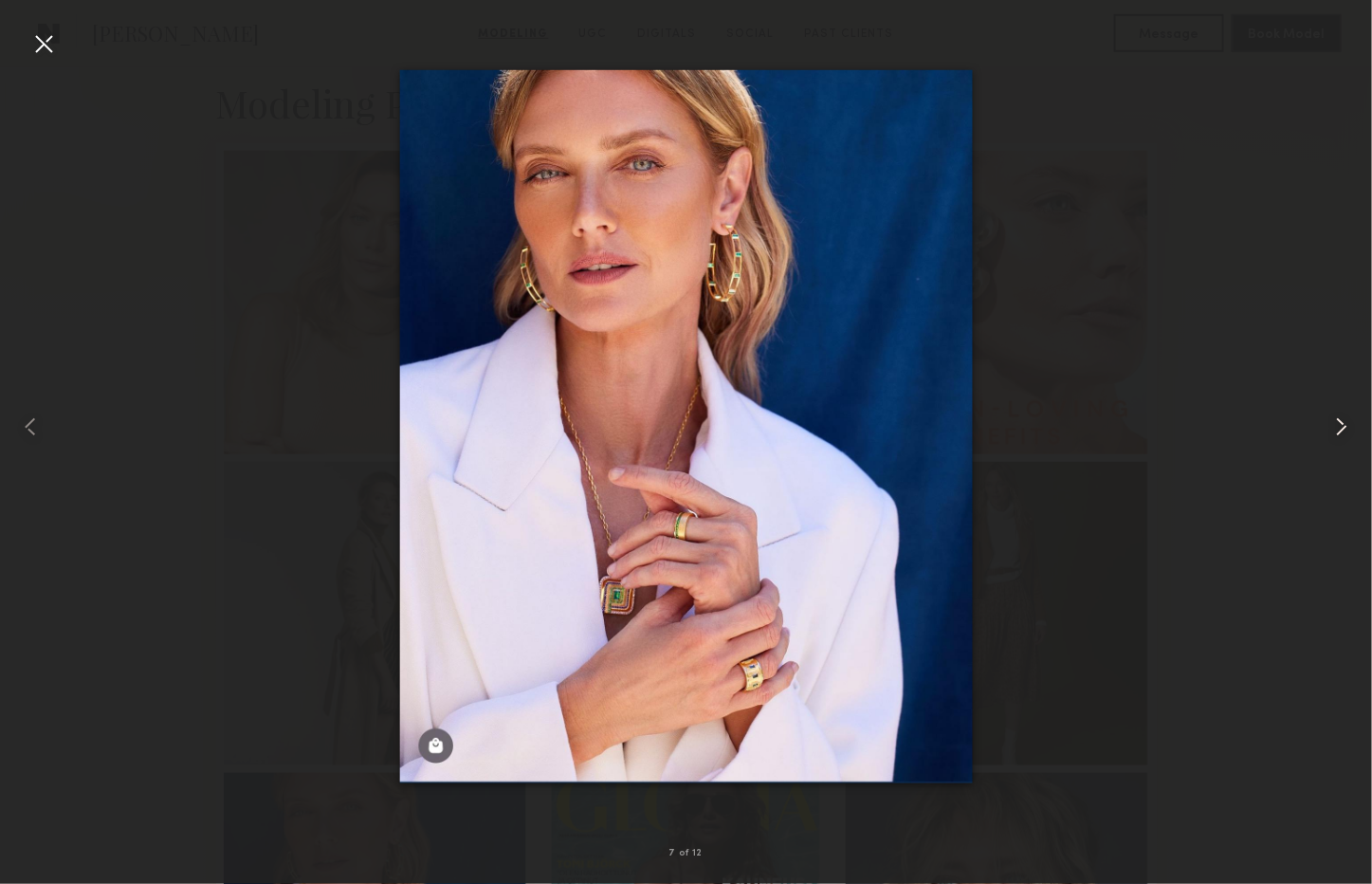 click at bounding box center (1342, 427) 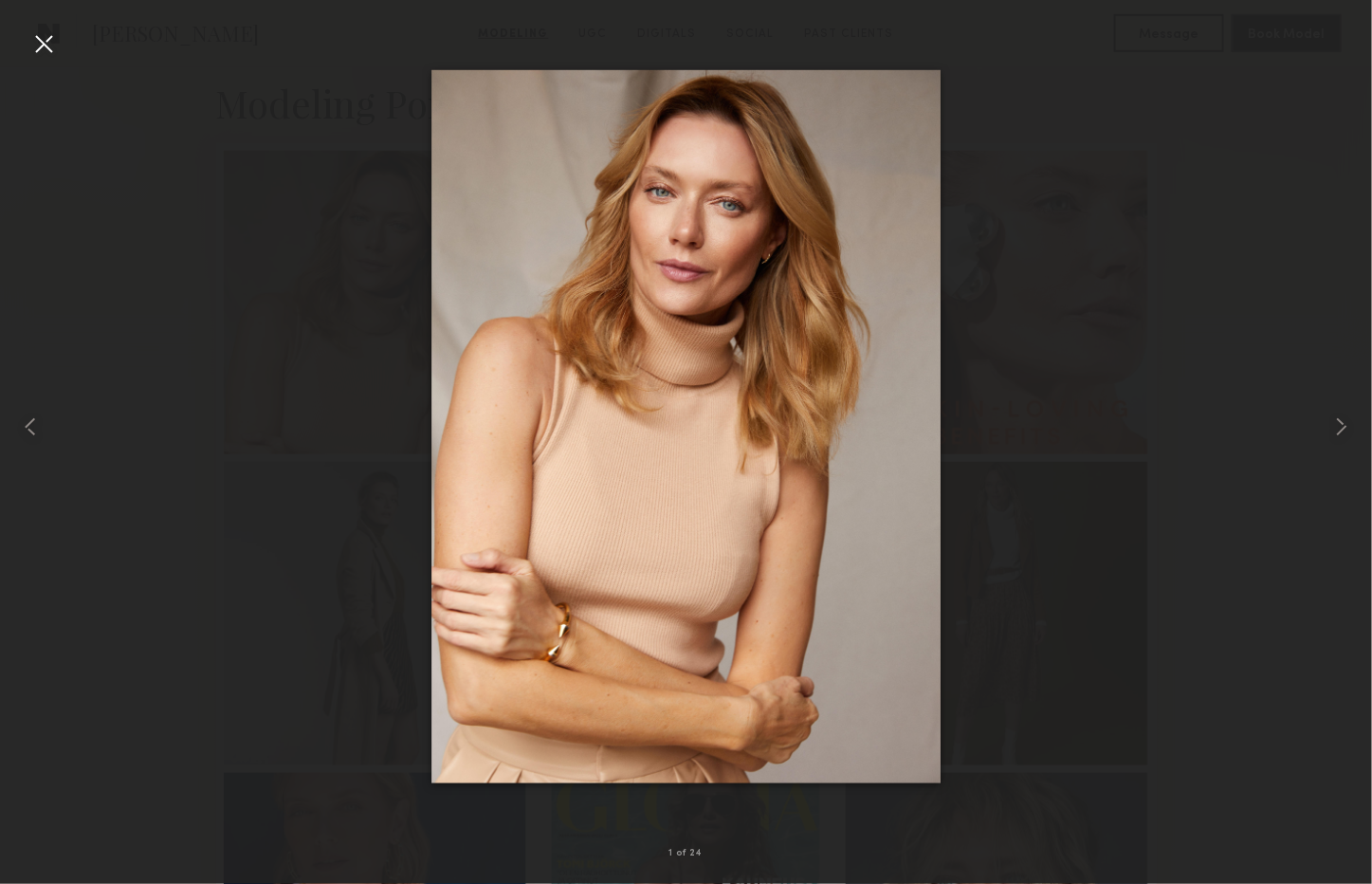 click at bounding box center (44, 44) 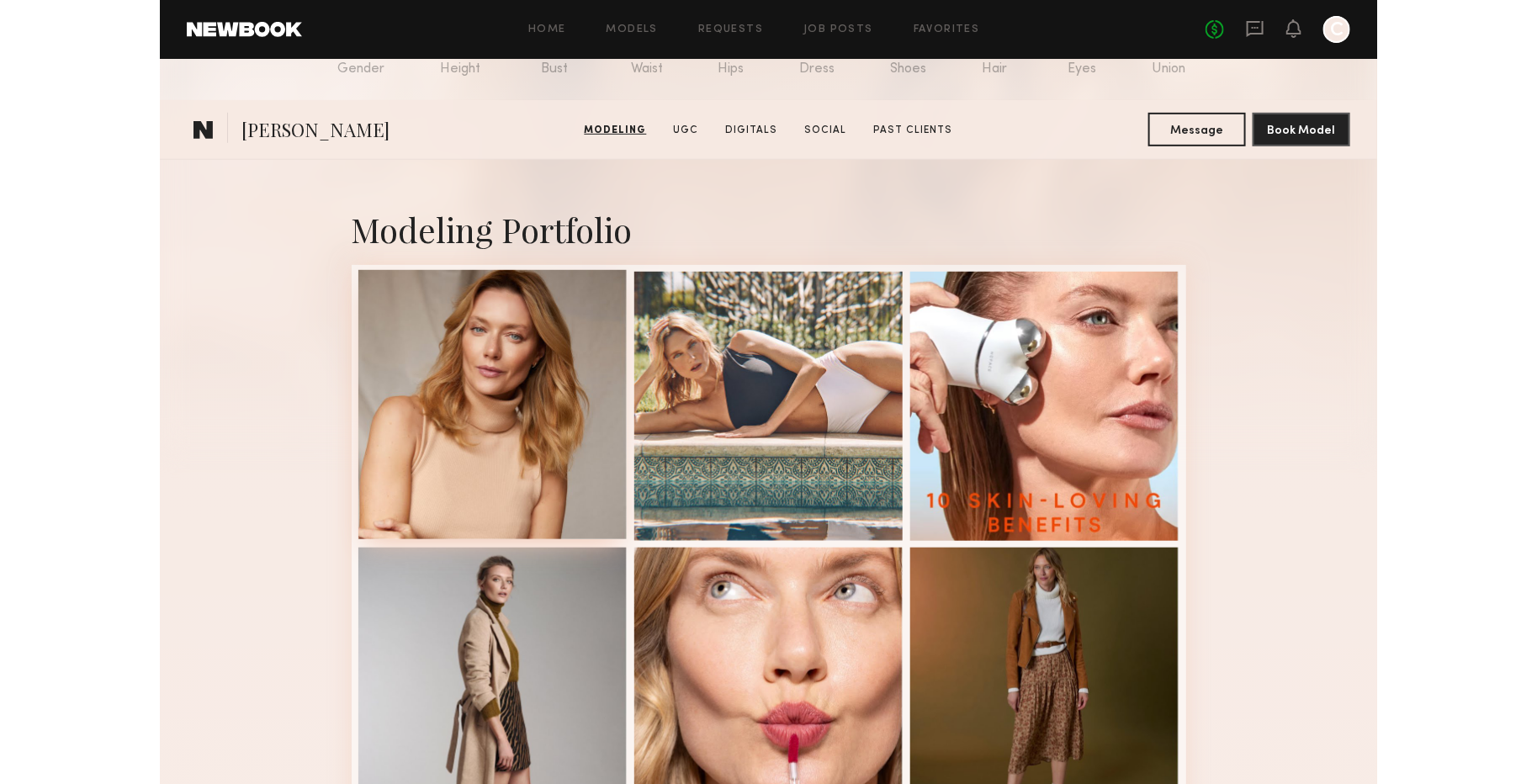 scroll, scrollTop: 0, scrollLeft: 0, axis: both 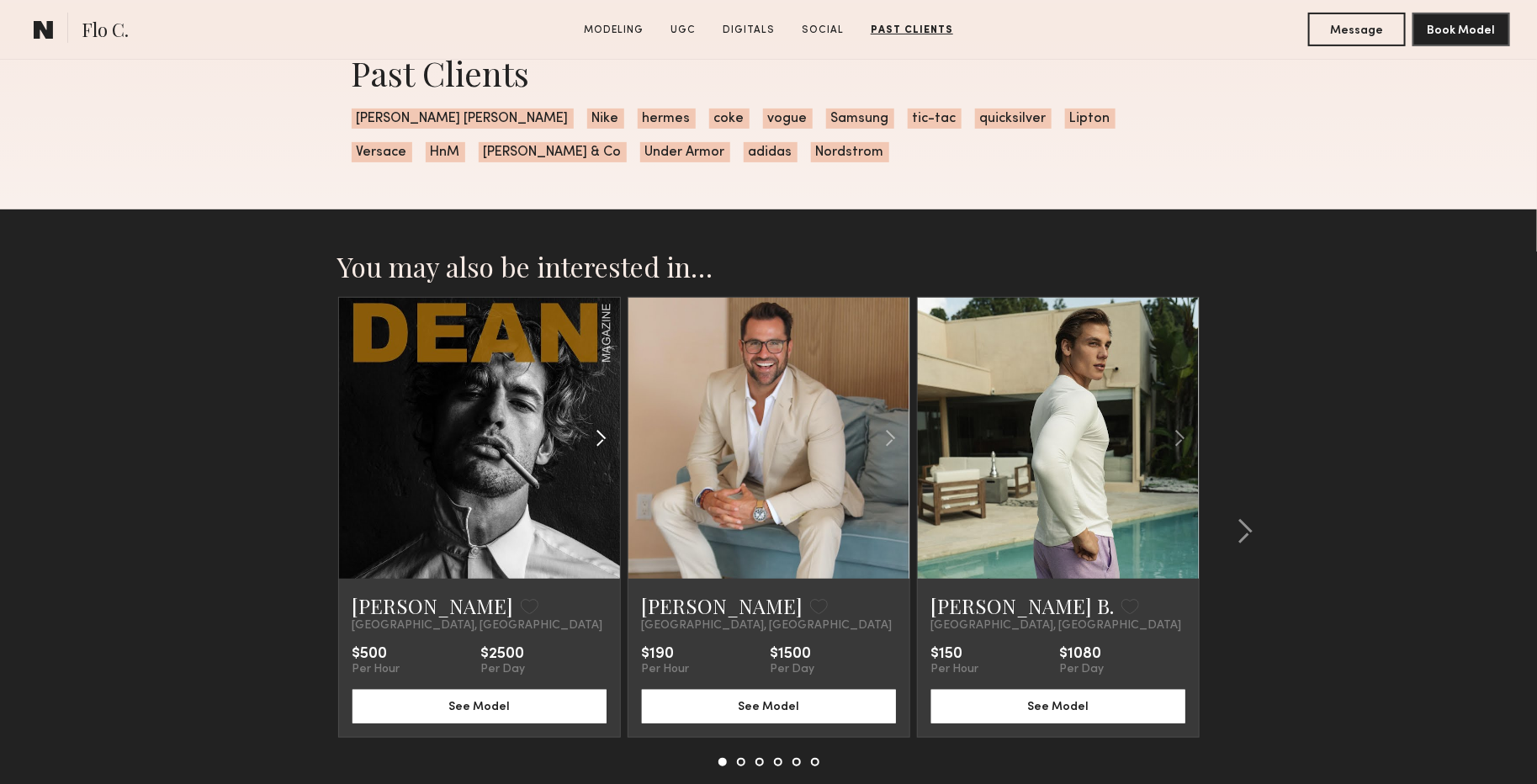 click 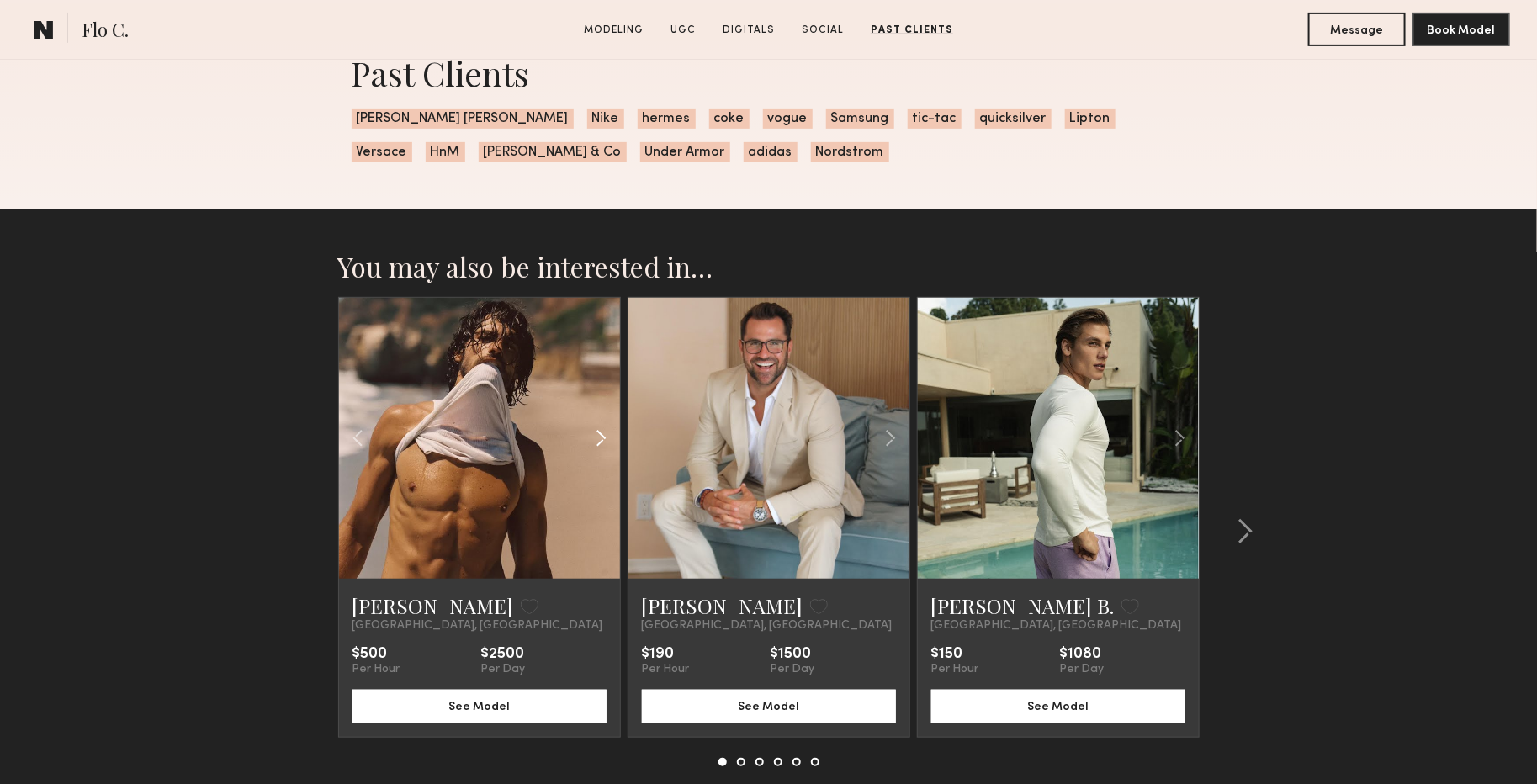 click 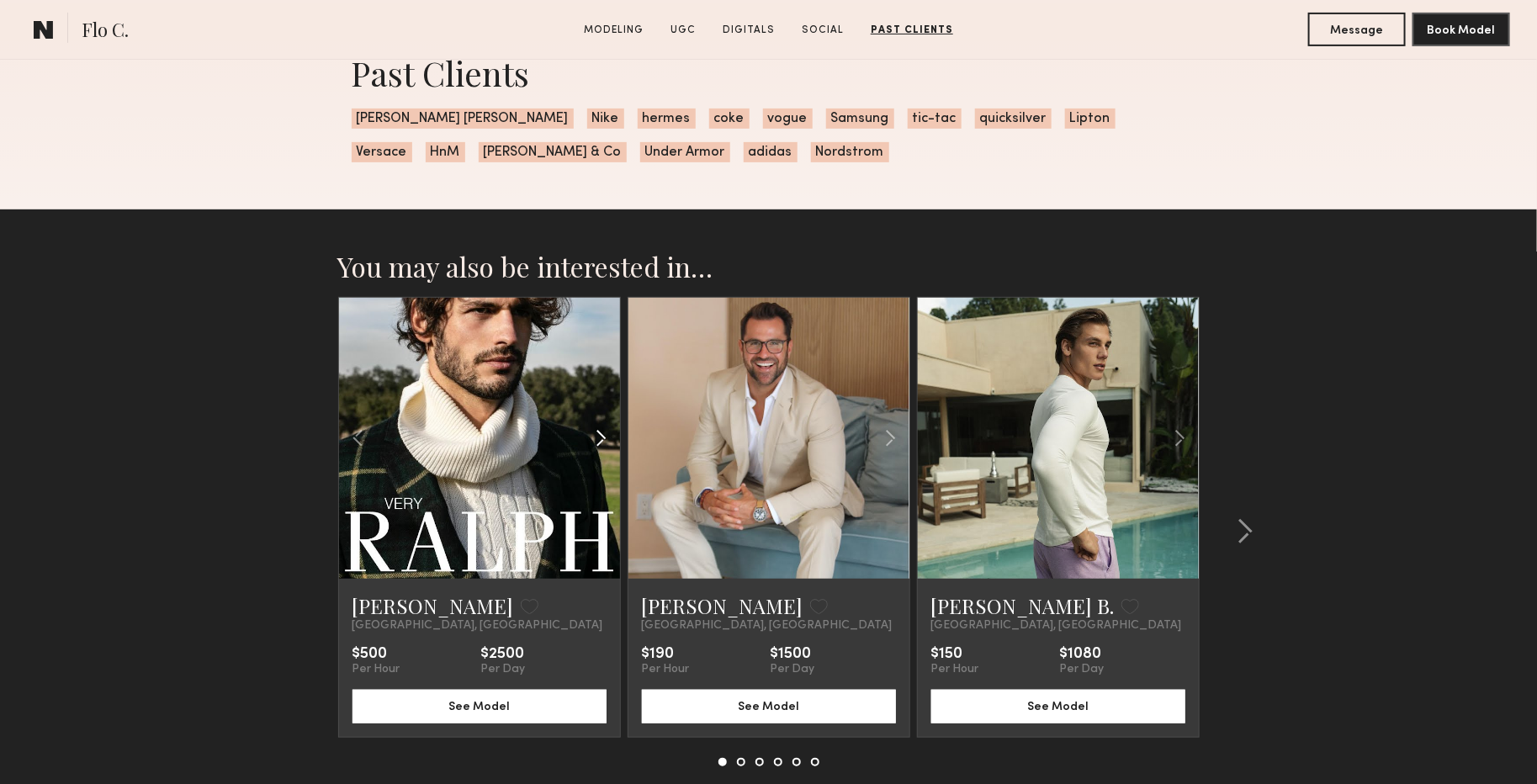 click 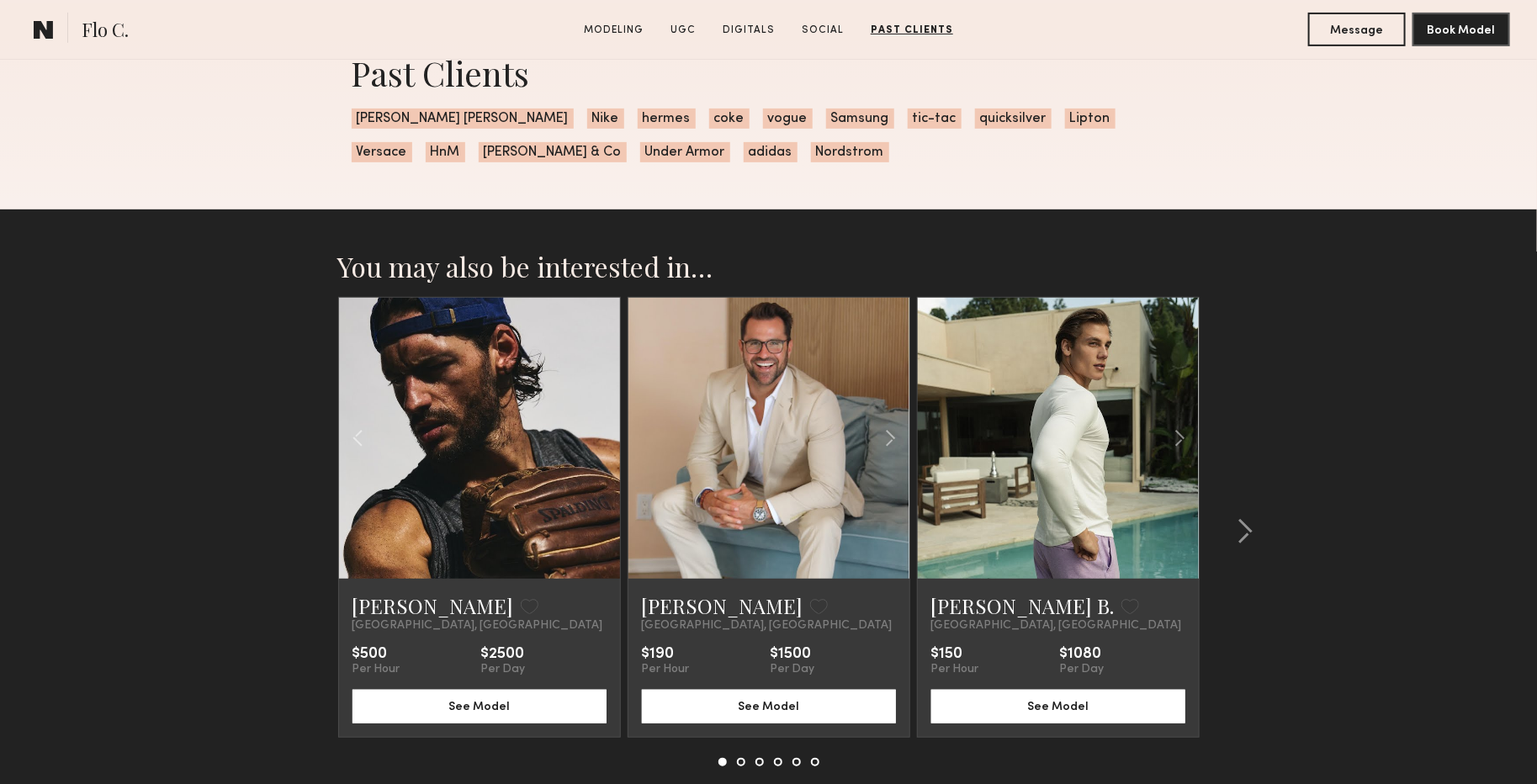click 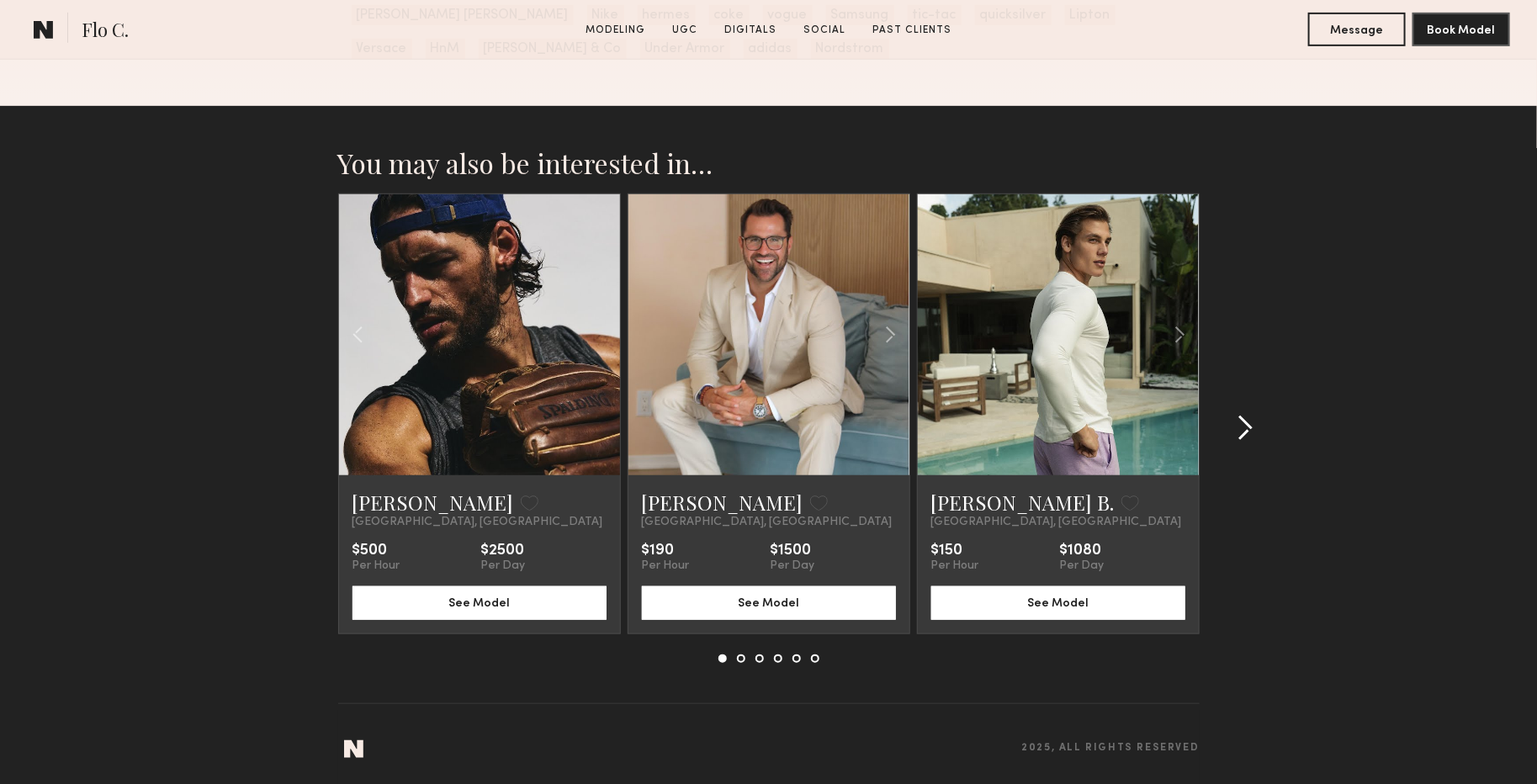 click 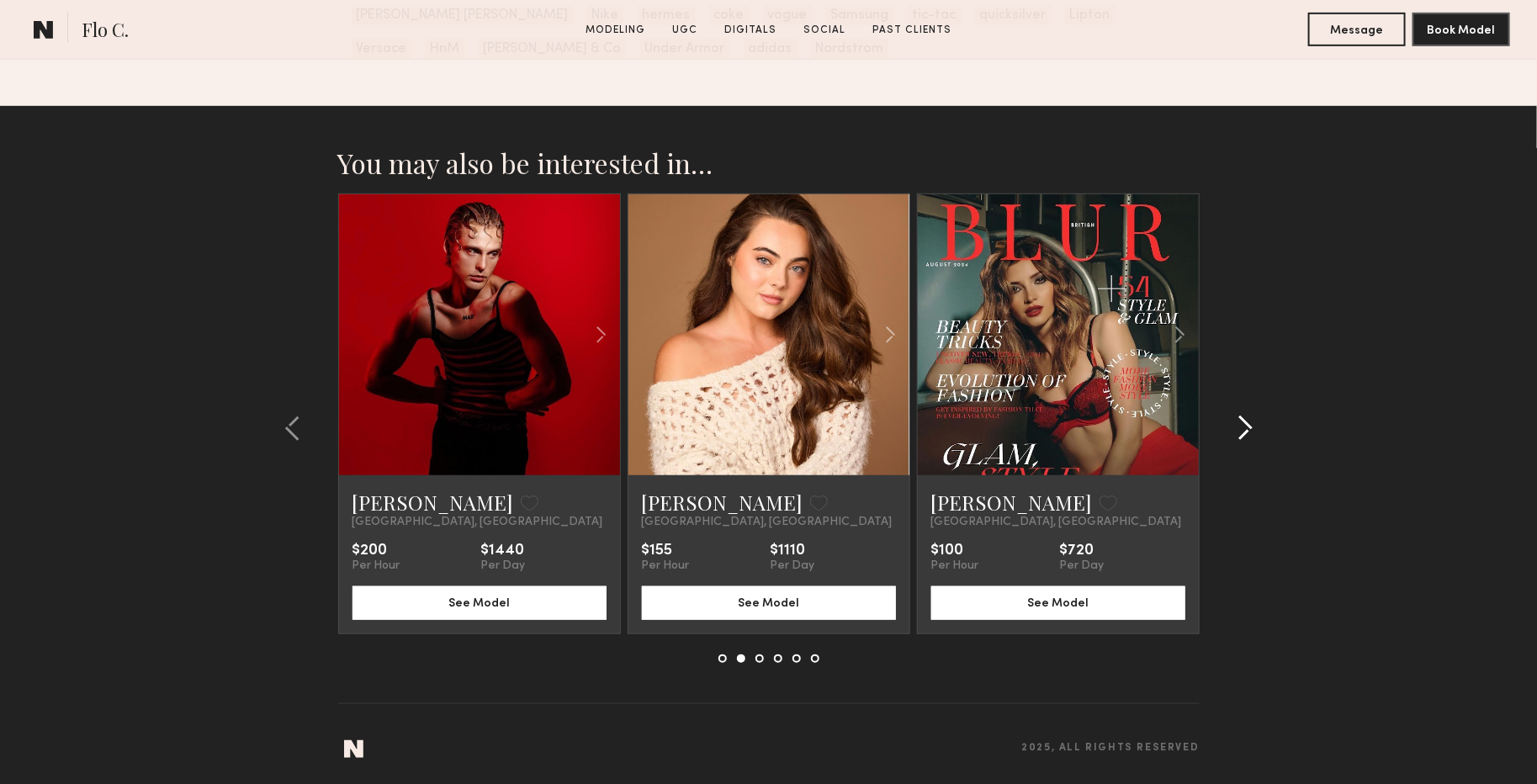 click 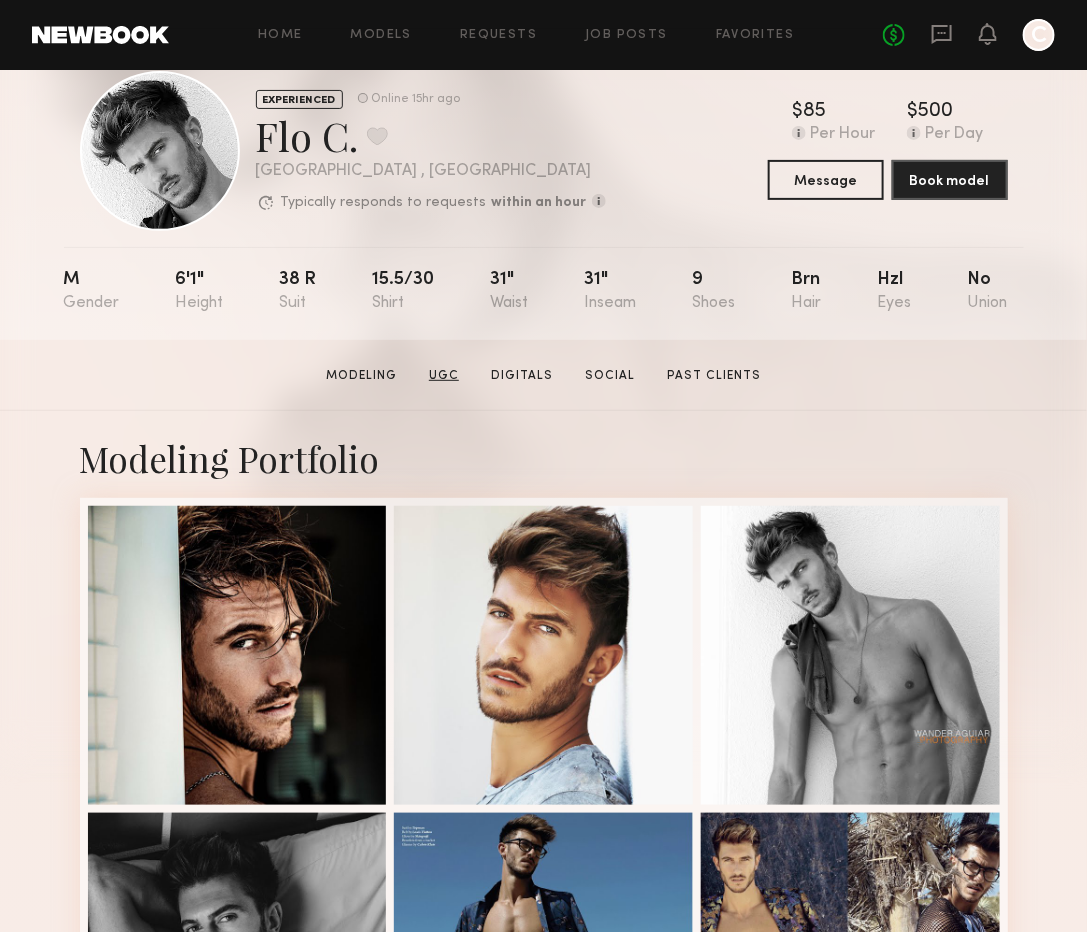 scroll, scrollTop: 0, scrollLeft: 0, axis: both 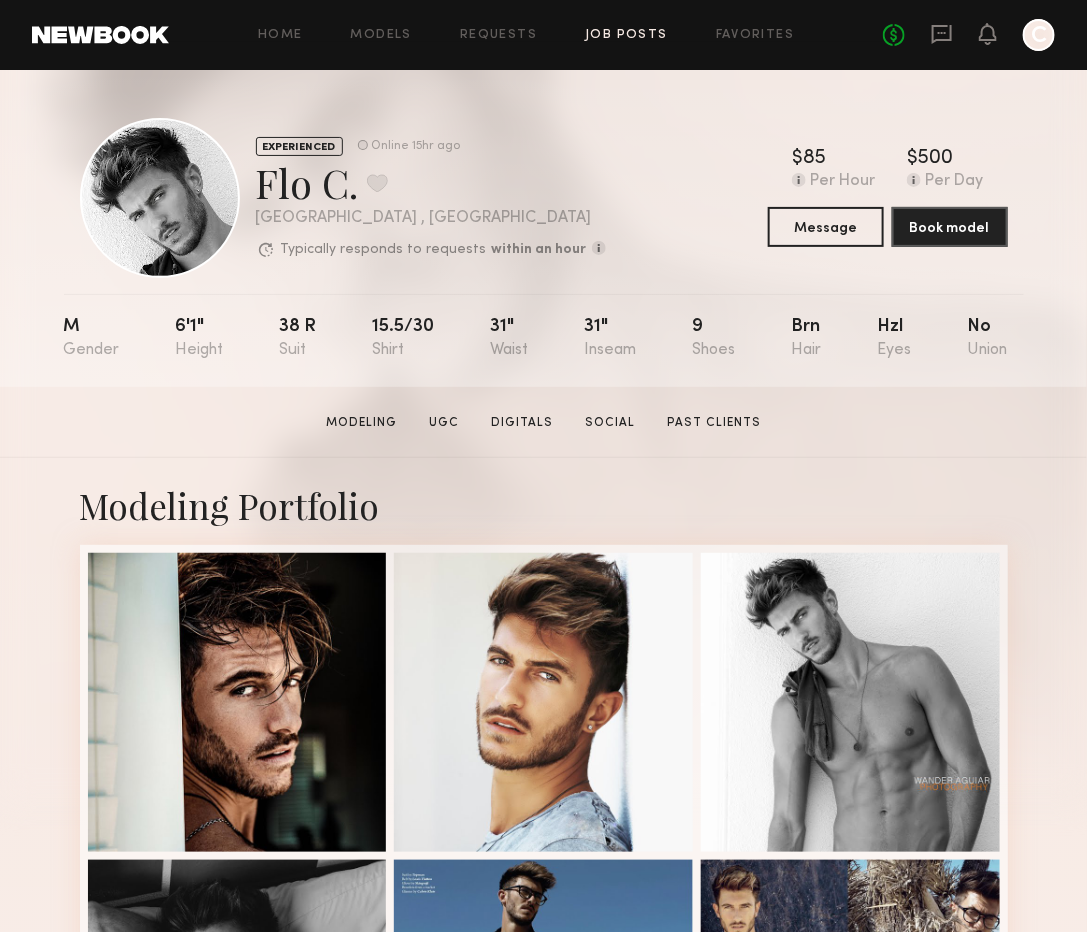 click on "Job Posts" 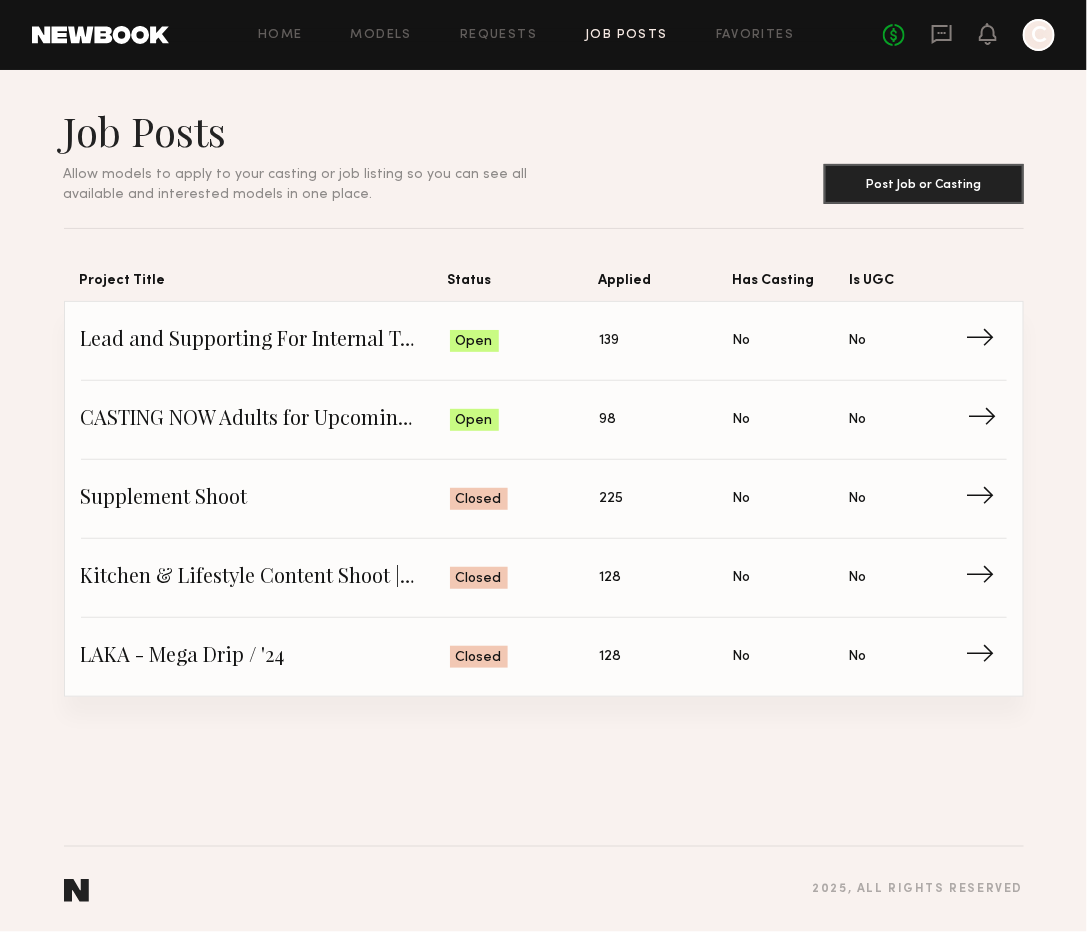 click on "Status: Open" 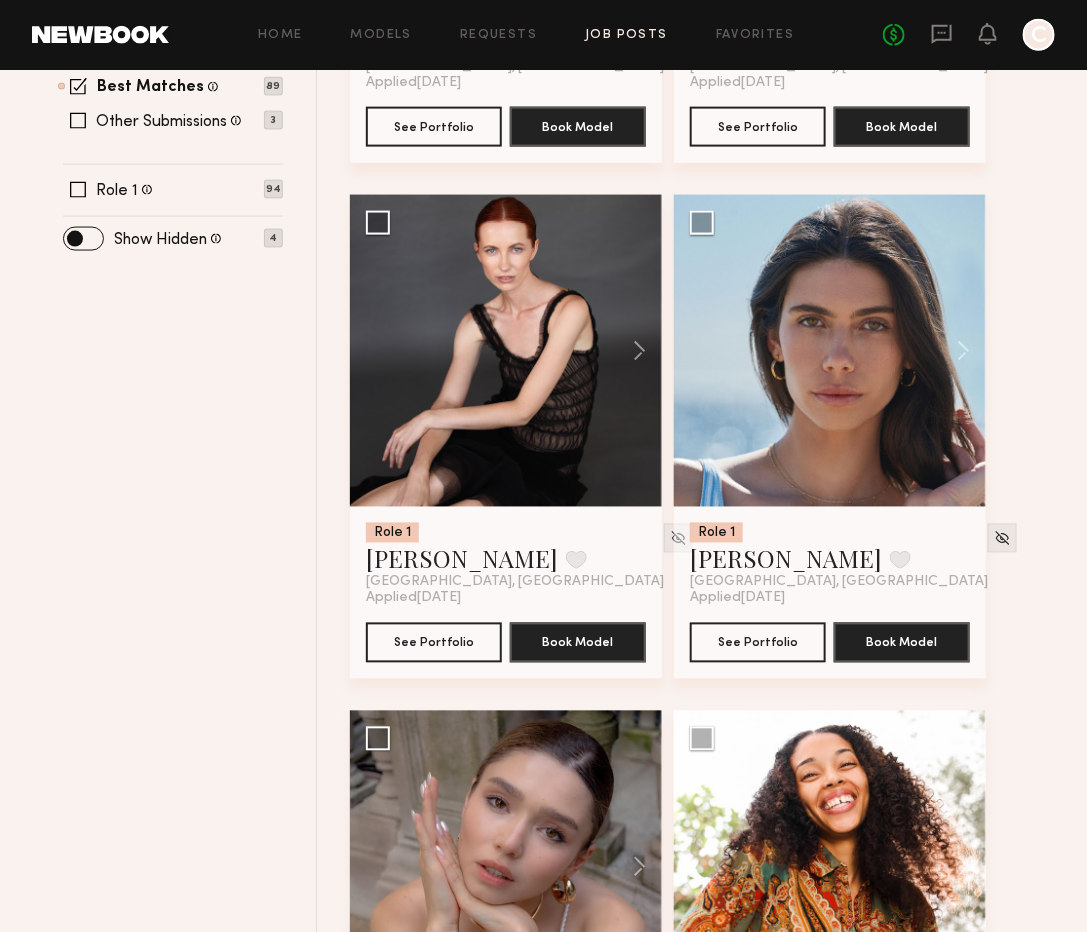 scroll, scrollTop: 756, scrollLeft: 0, axis: vertical 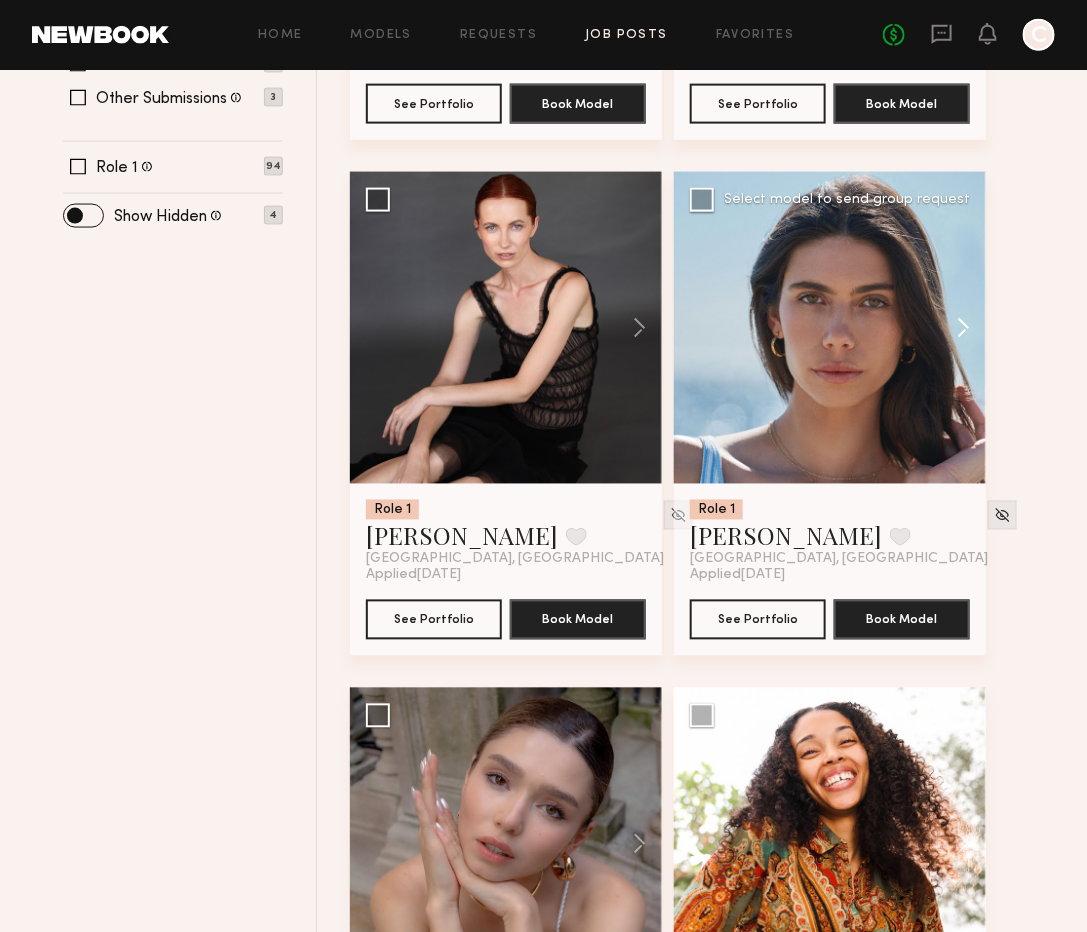 click 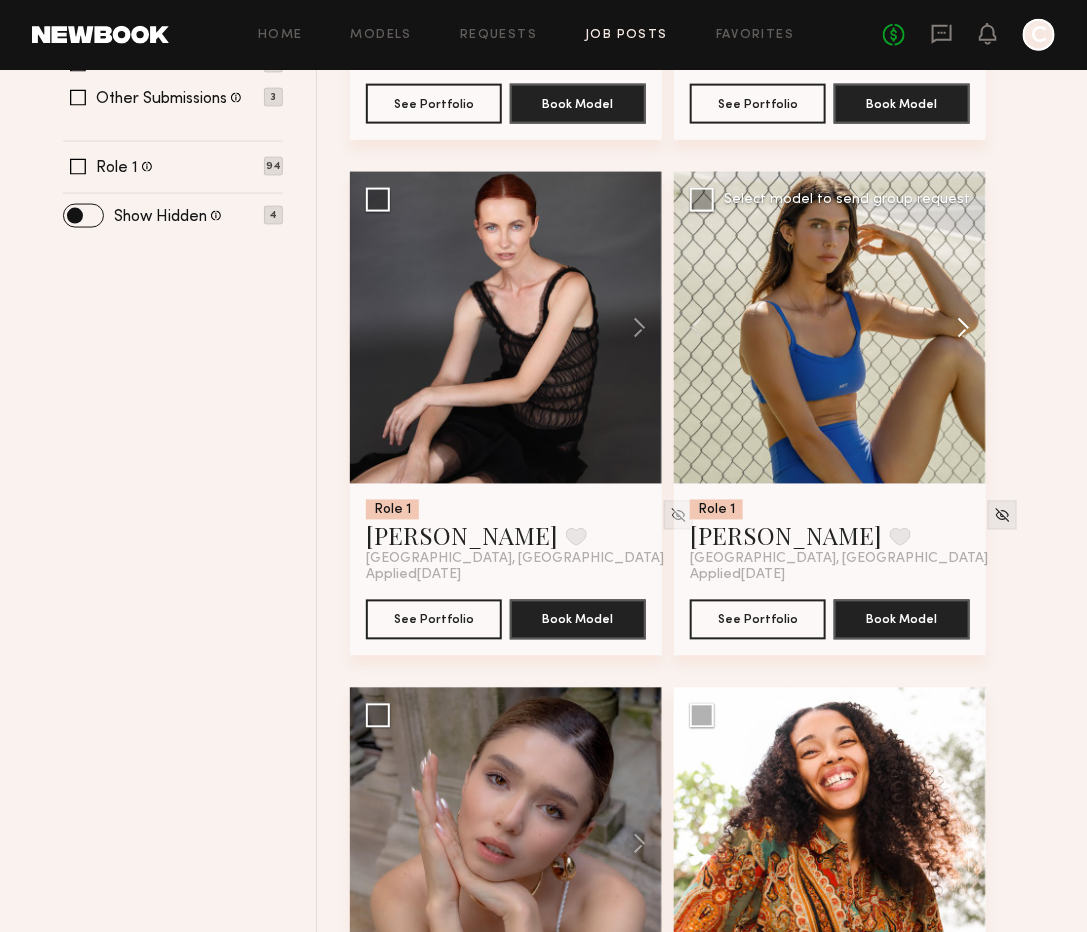 click 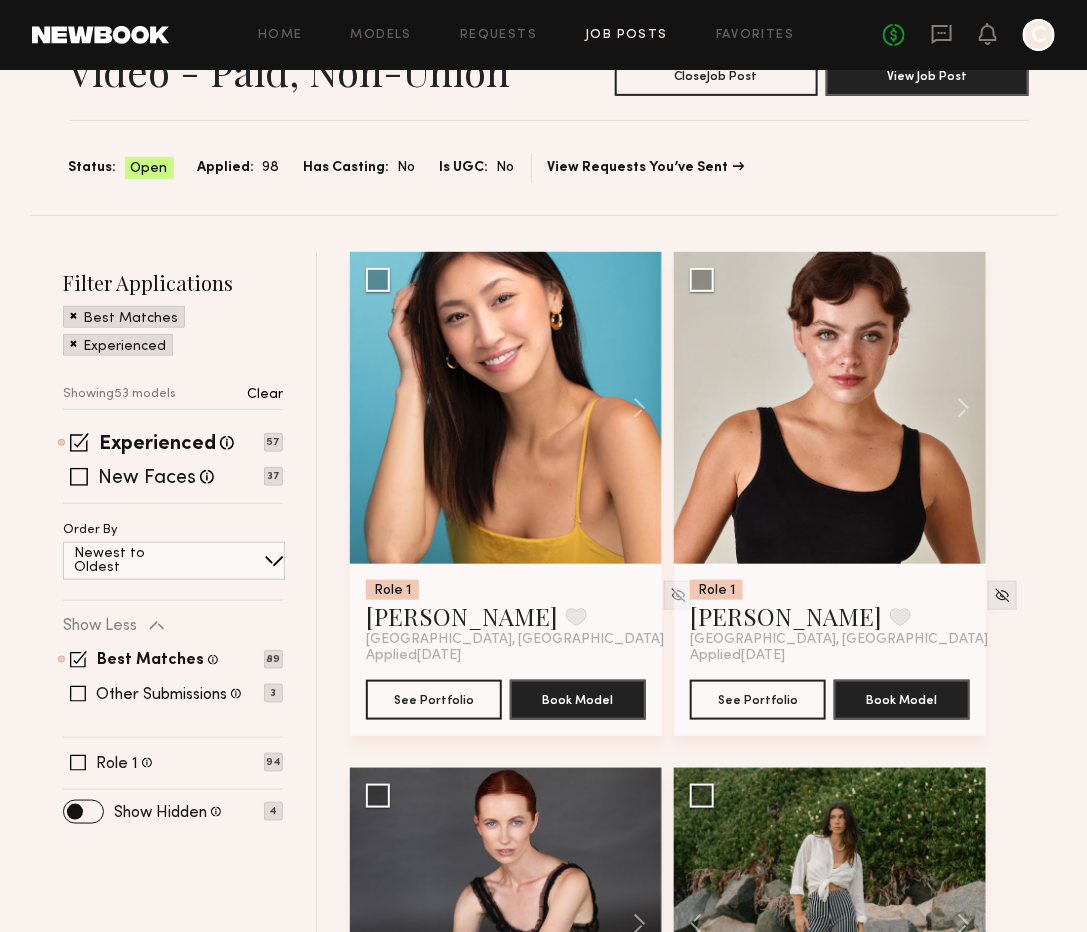 scroll, scrollTop: 156, scrollLeft: 0, axis: vertical 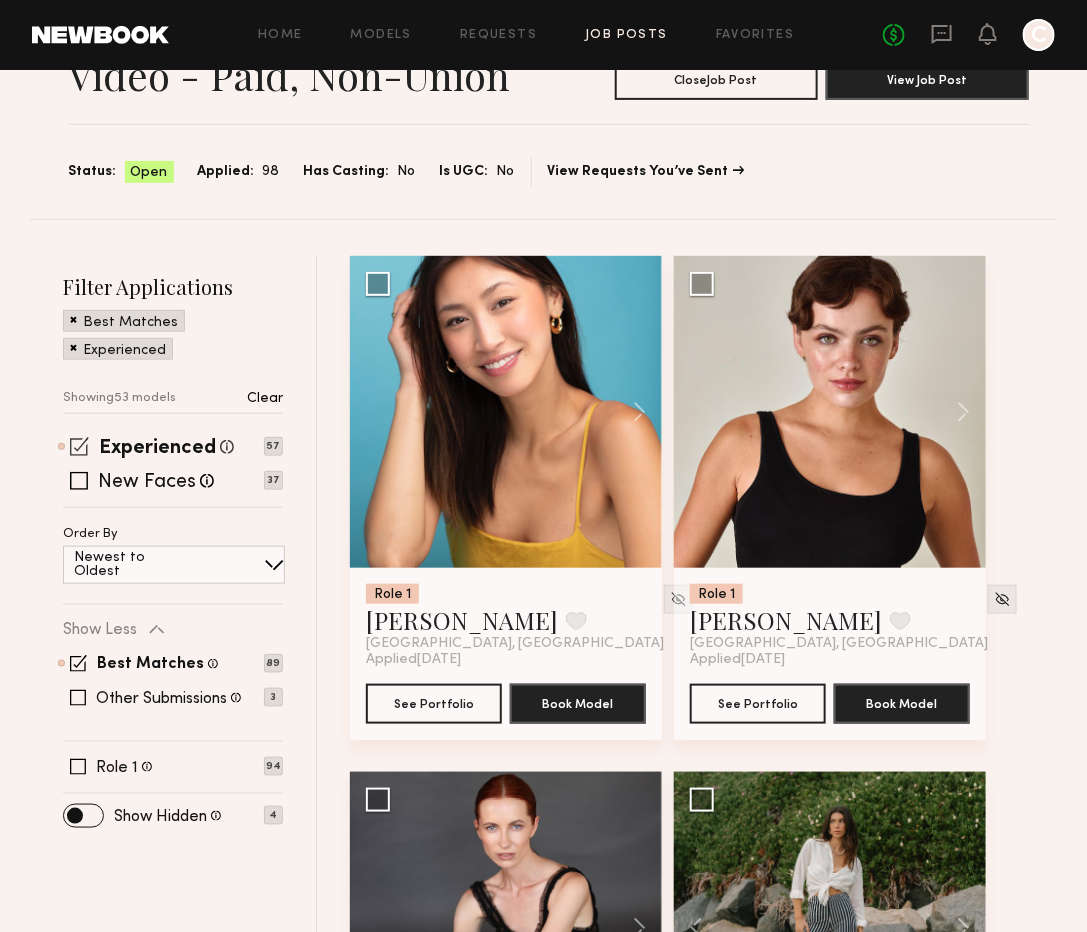 click 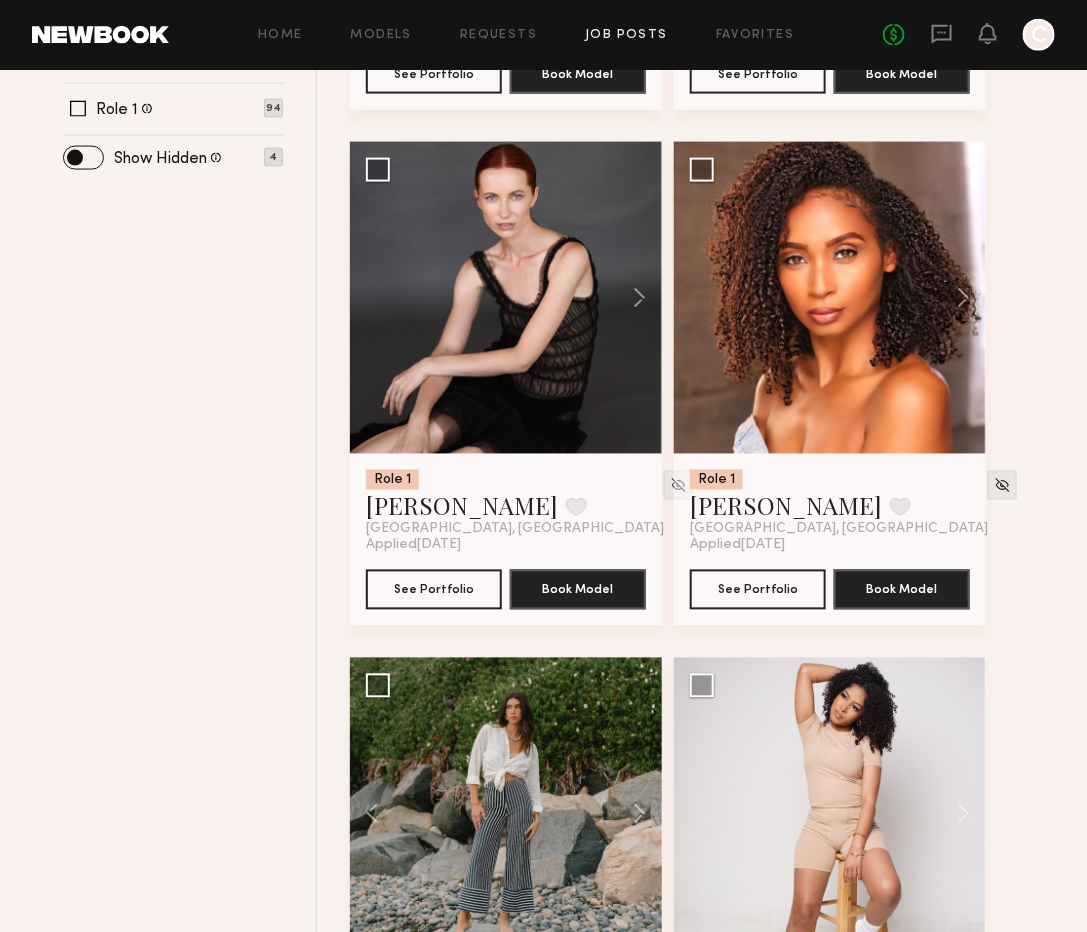 scroll, scrollTop: 787, scrollLeft: 0, axis: vertical 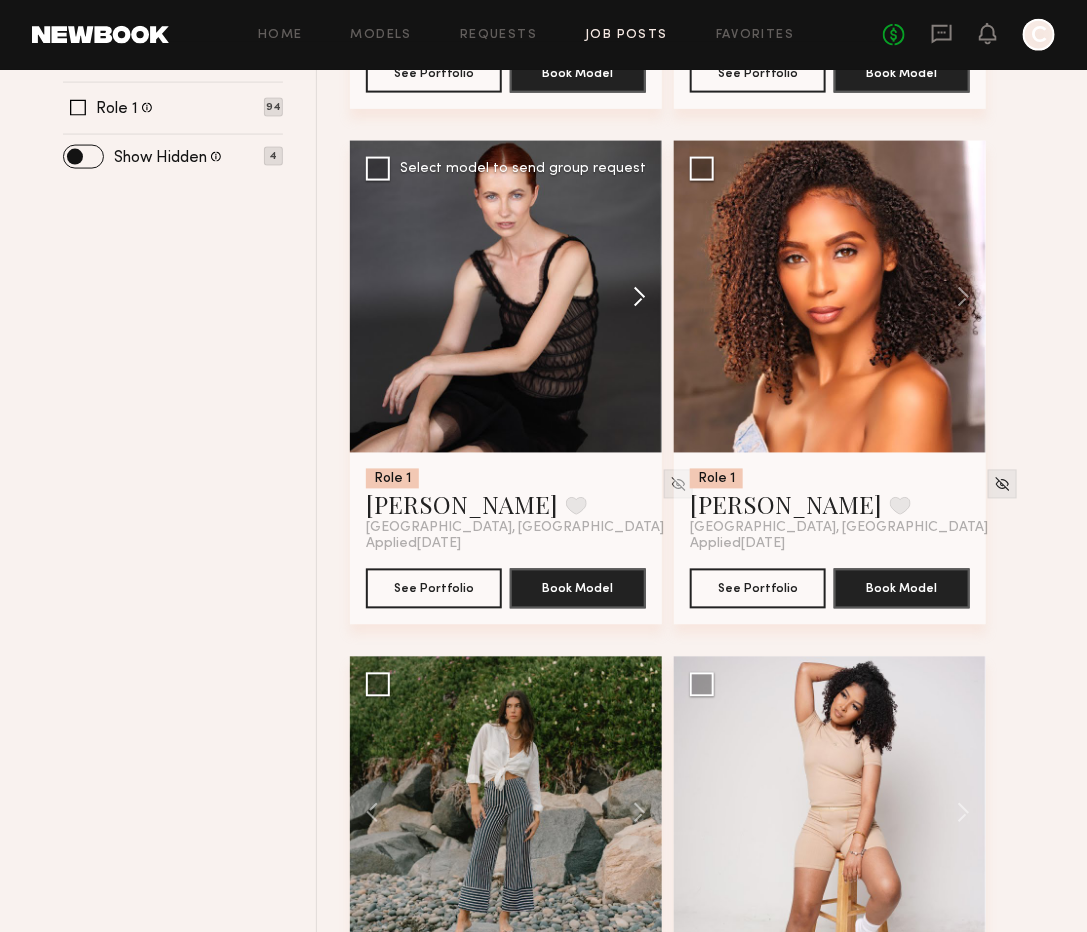 click 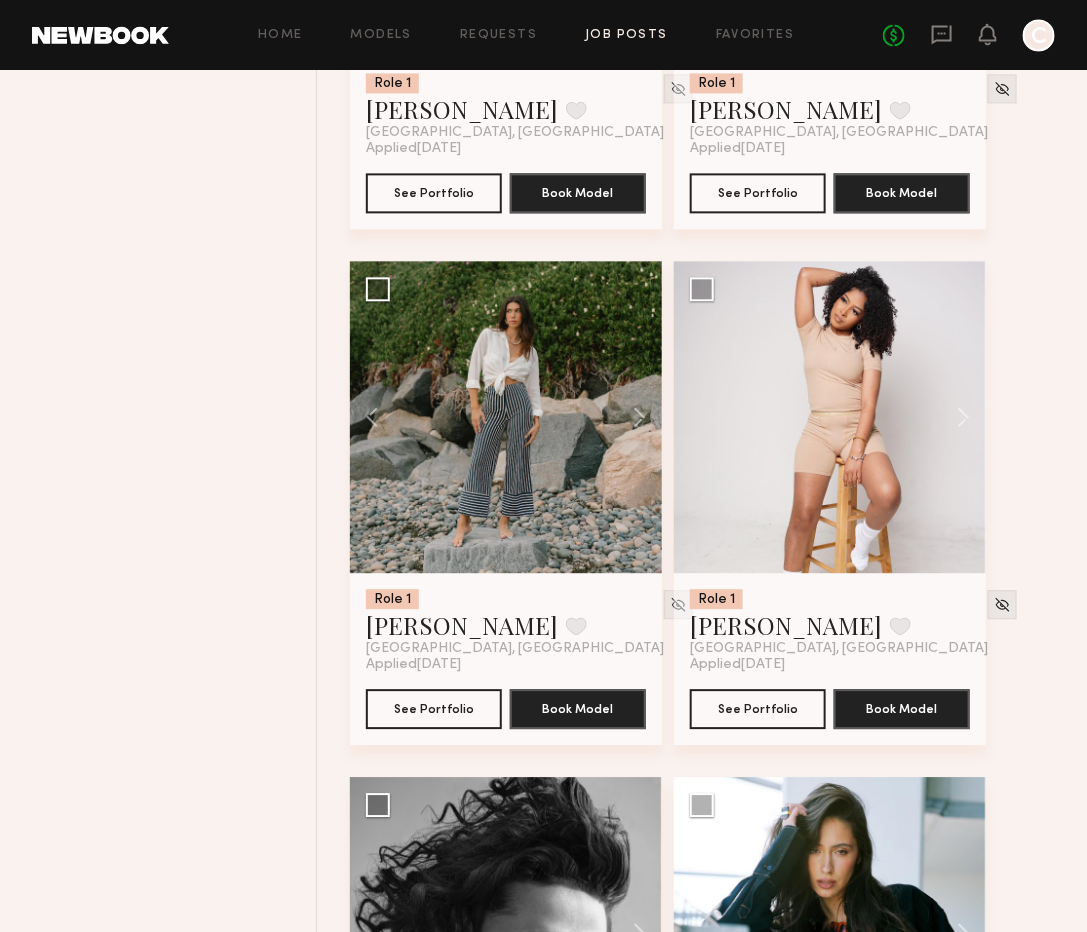 scroll, scrollTop: 1182, scrollLeft: 0, axis: vertical 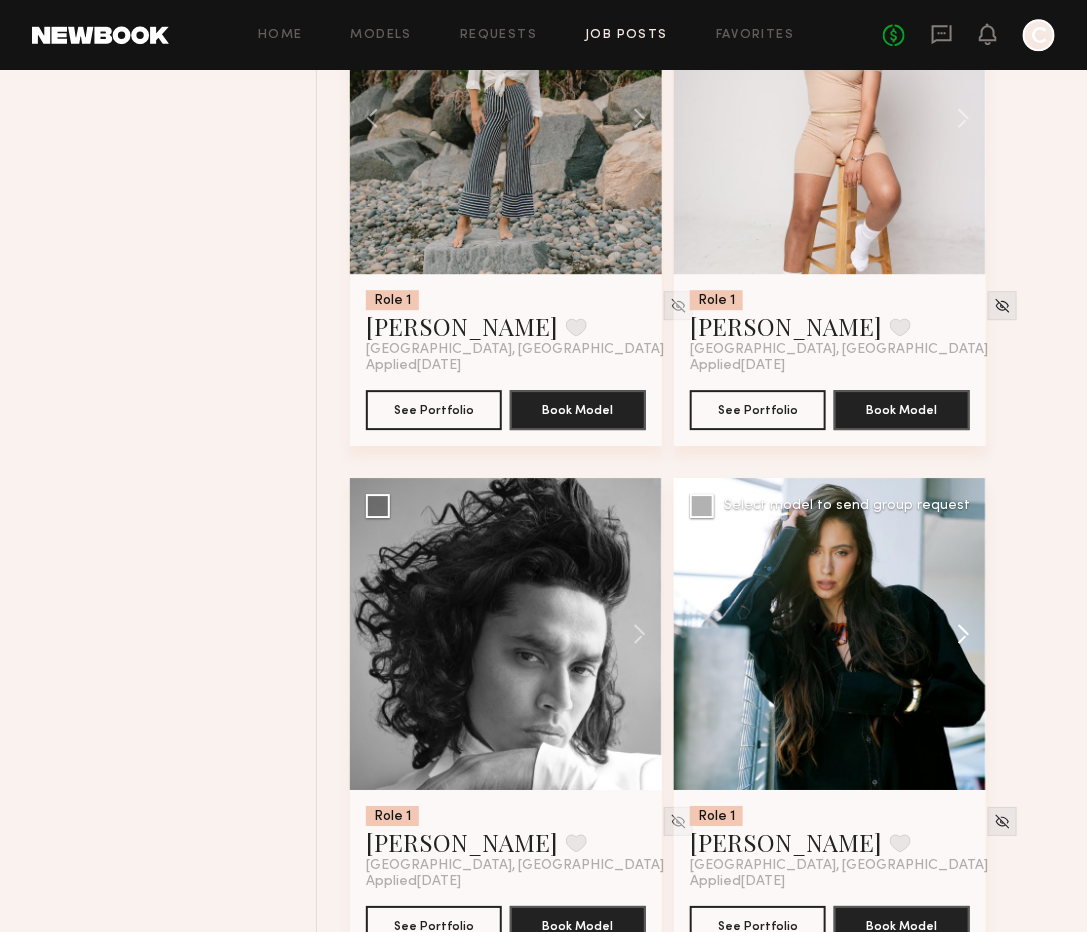click 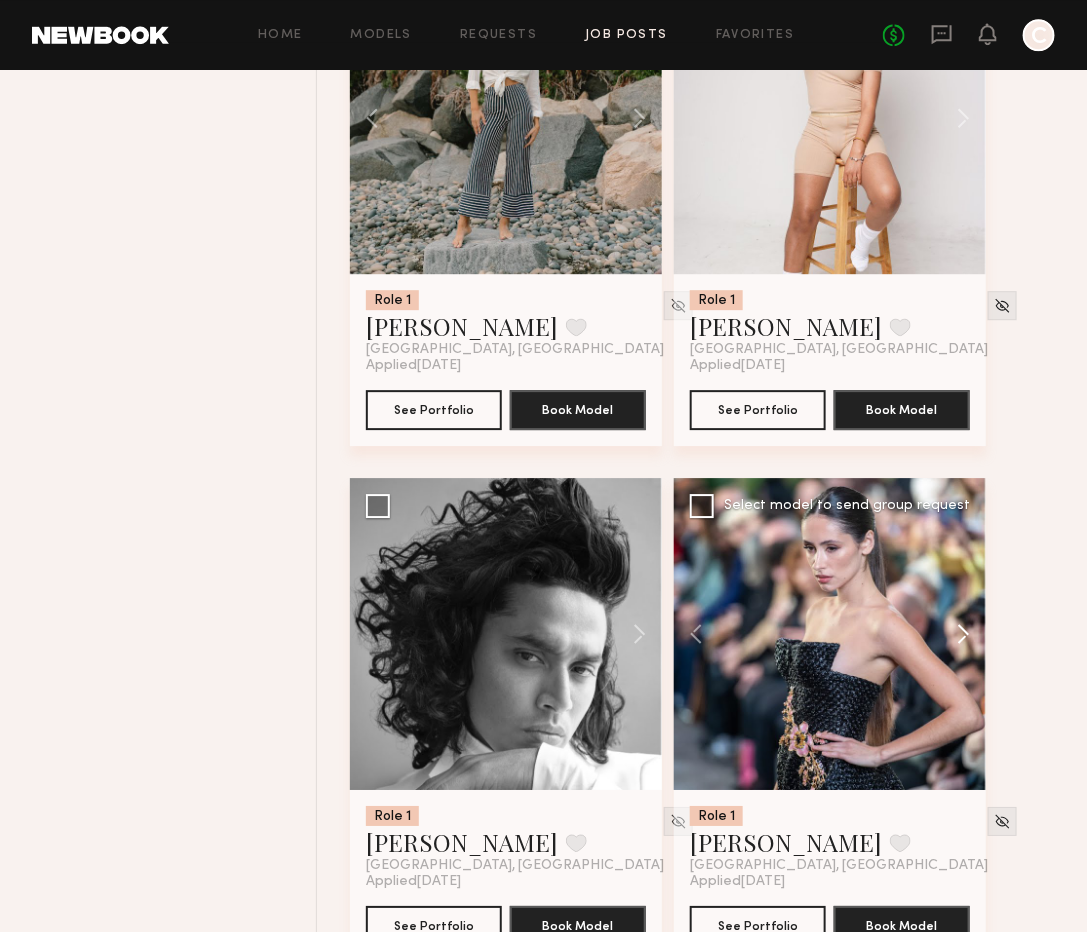 click 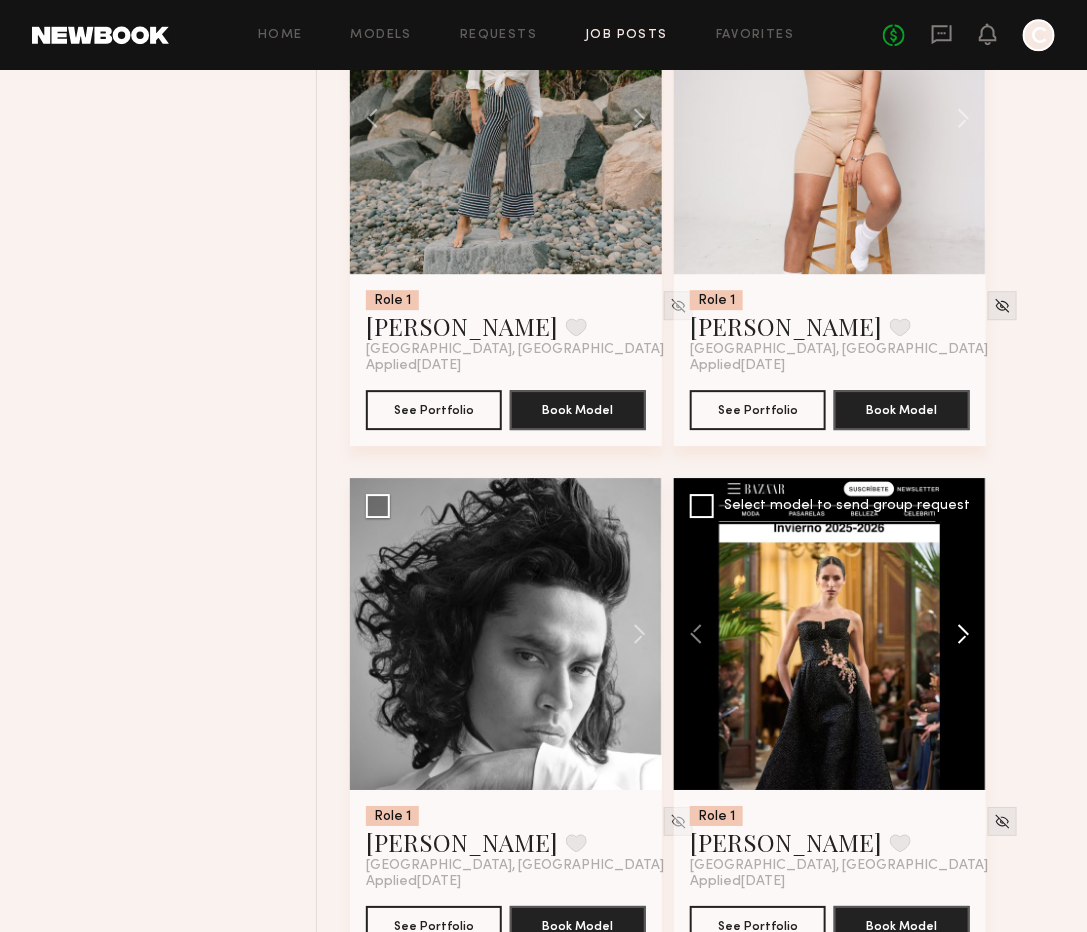click 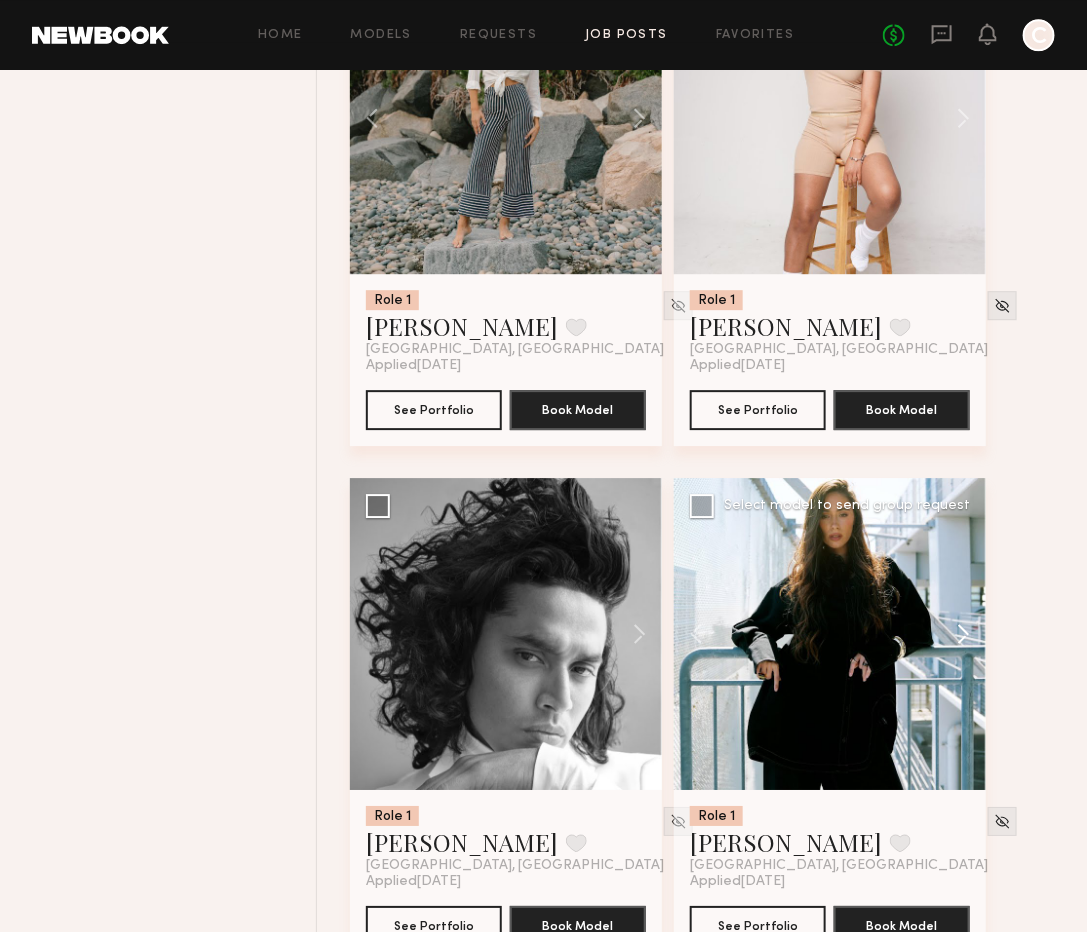 click 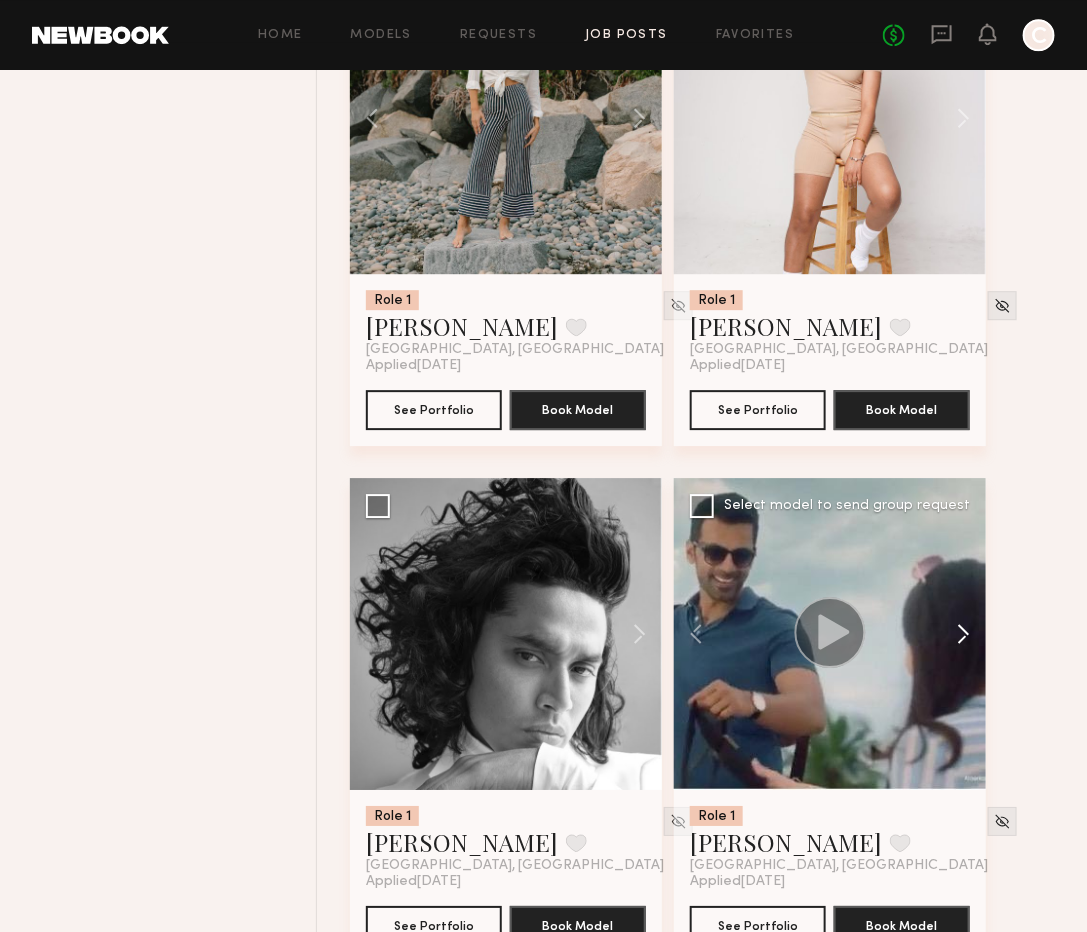 click 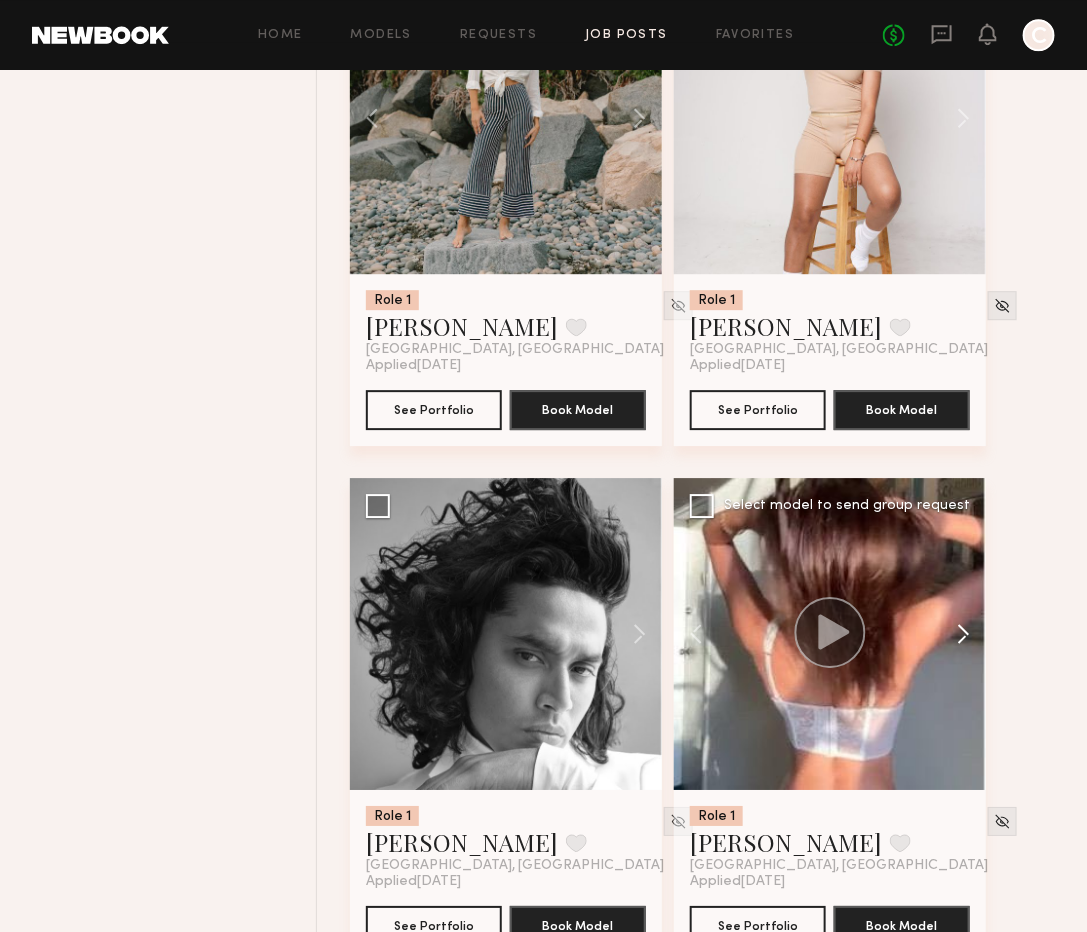 click 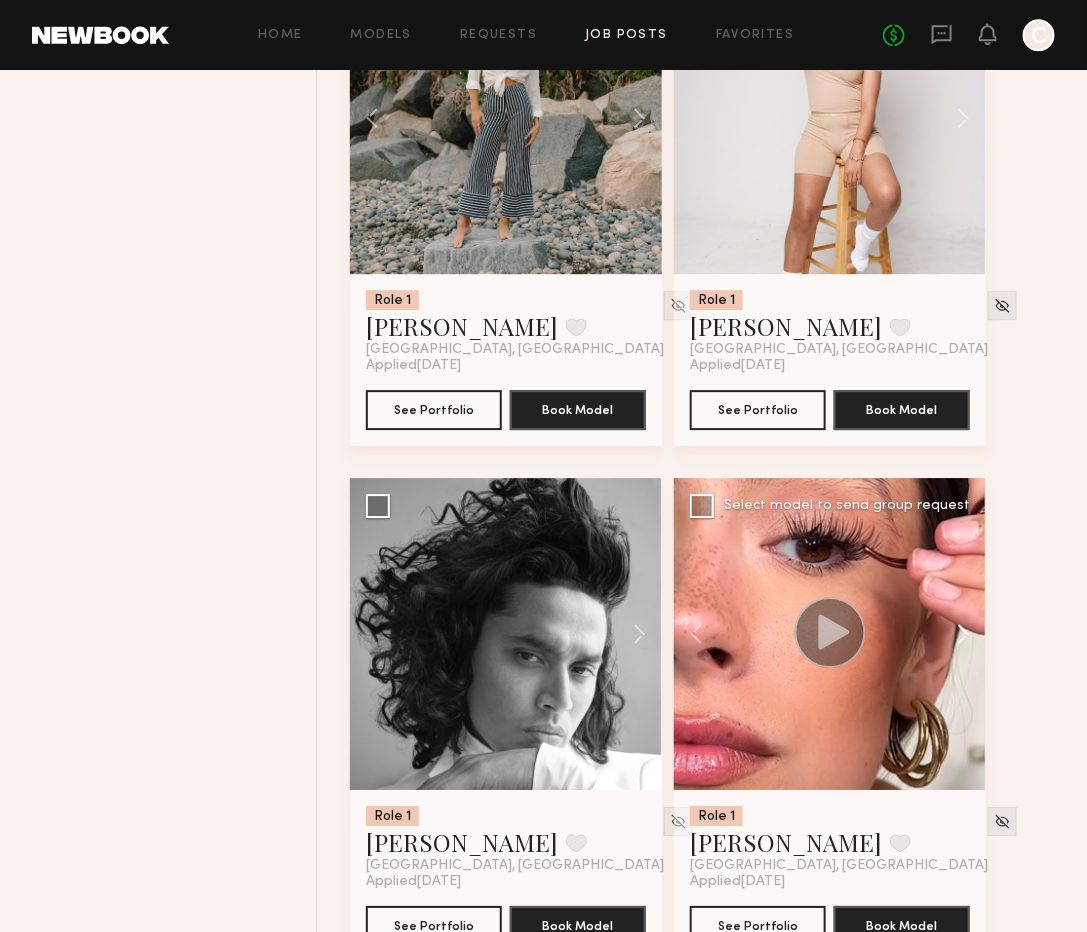 click 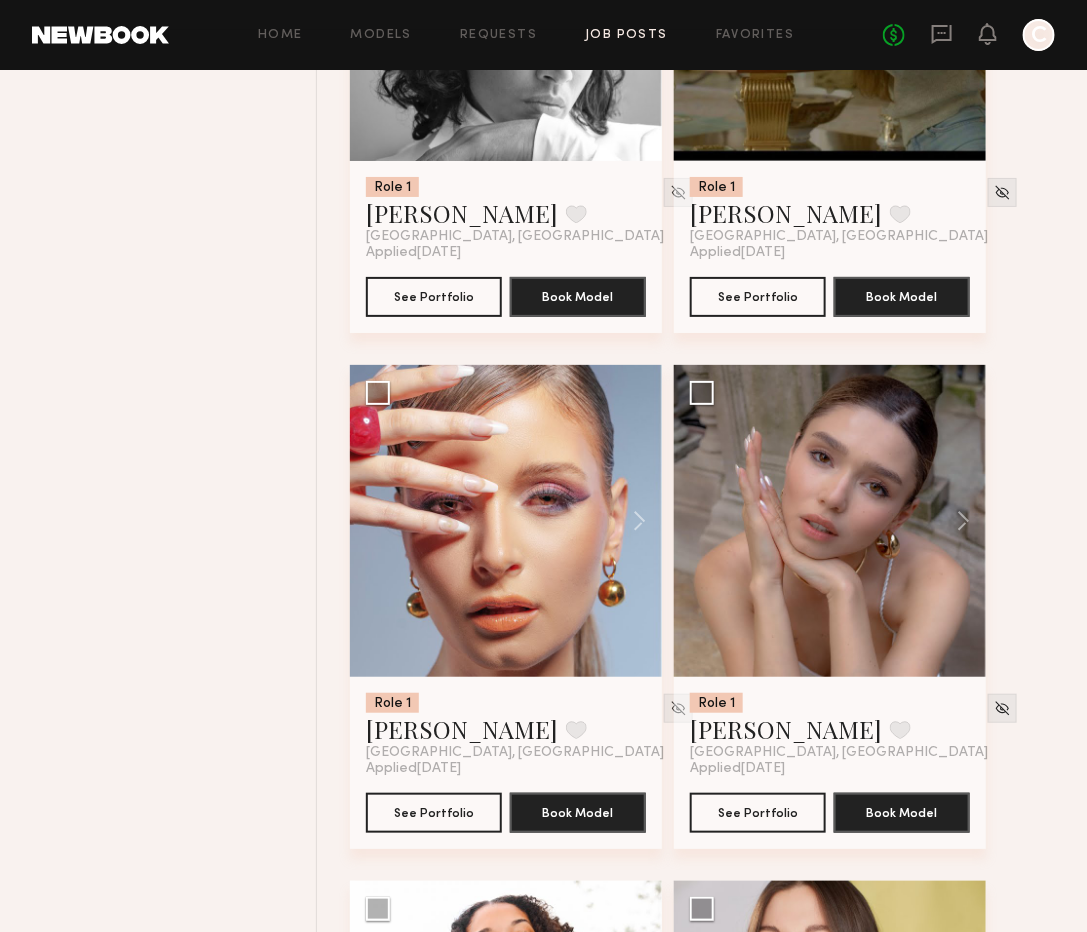 scroll, scrollTop: 2113, scrollLeft: 0, axis: vertical 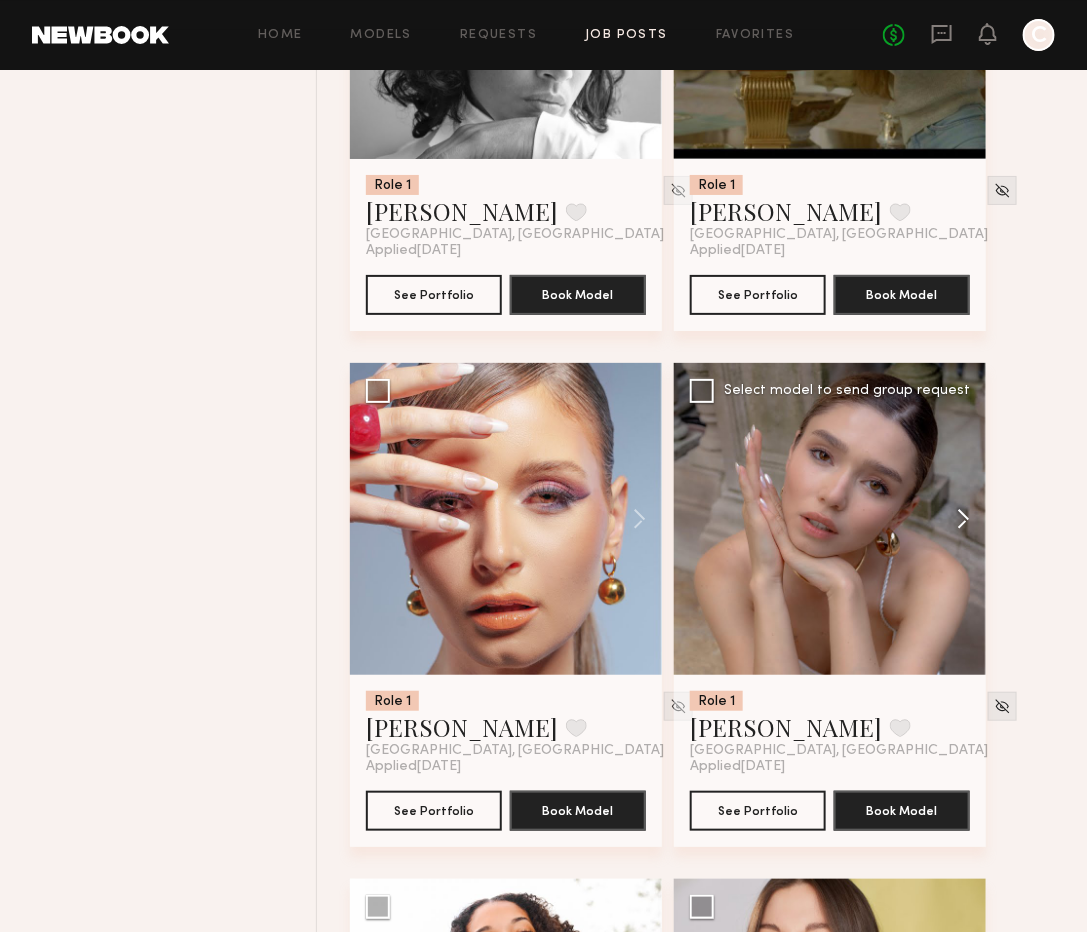 click 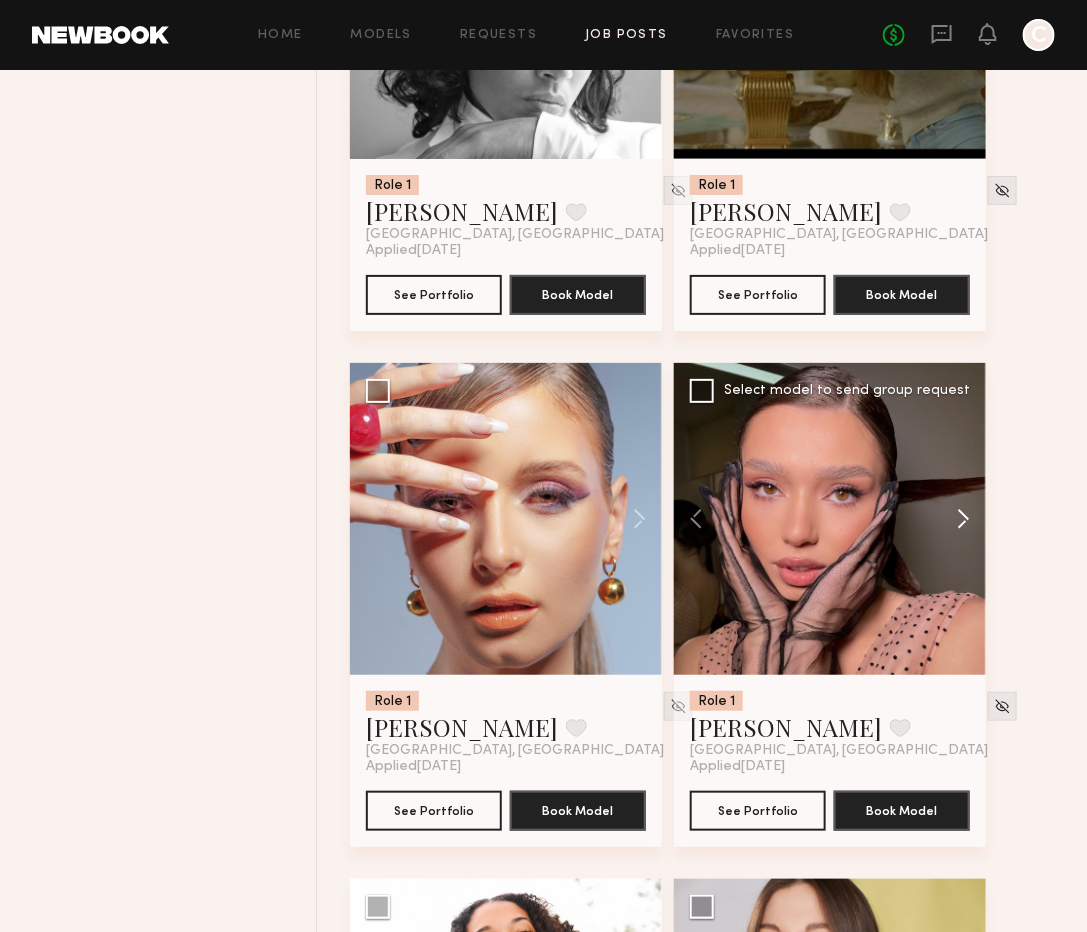 click 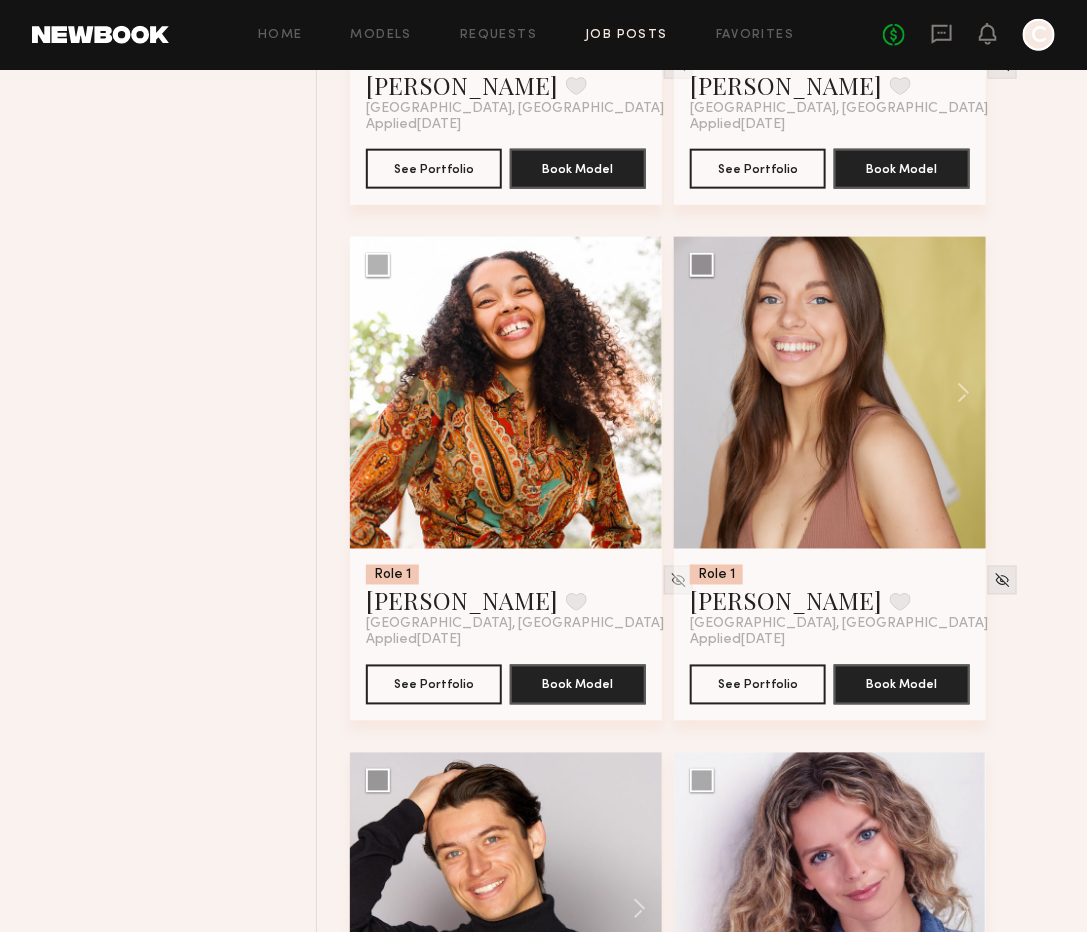 scroll, scrollTop: 3265, scrollLeft: 0, axis: vertical 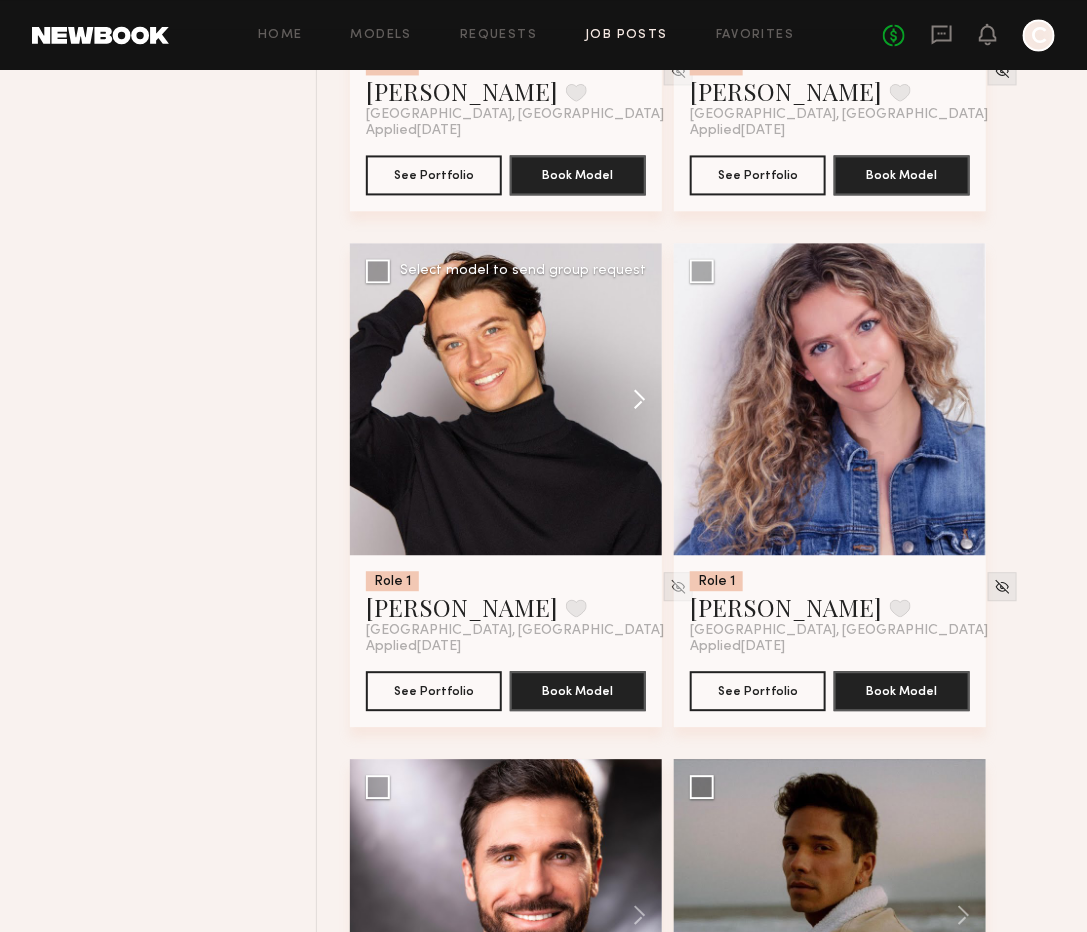 click 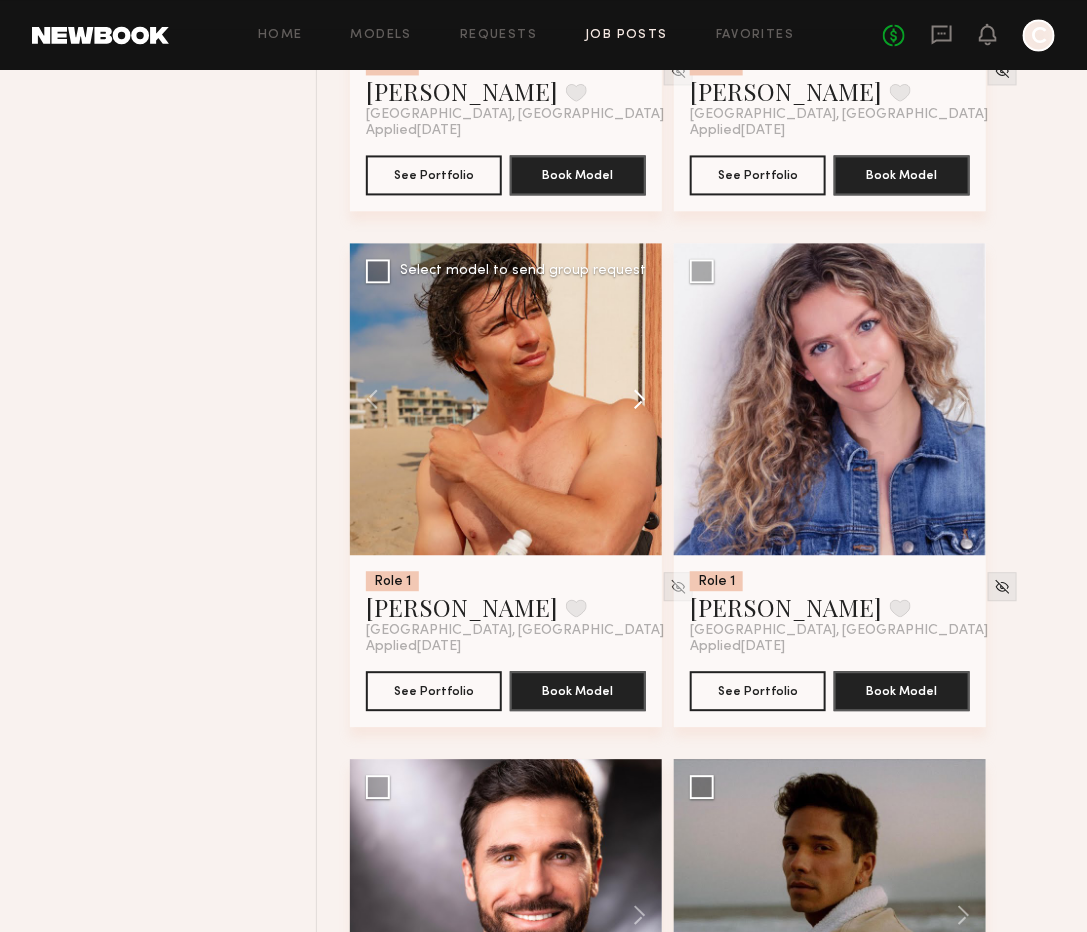 click 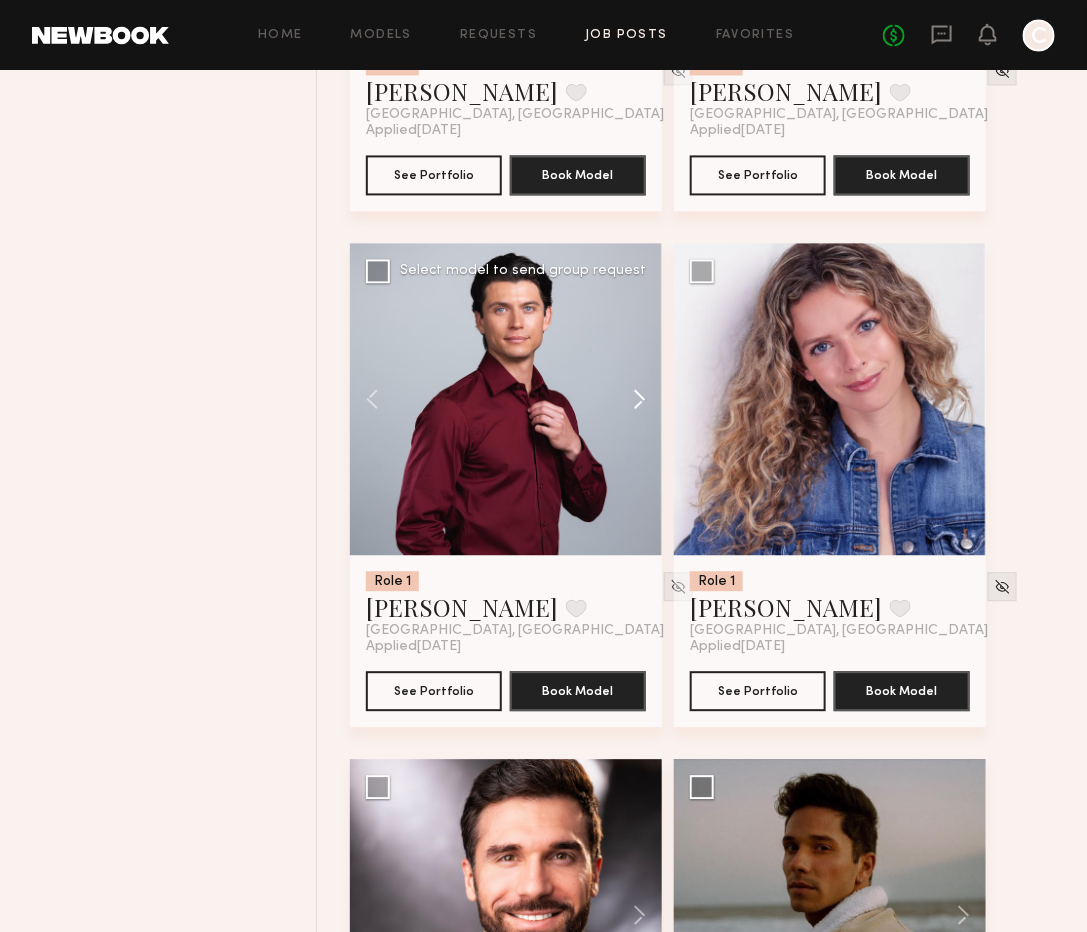 click 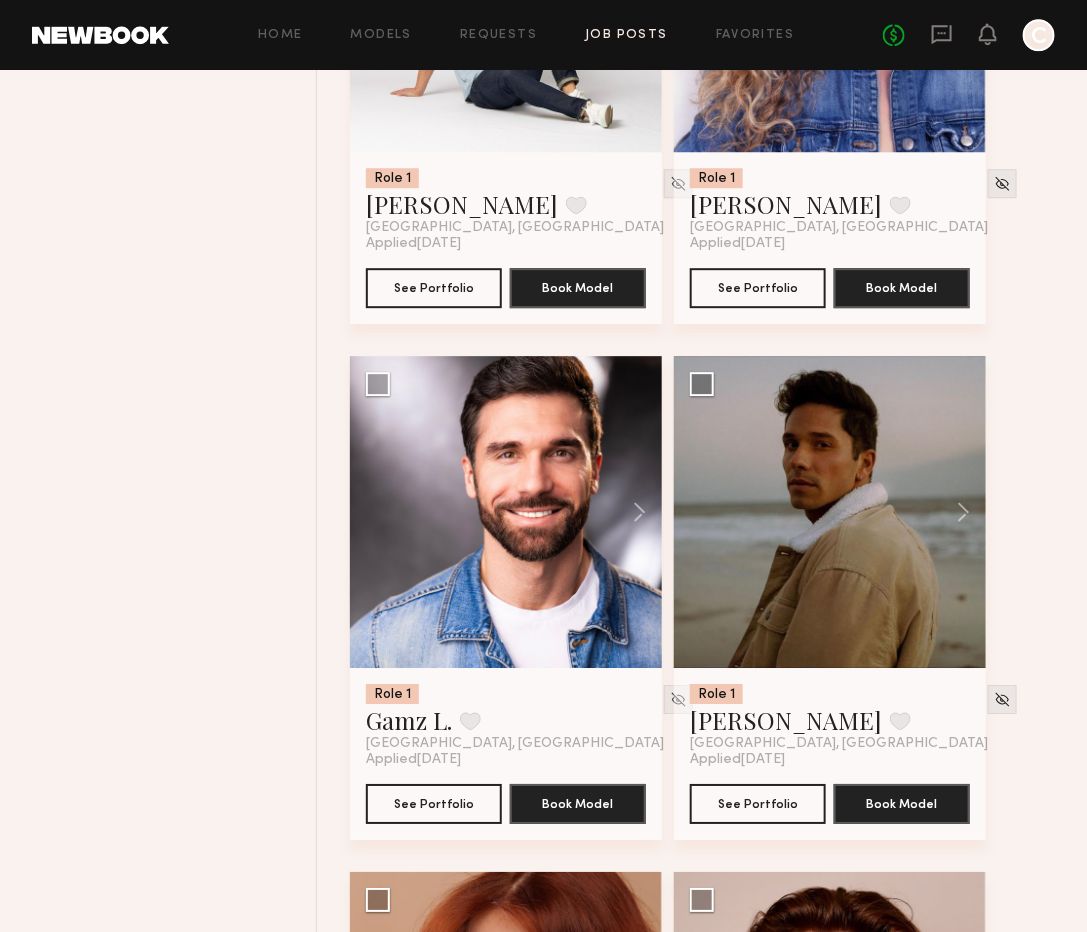 scroll, scrollTop: 3670, scrollLeft: 0, axis: vertical 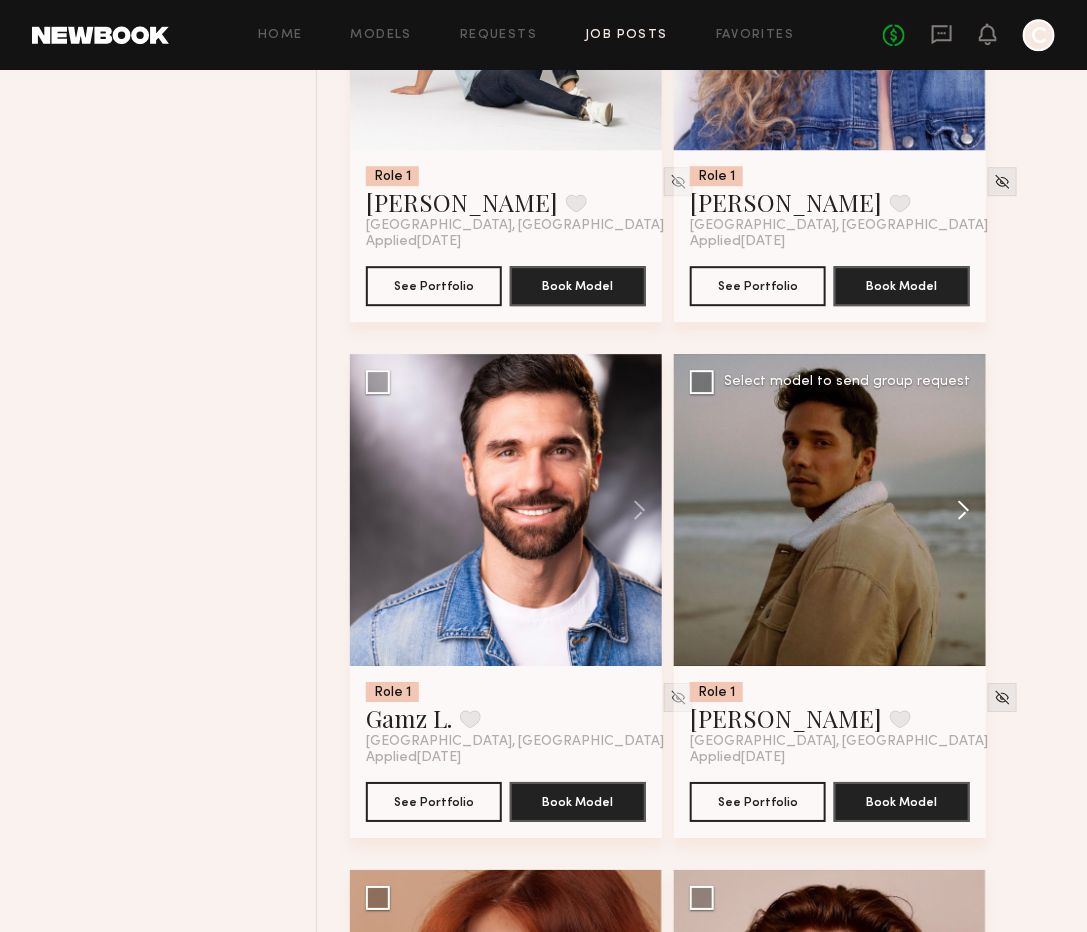 click 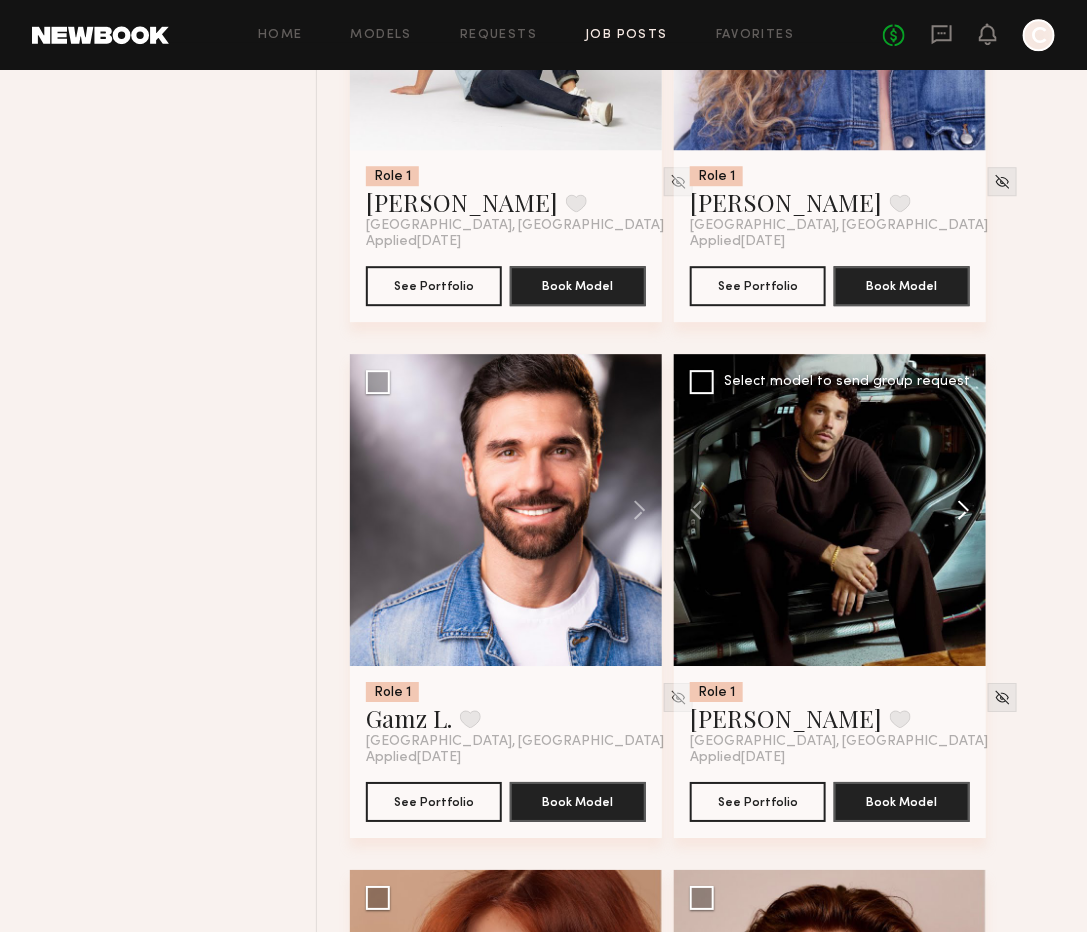 click 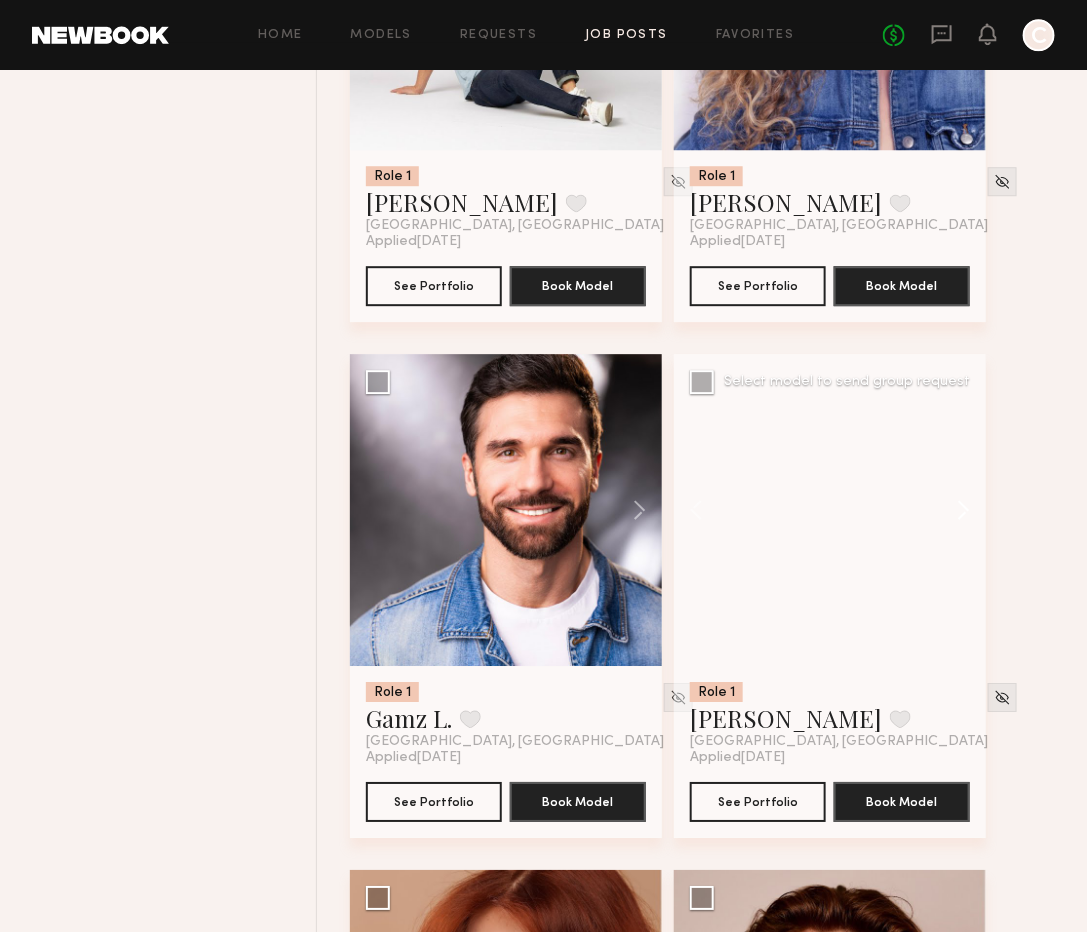 click 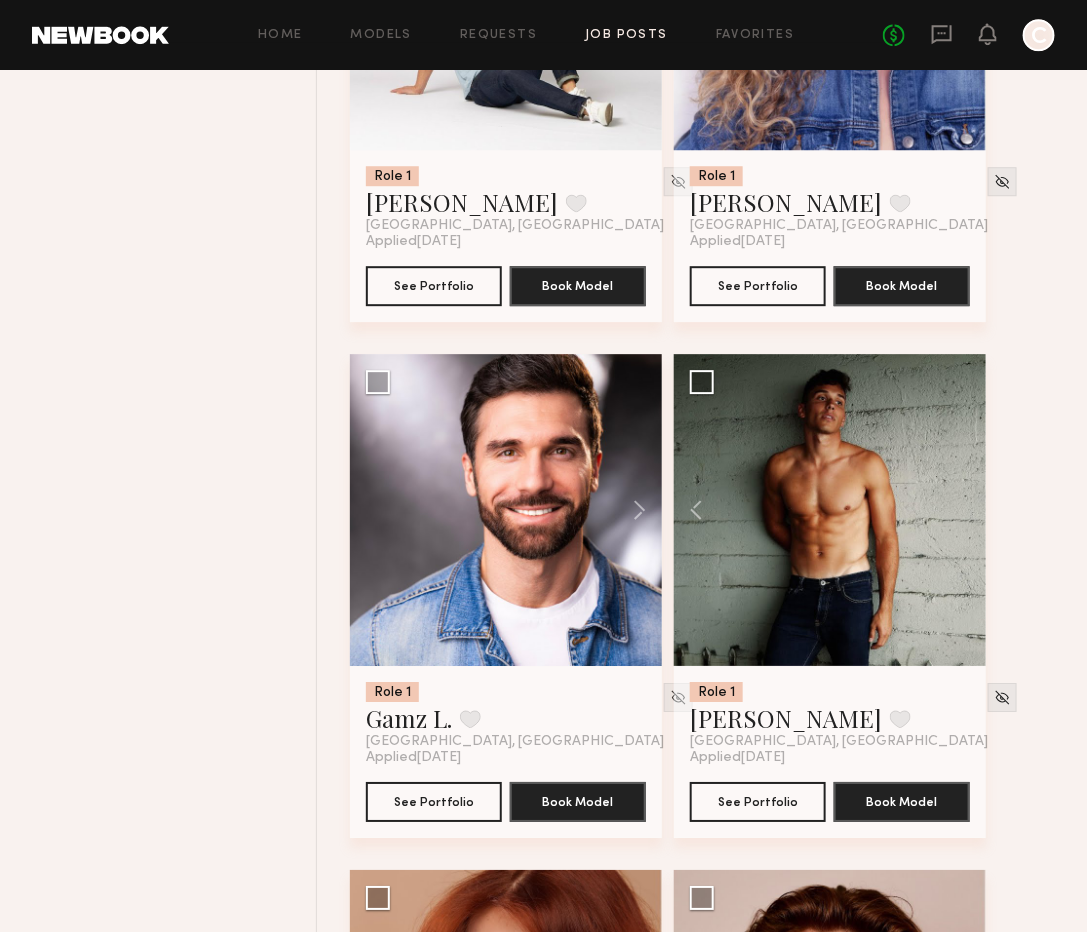 click on "Filter Applications Best Matches Showing  89   models Clear Experienced Talent we’ve deemed to have ample paid, professional modeling experience 57 New Faces Talent we’ve deemed to be in the early stages of their professional careers 37 Order By Newest to Oldest Newest to Oldest Oldest to Newest Show Less Best Matches Models shown below match all requirements specified in your job post 89 Other Submissions Models shown below have applied to this job but do not match all requirements specified in your job posting 3 Role 1 All genders, 20–45, All ethnicities 94 Show Hidden Talent you’ve removed from consideration 4" 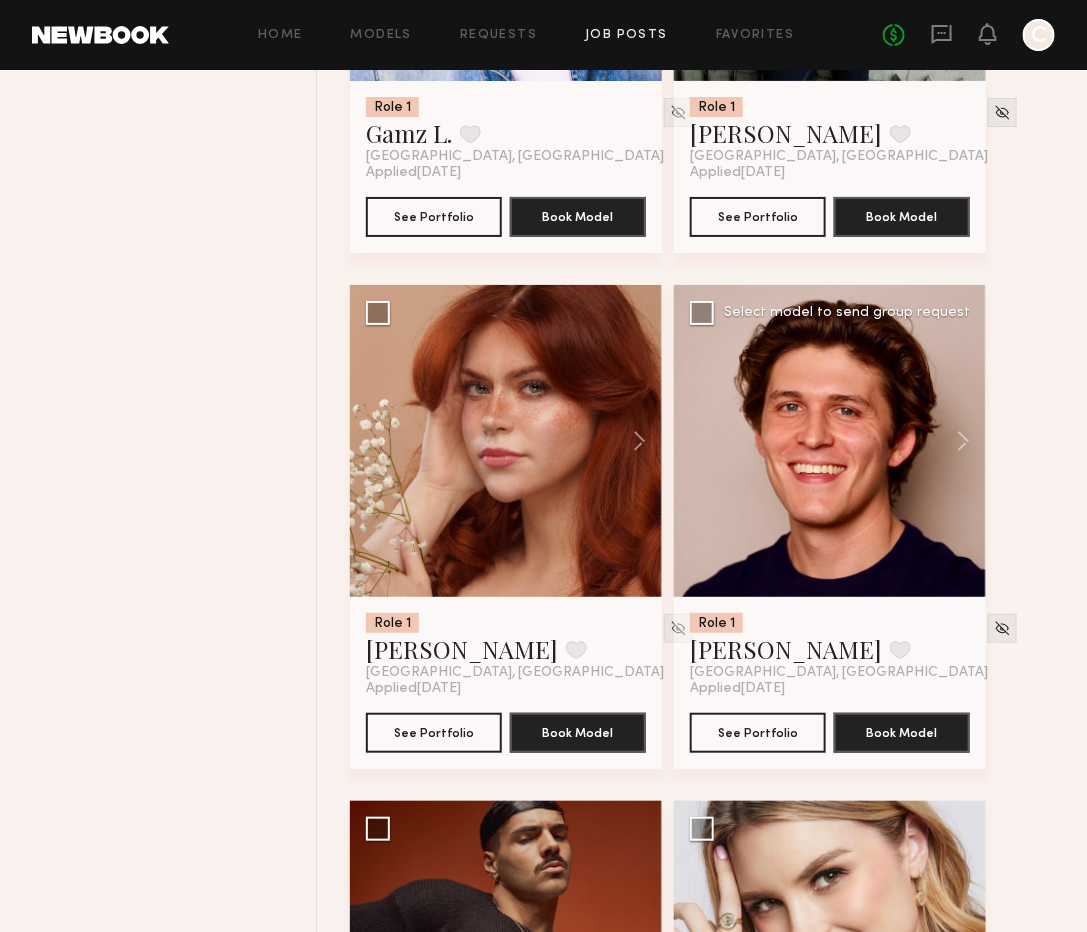 scroll, scrollTop: 4276, scrollLeft: 0, axis: vertical 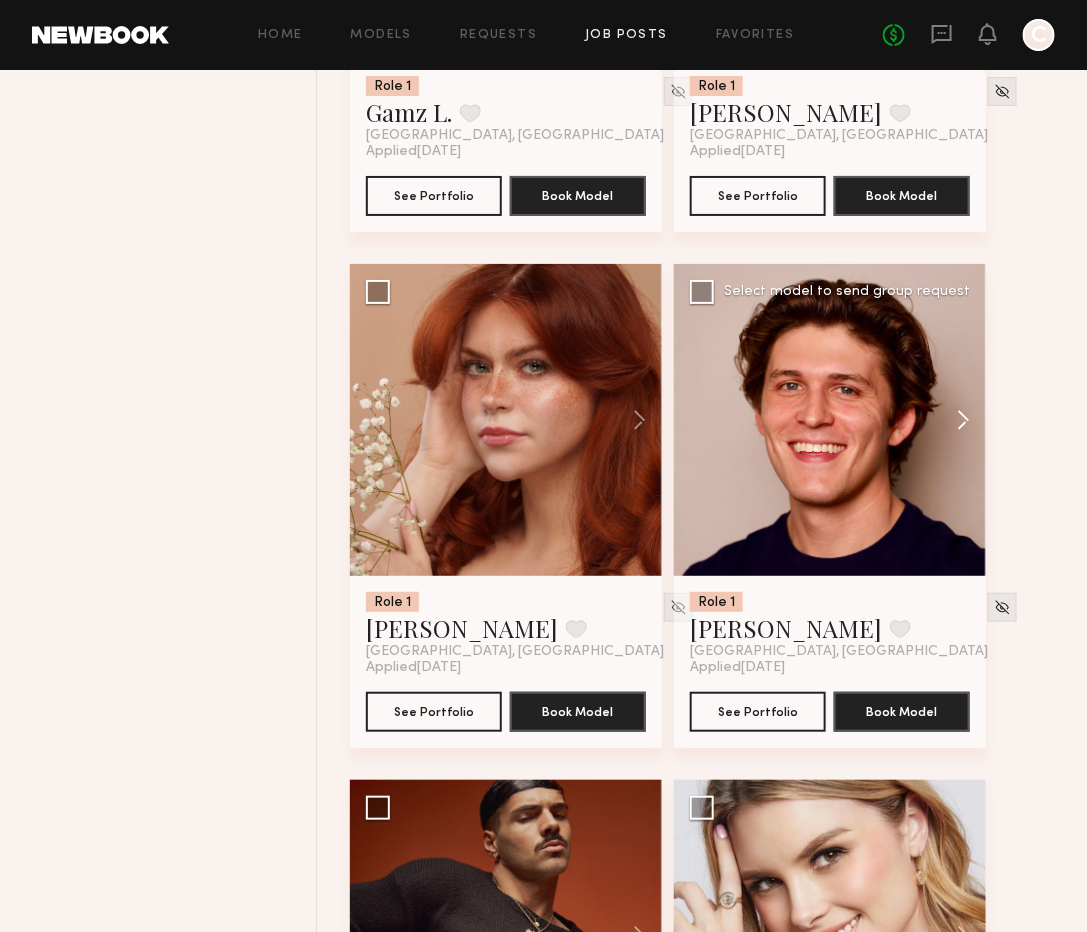 click 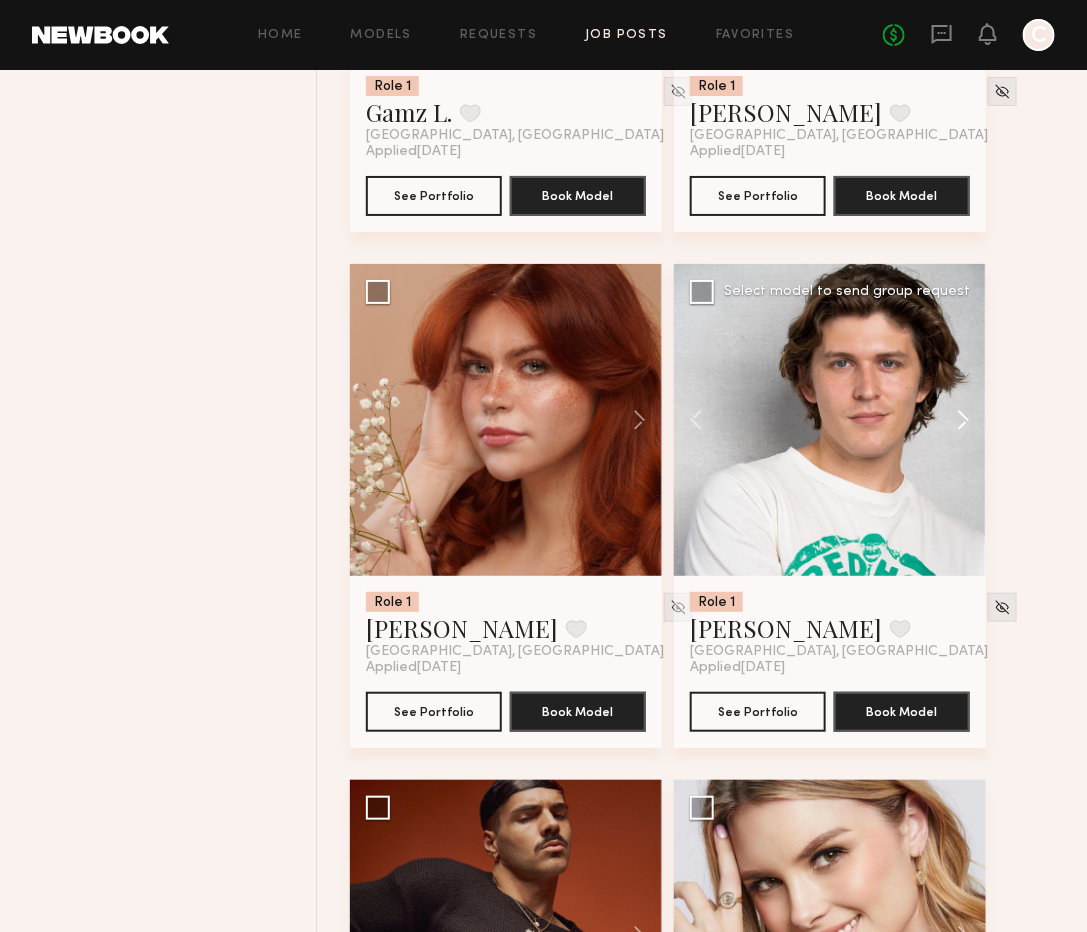 click 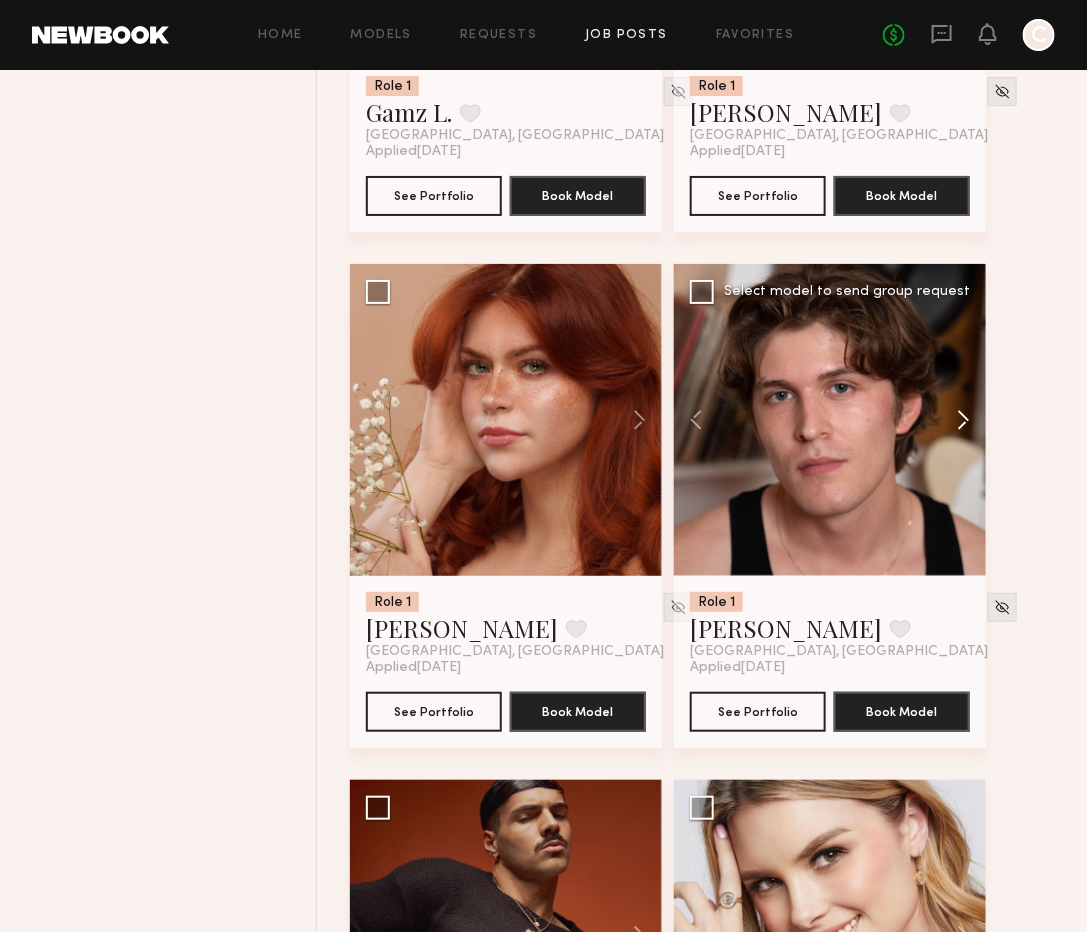 click 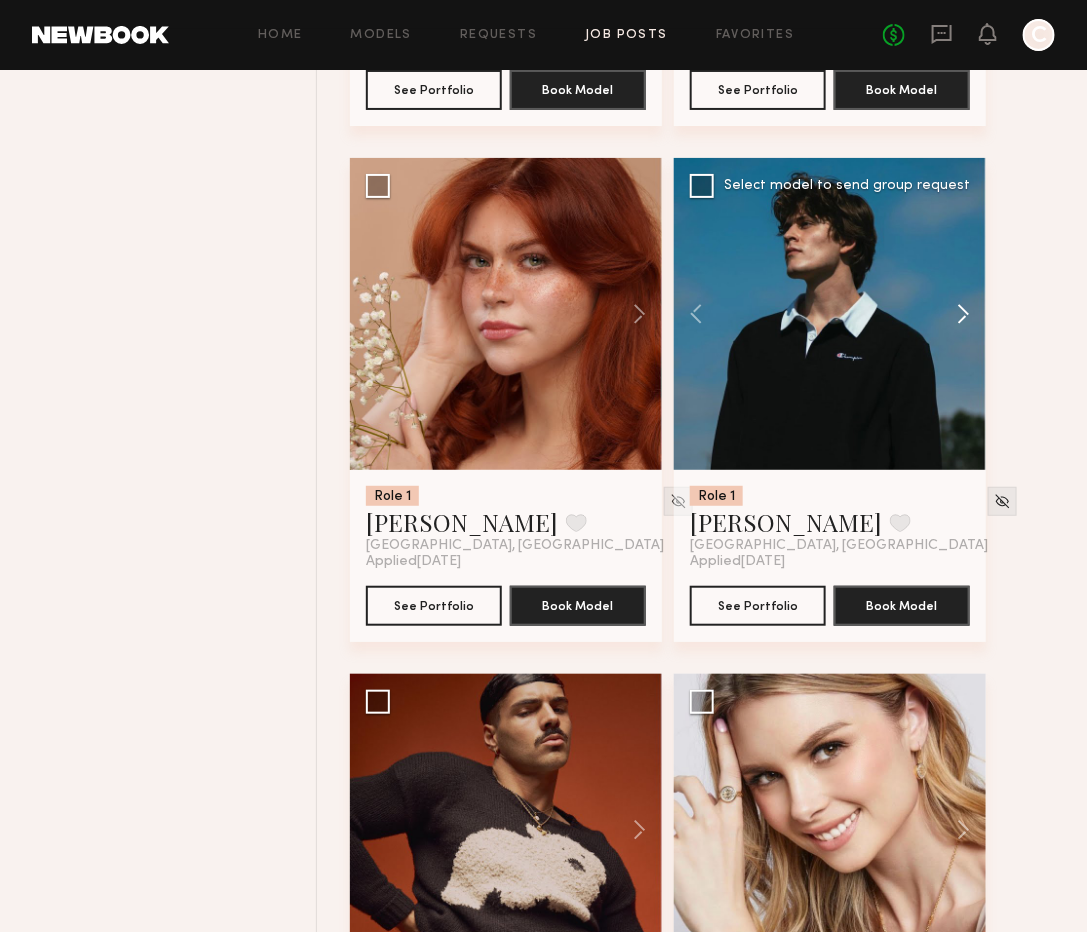 scroll, scrollTop: 4607, scrollLeft: 0, axis: vertical 